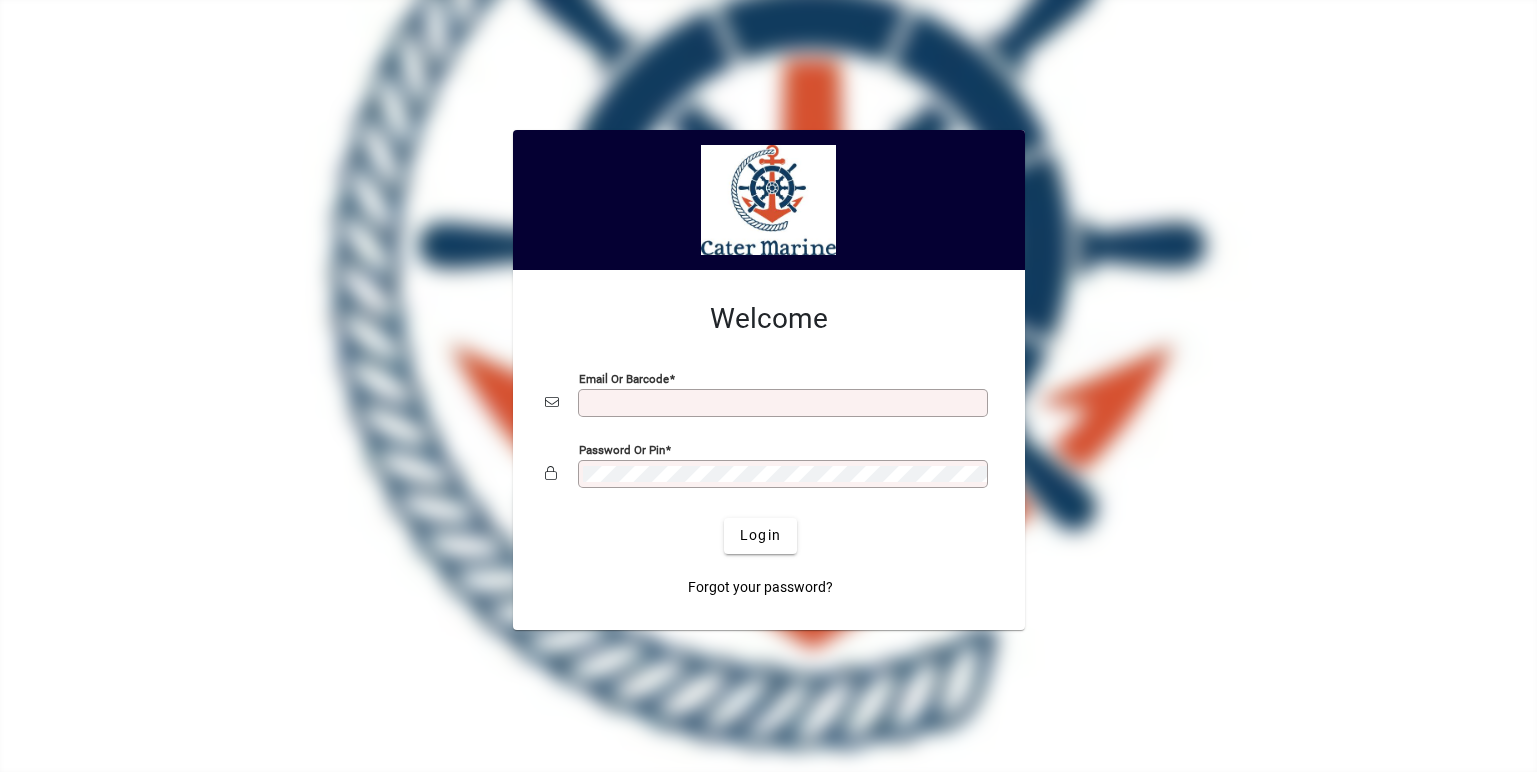scroll, scrollTop: 0, scrollLeft: 0, axis: both 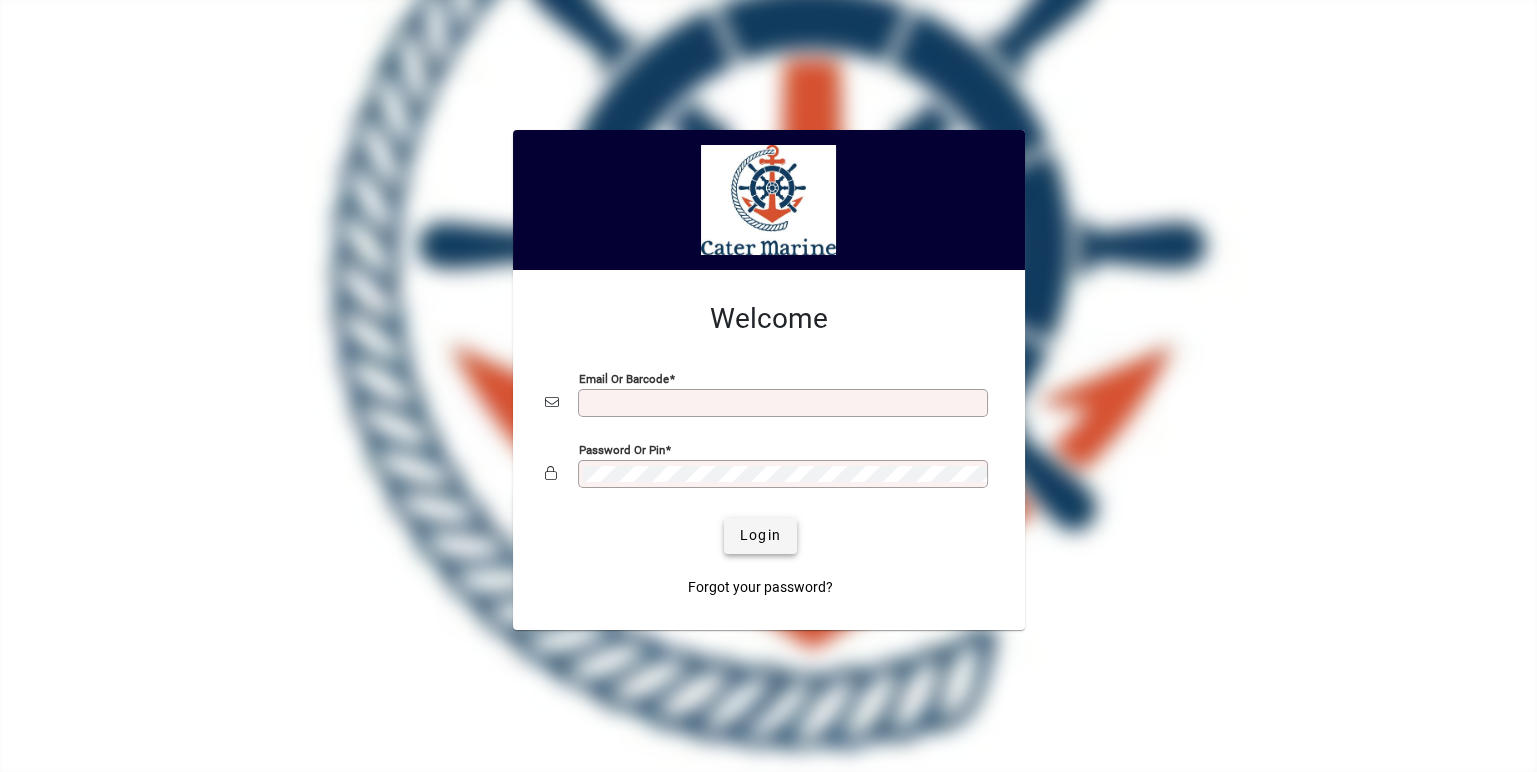 type on "**********" 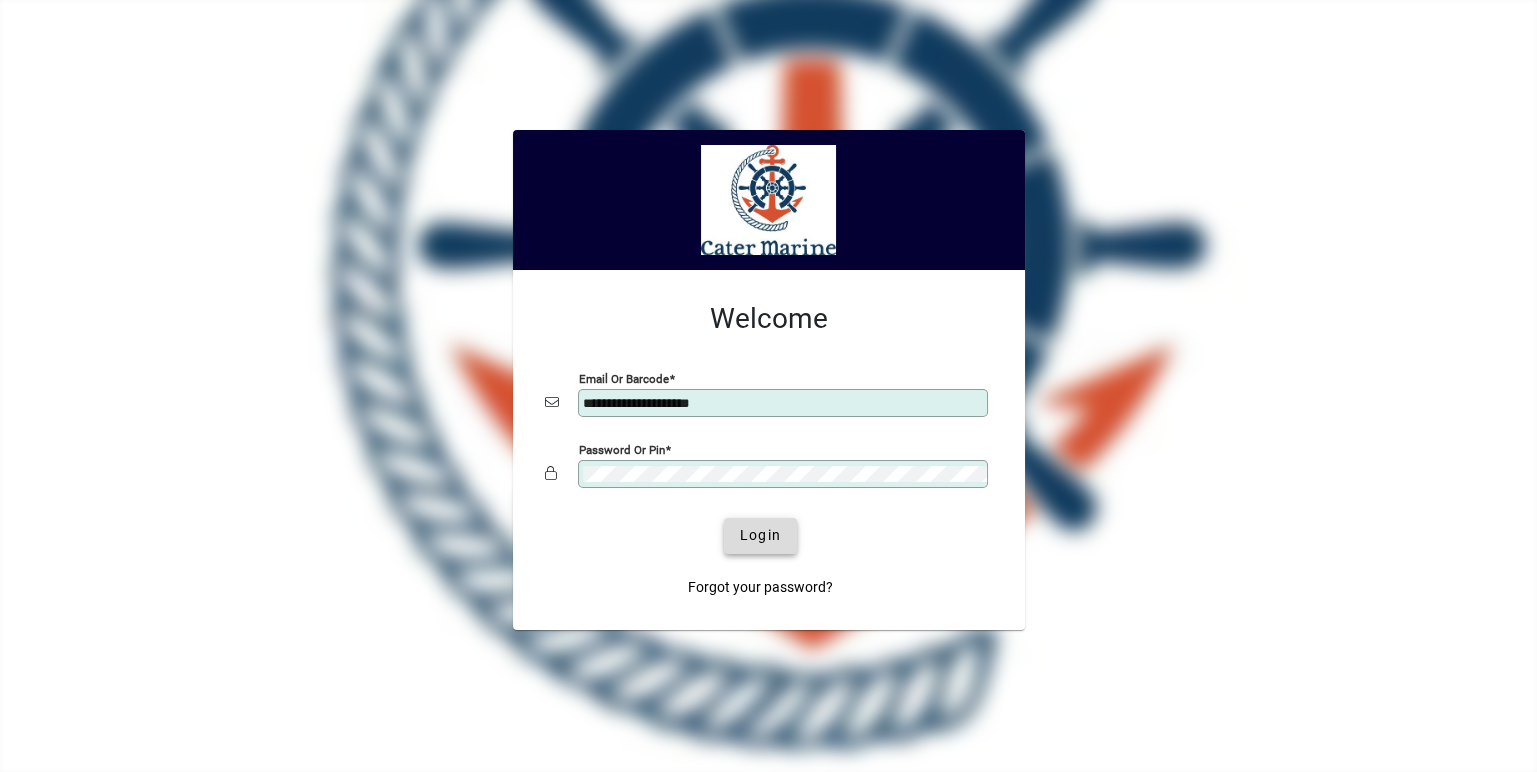 click on "Login" 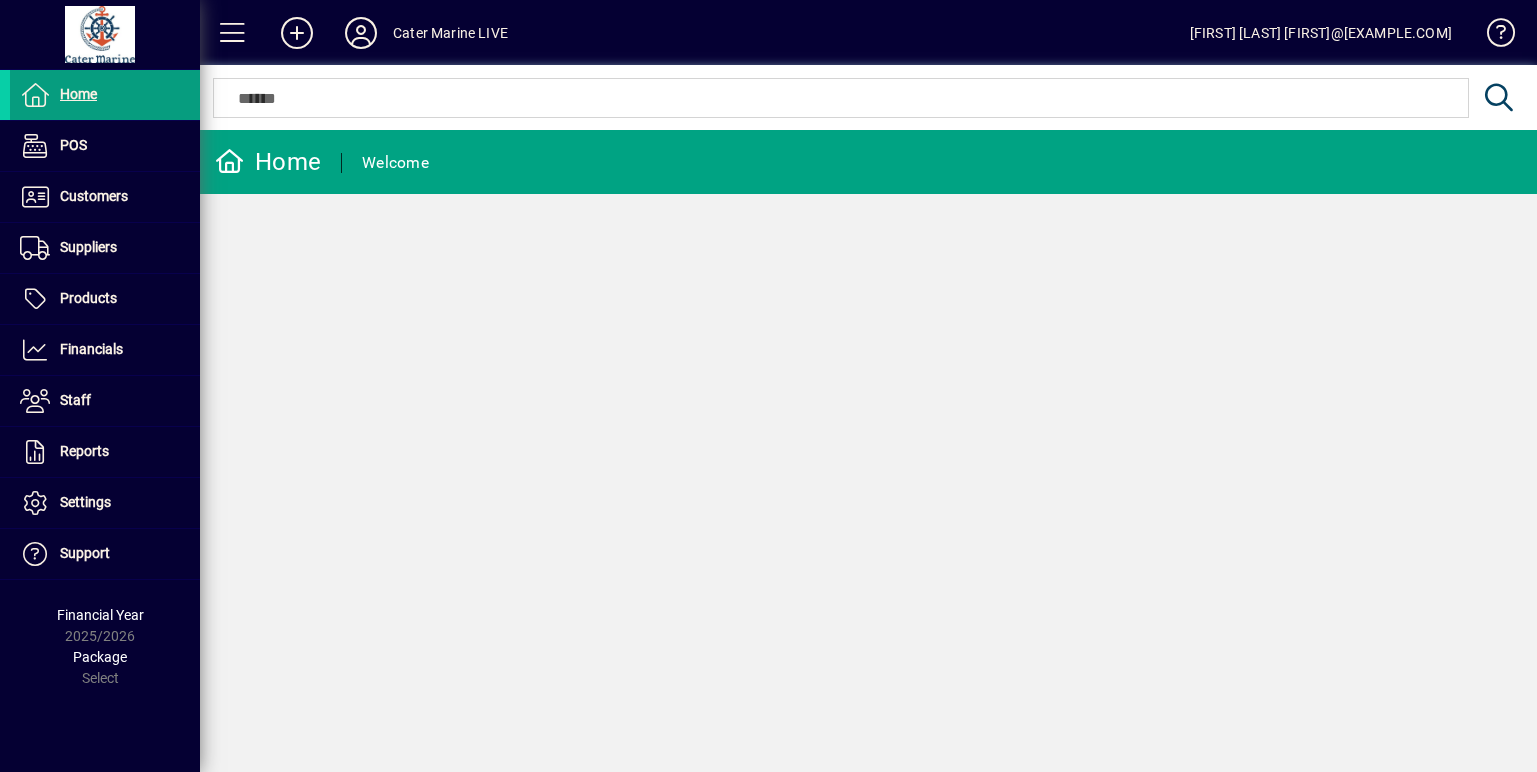 scroll, scrollTop: 0, scrollLeft: 0, axis: both 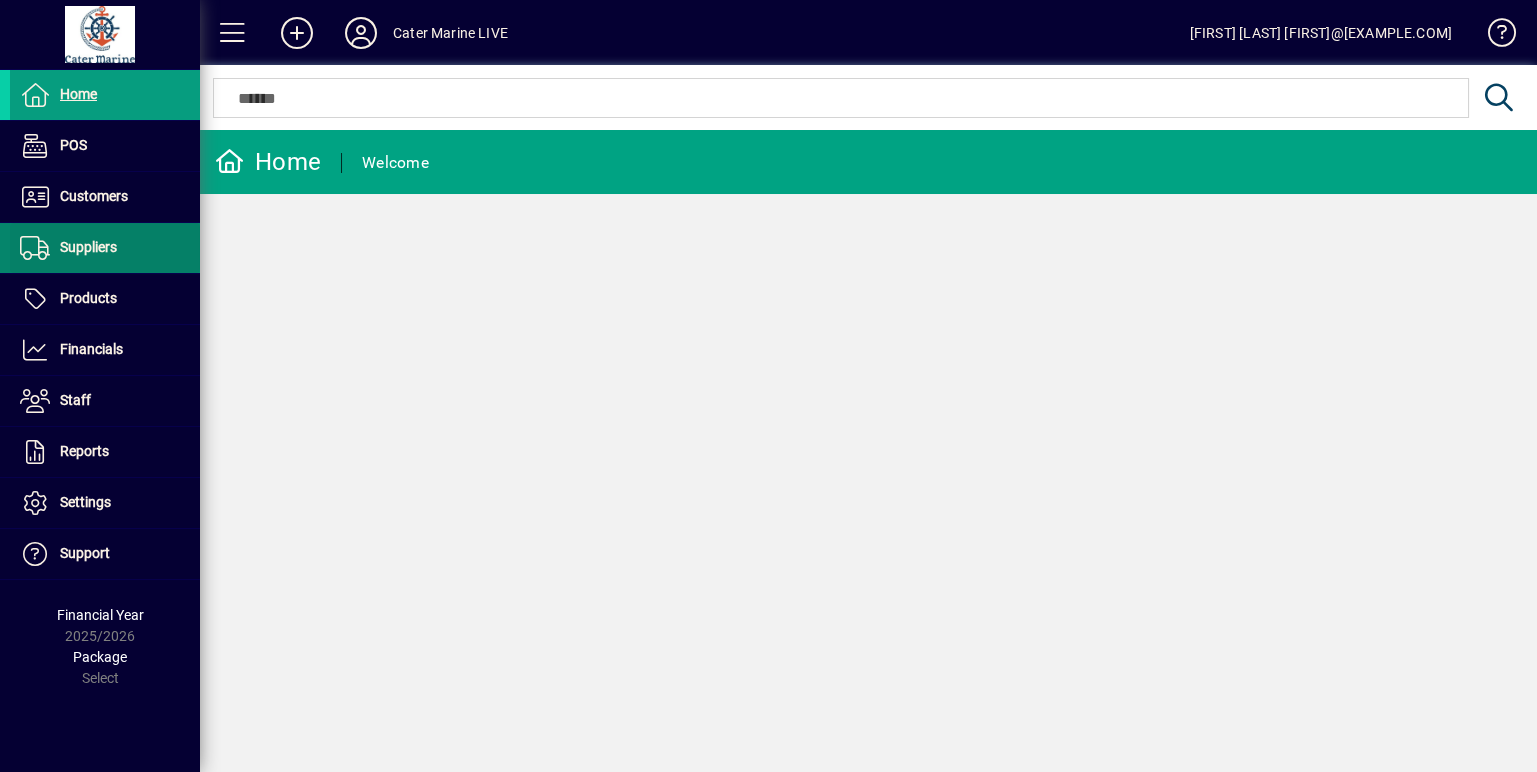 click on "Suppliers" at bounding box center (88, 247) 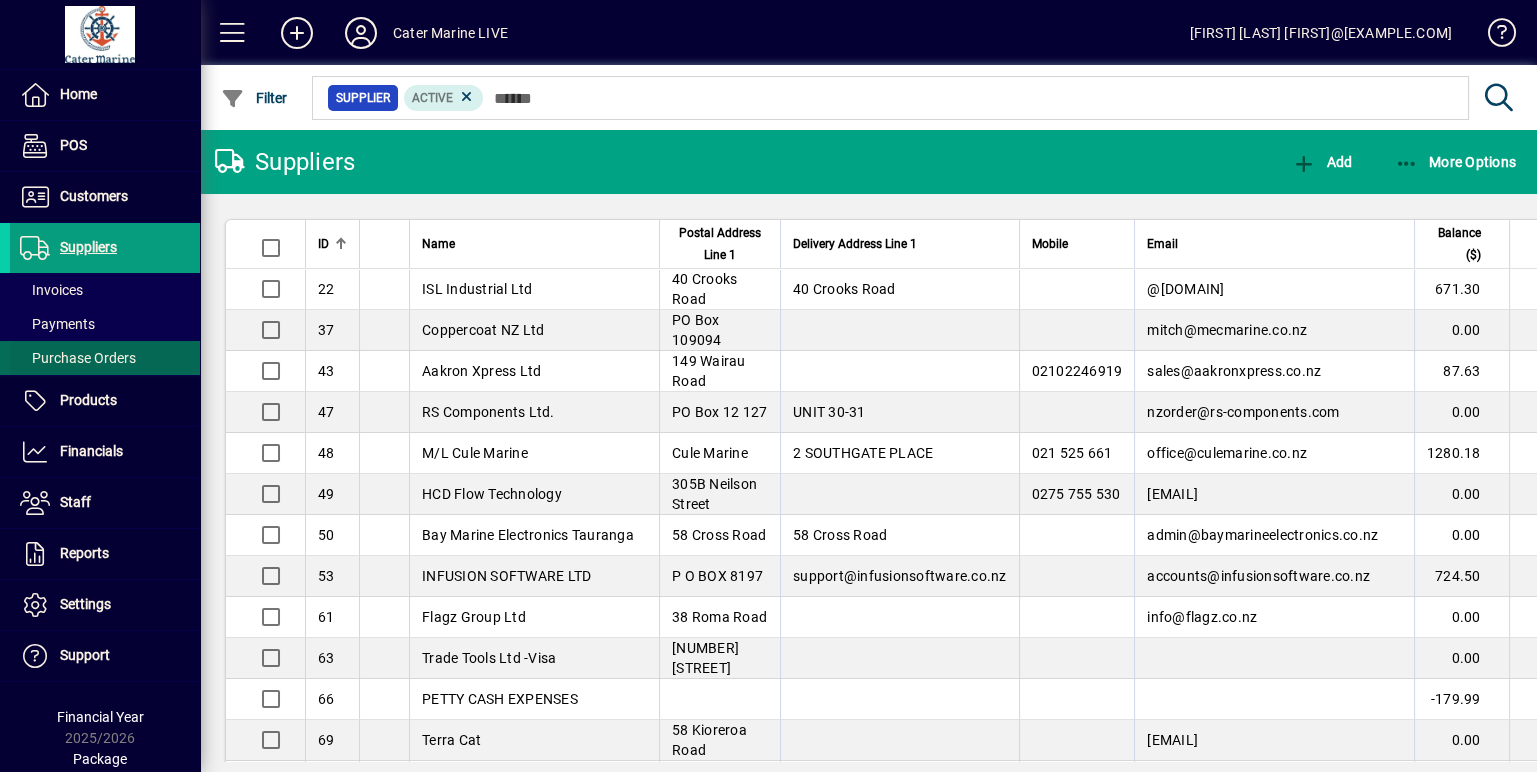 click on "Purchase Orders" at bounding box center (78, 358) 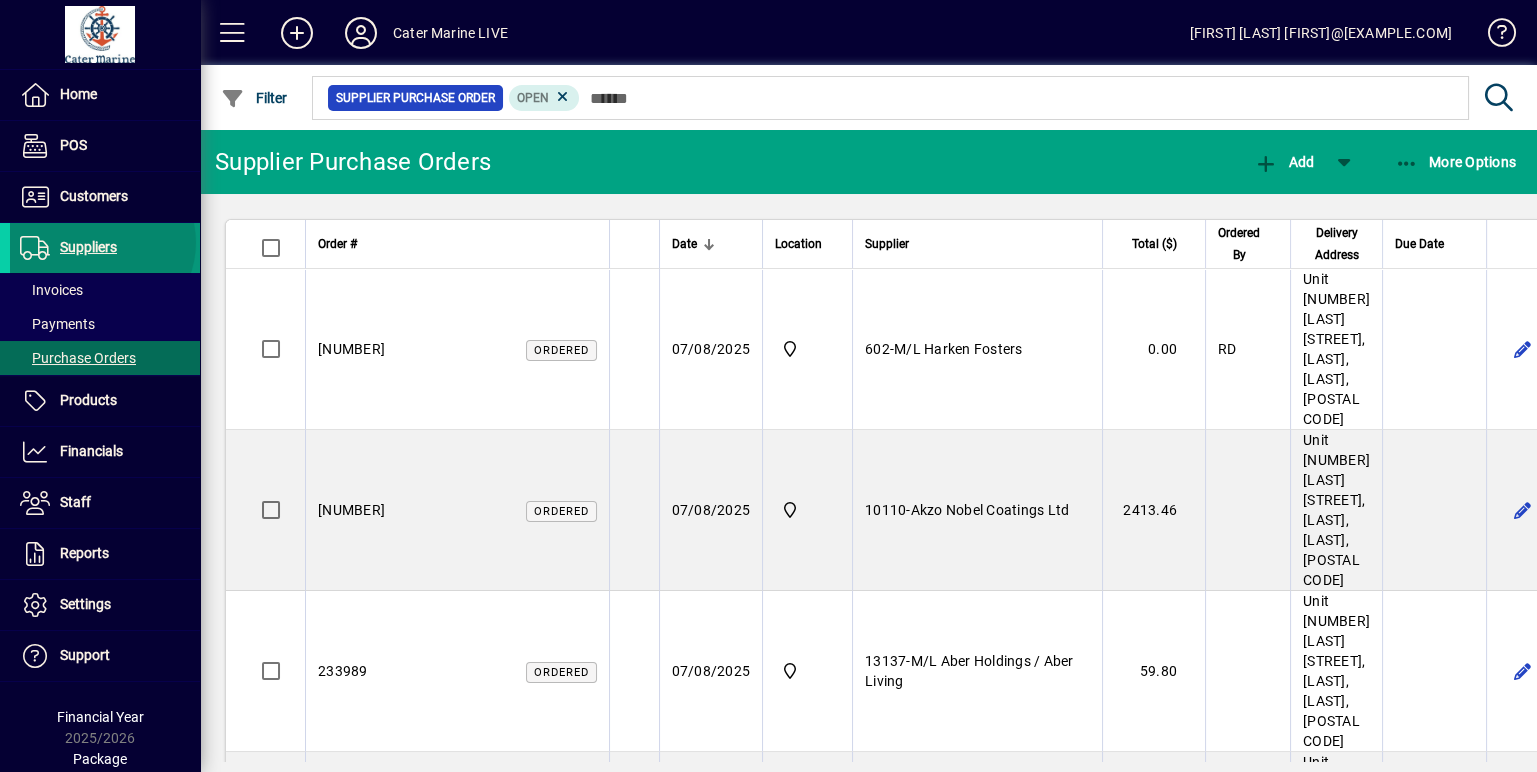 click on "Suppliers" at bounding box center [88, 247] 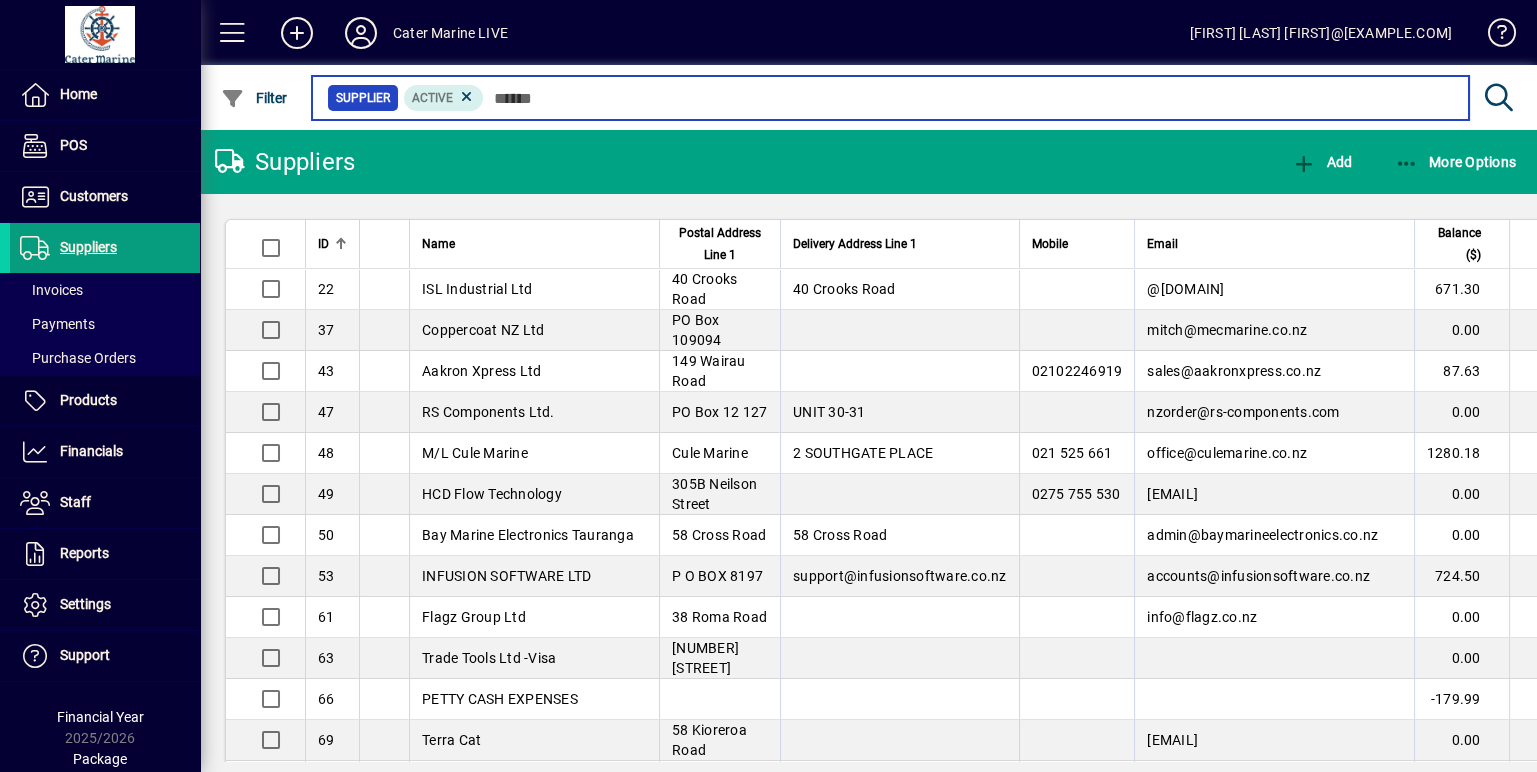 click at bounding box center (968, 98) 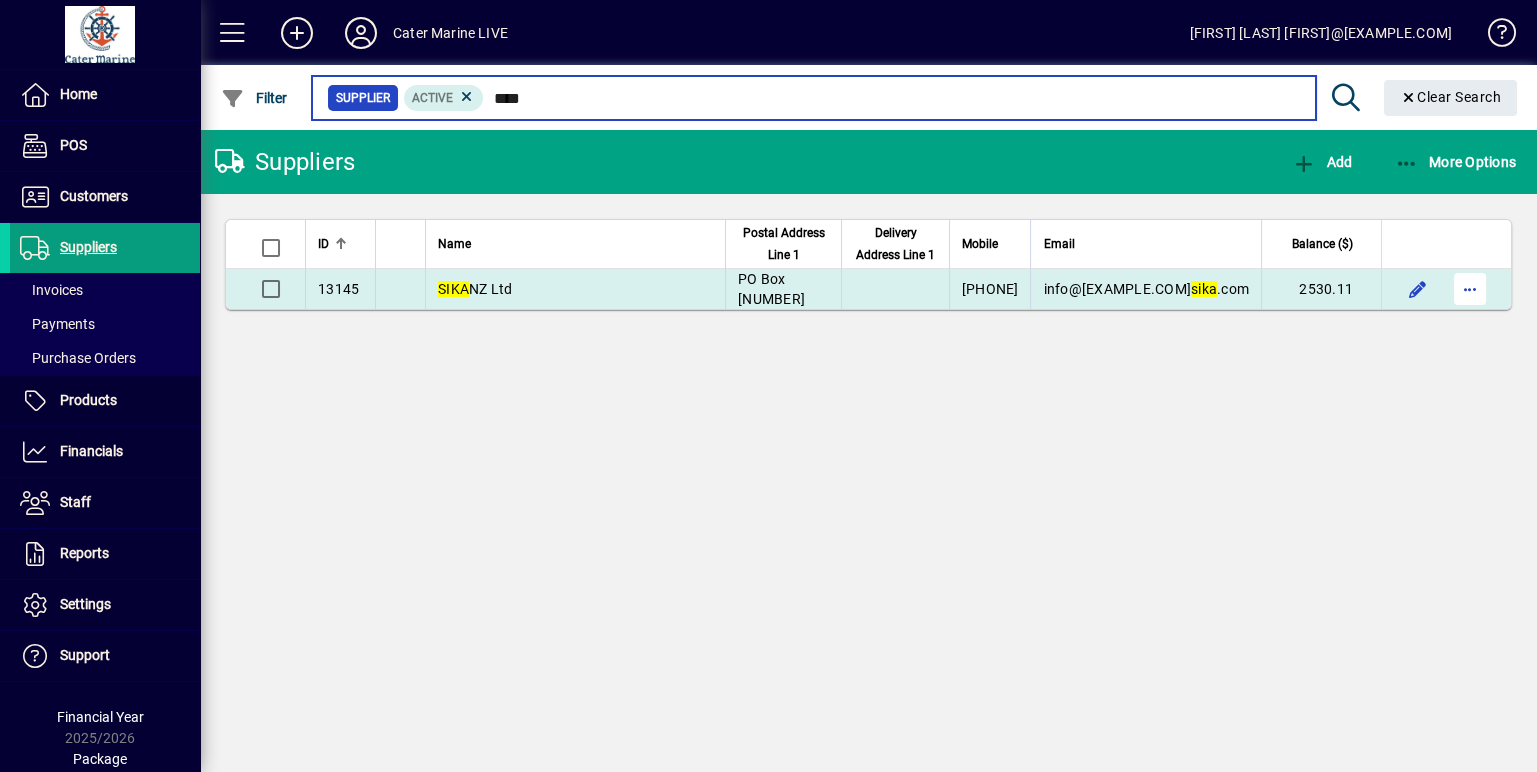 type on "****" 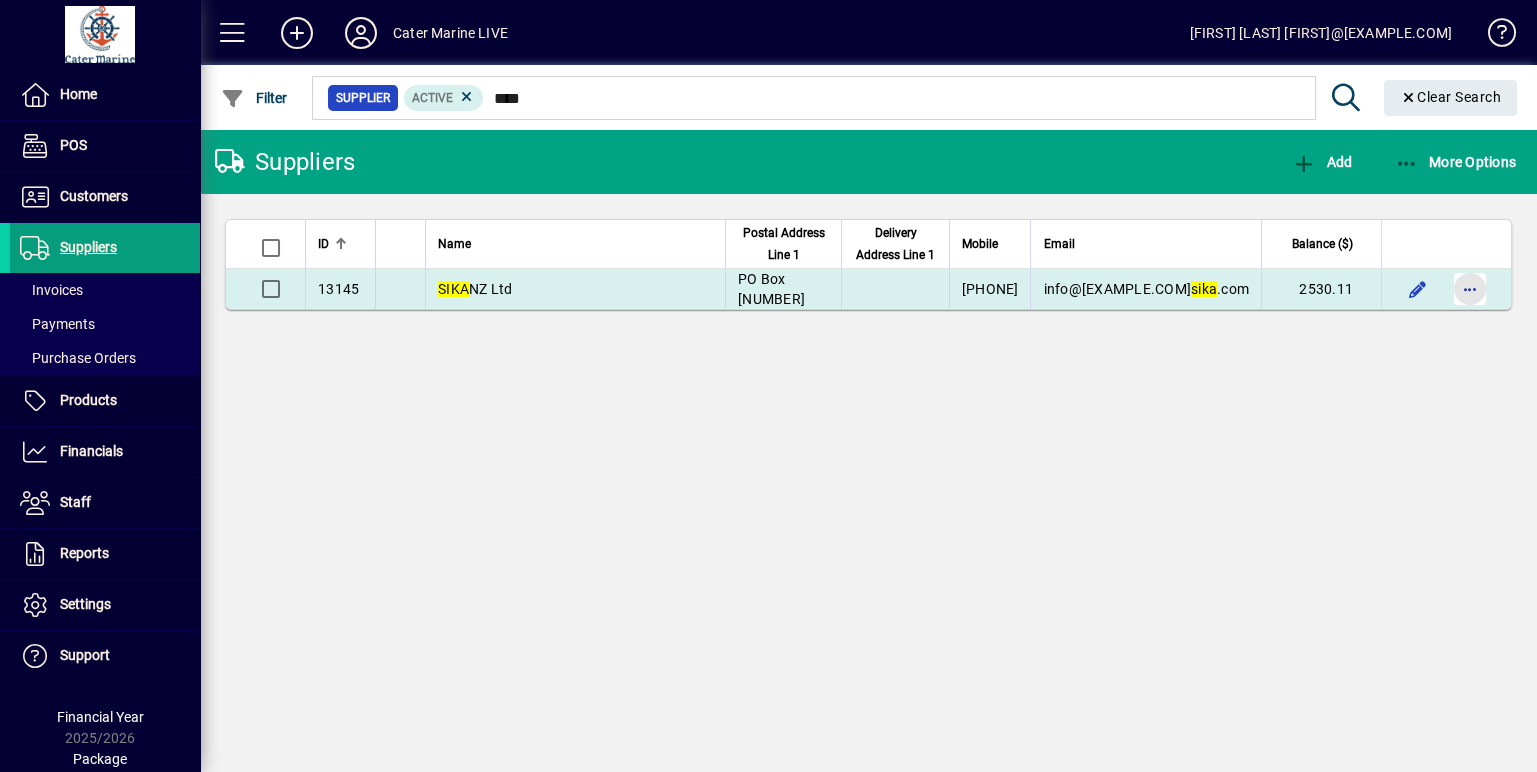 click at bounding box center [1470, 289] 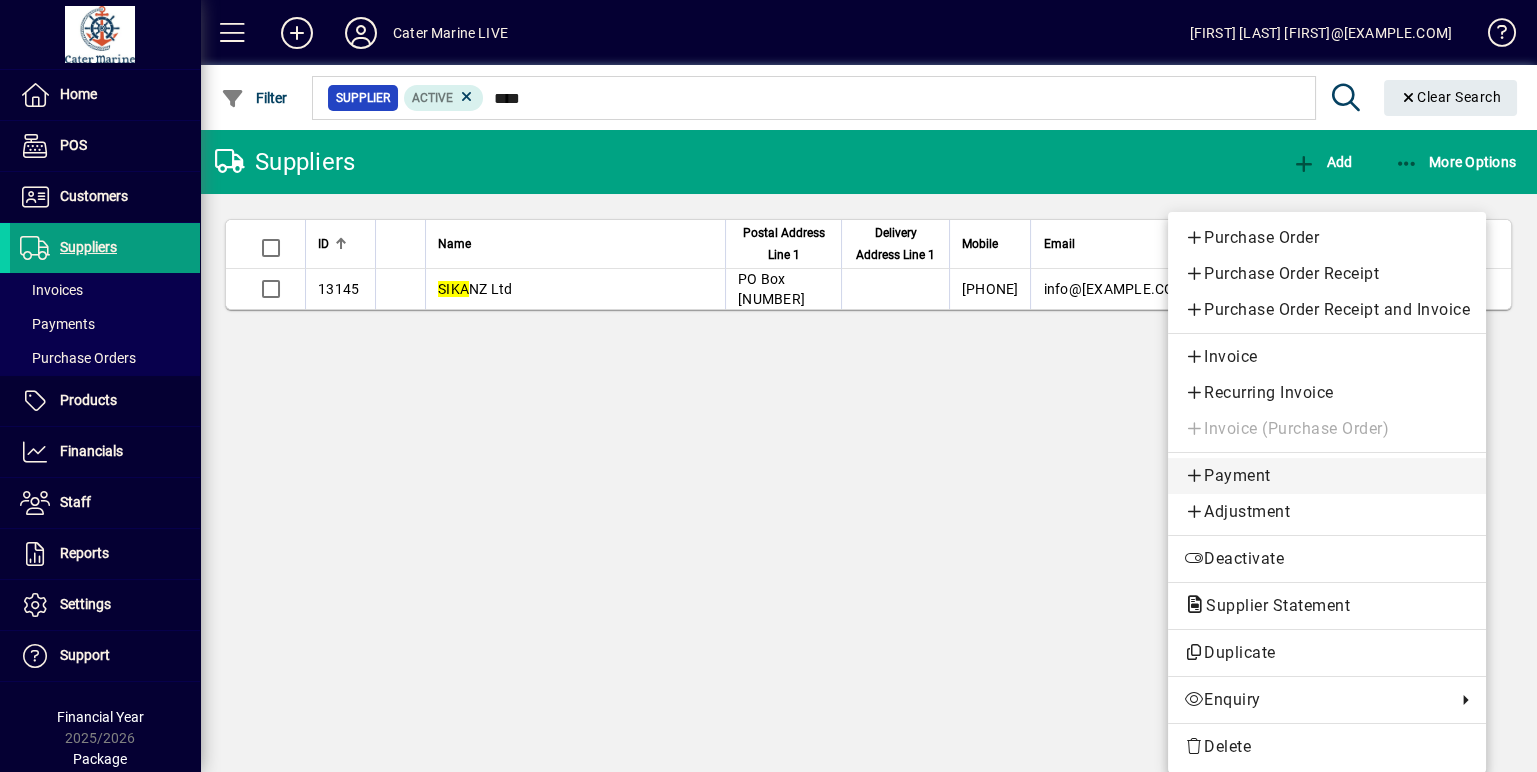 click on "Payment" at bounding box center [1327, 476] 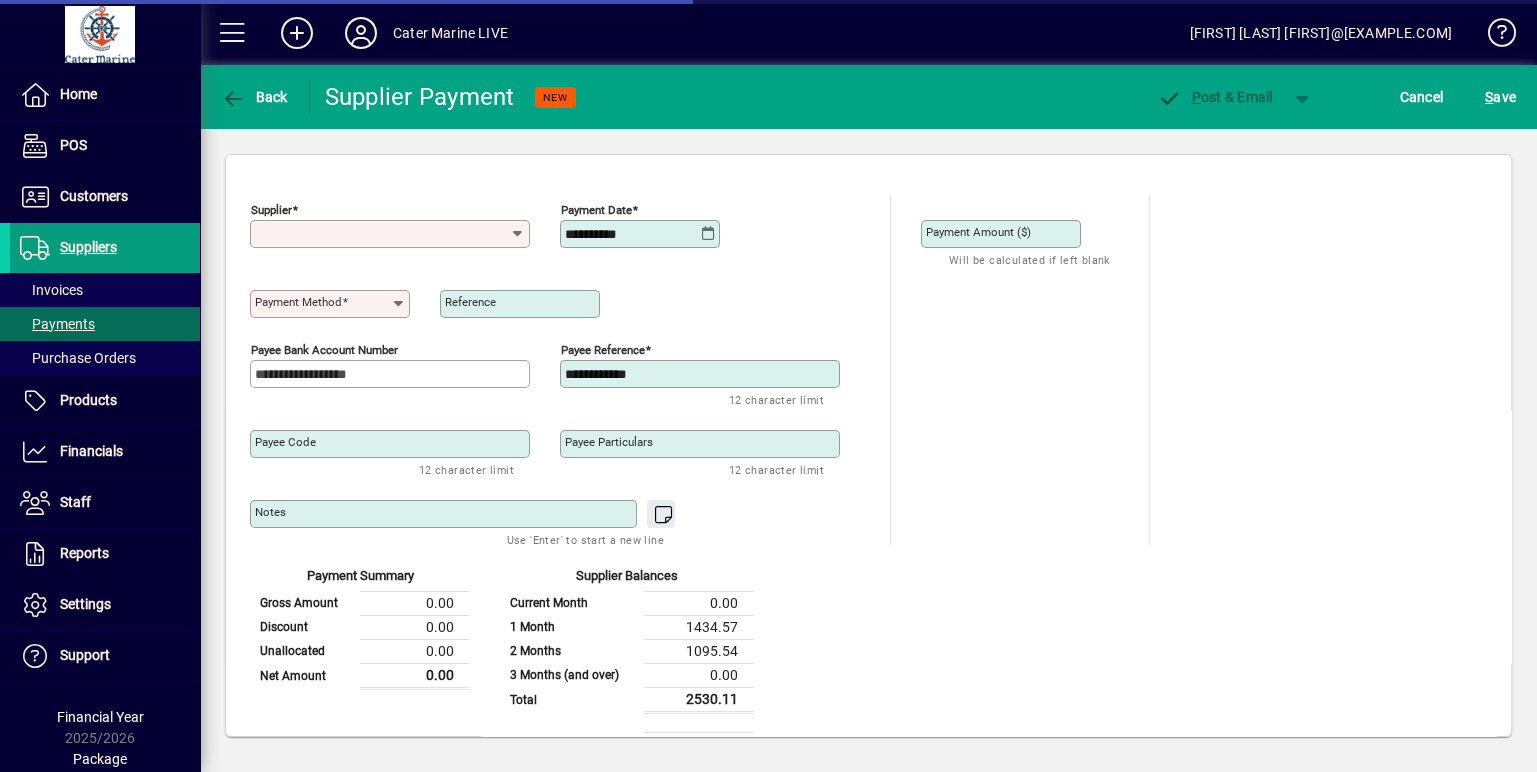 type on "**********" 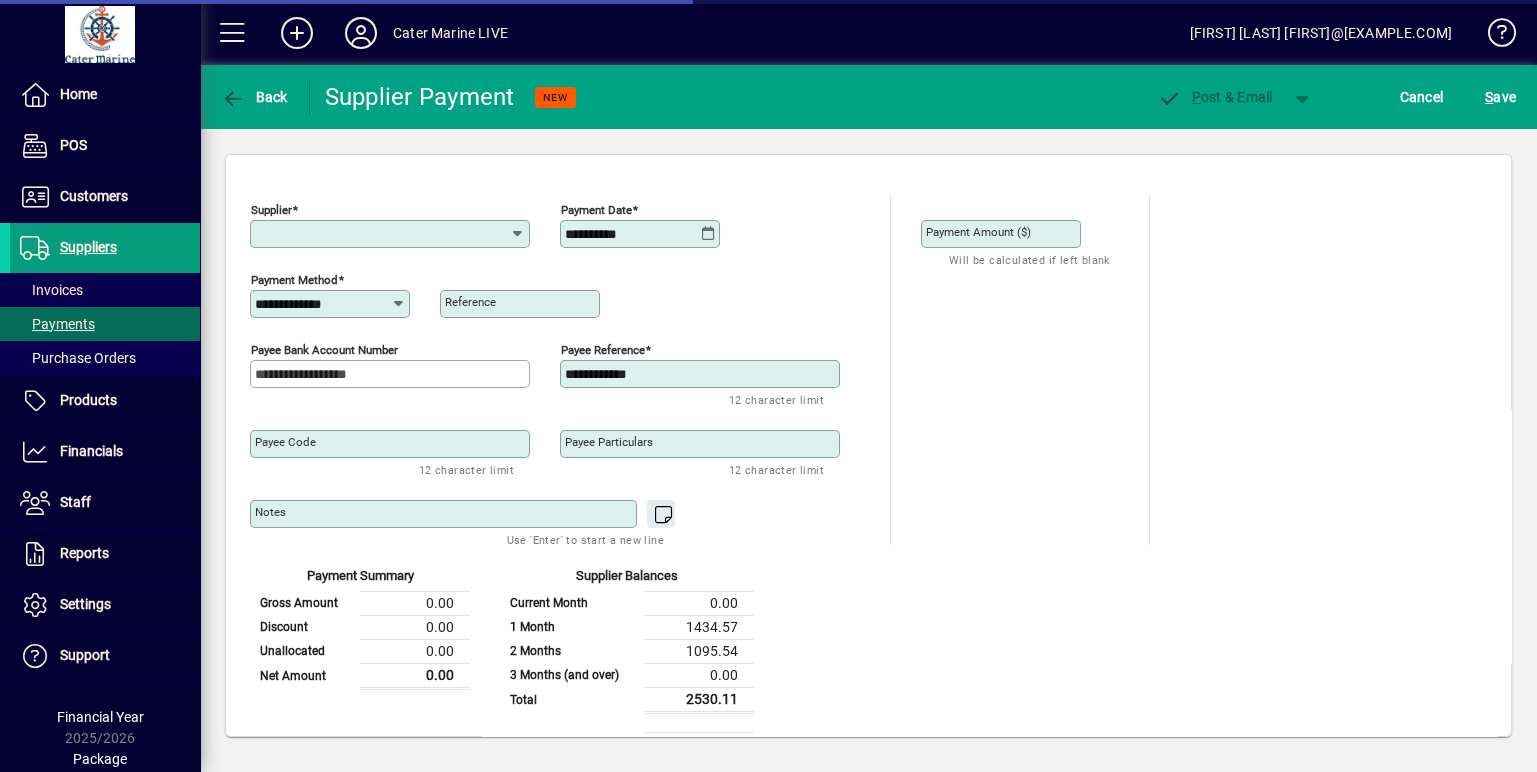 type on "**********" 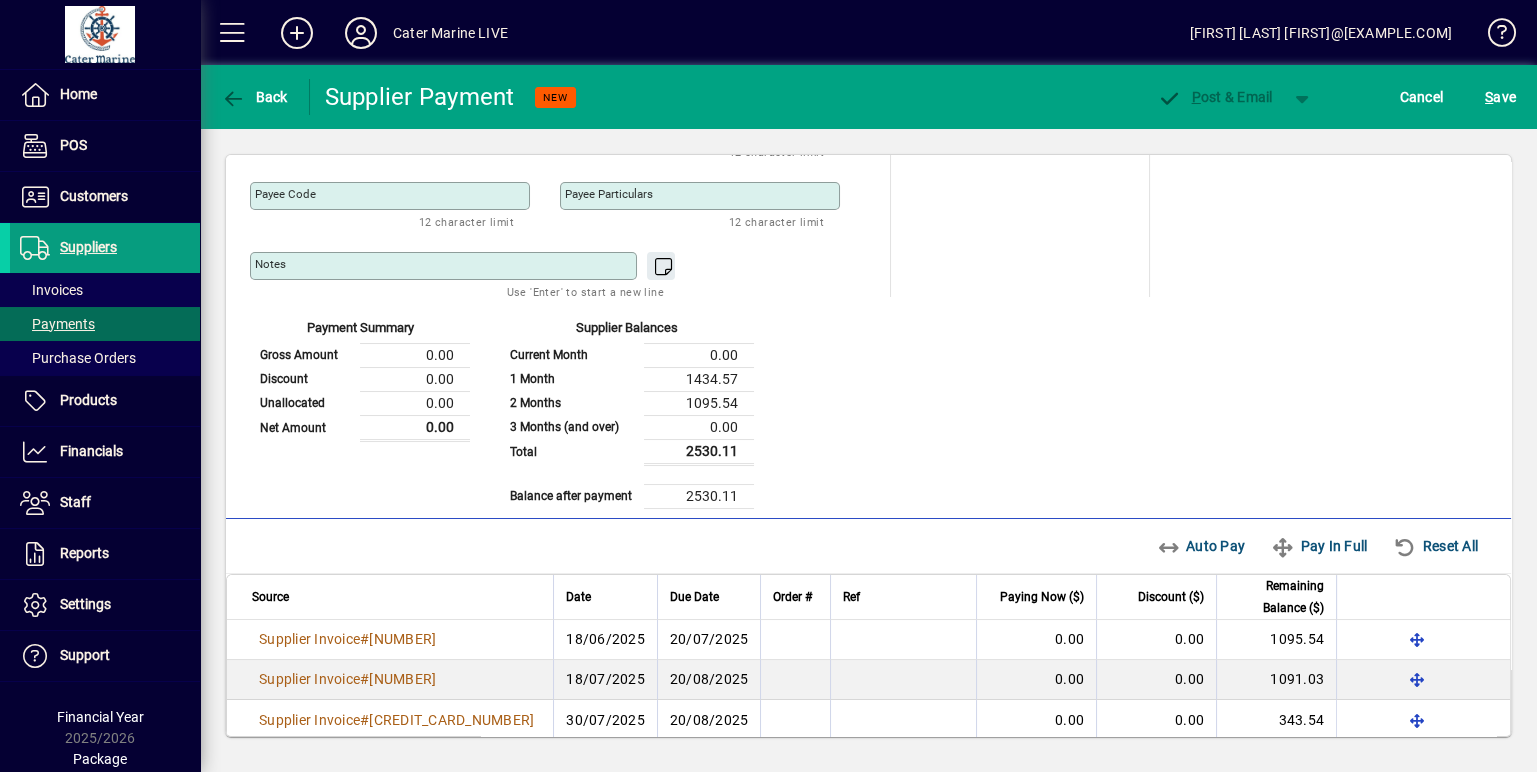 scroll, scrollTop: 263, scrollLeft: 0, axis: vertical 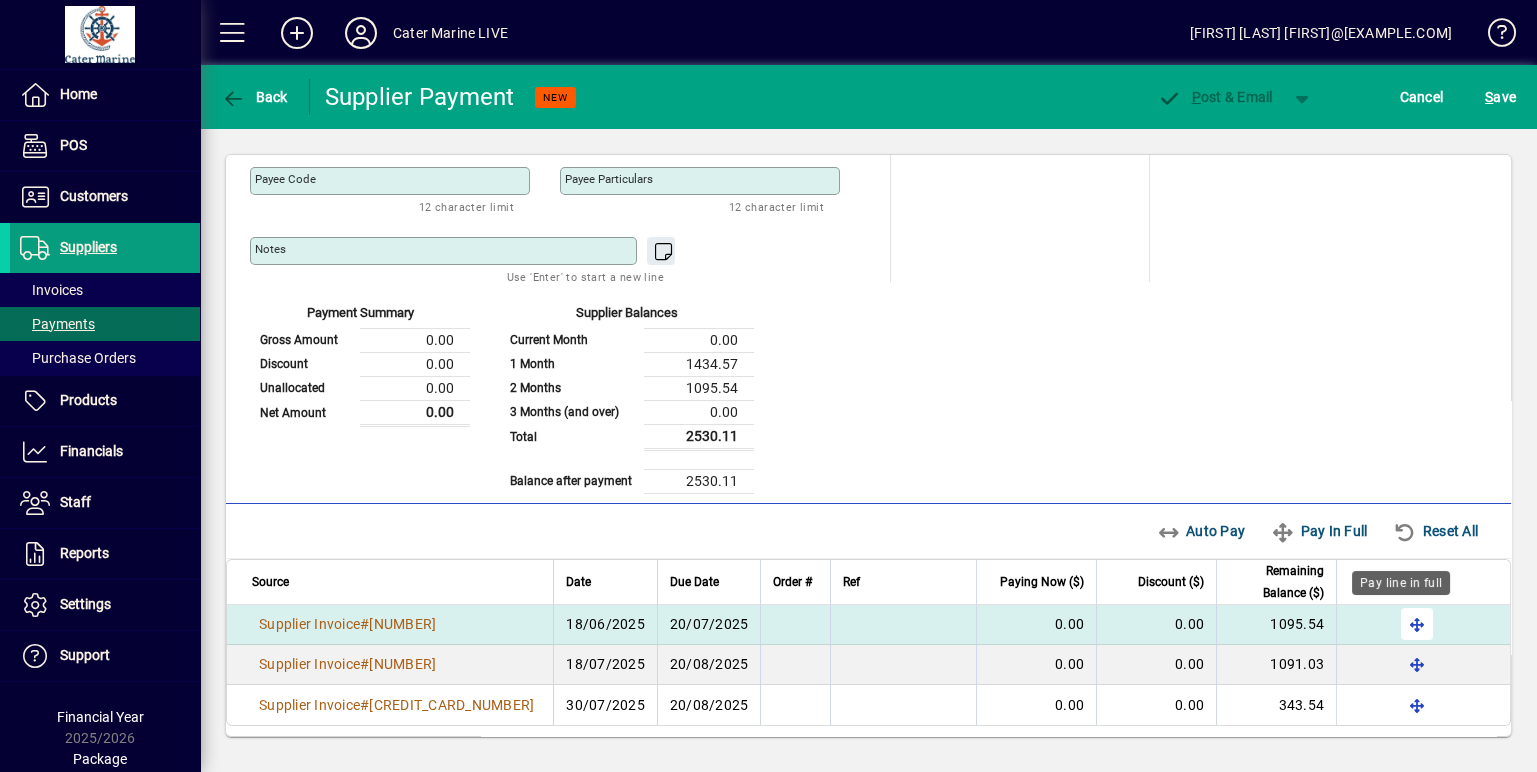 click at bounding box center [1417, 624] 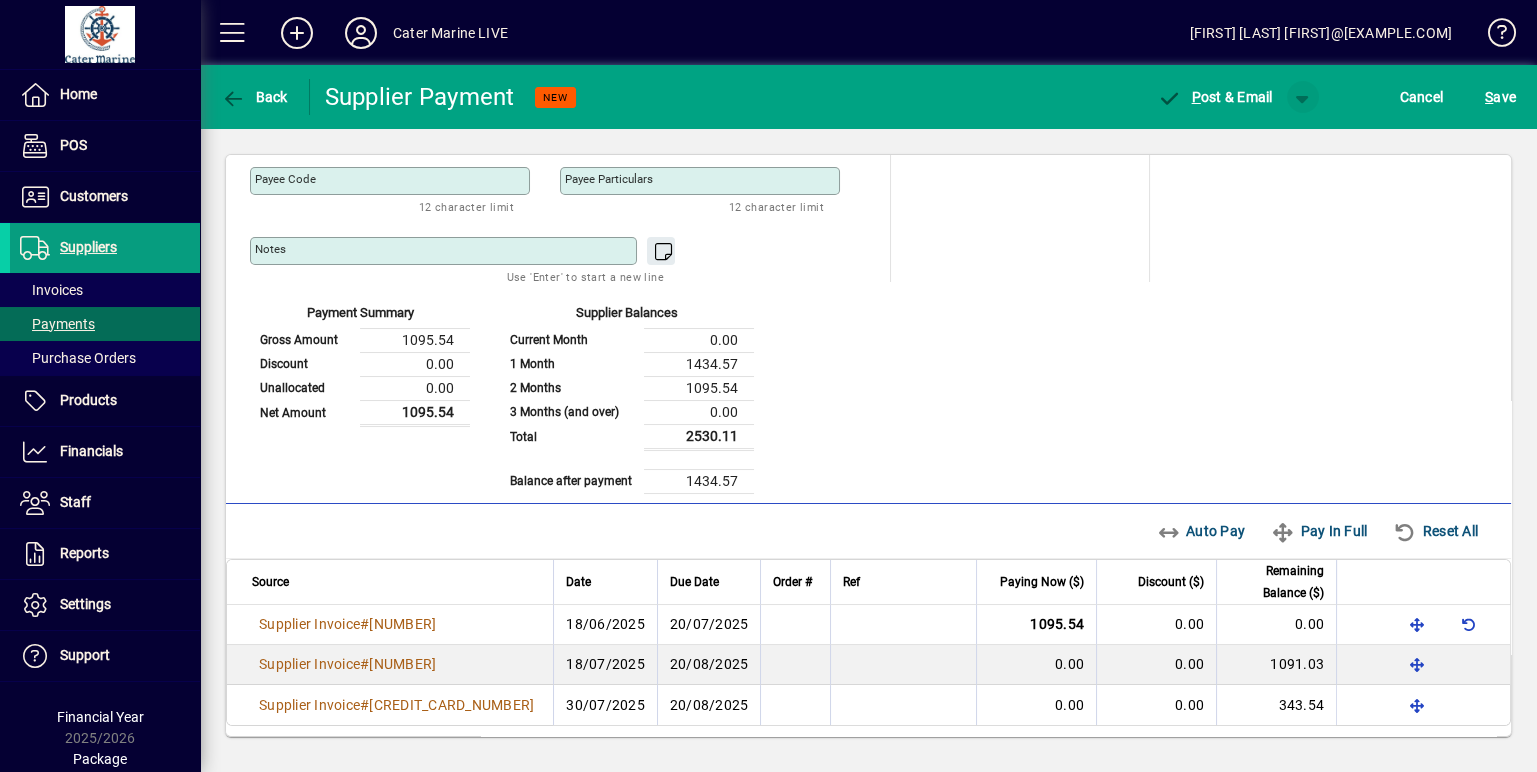 click 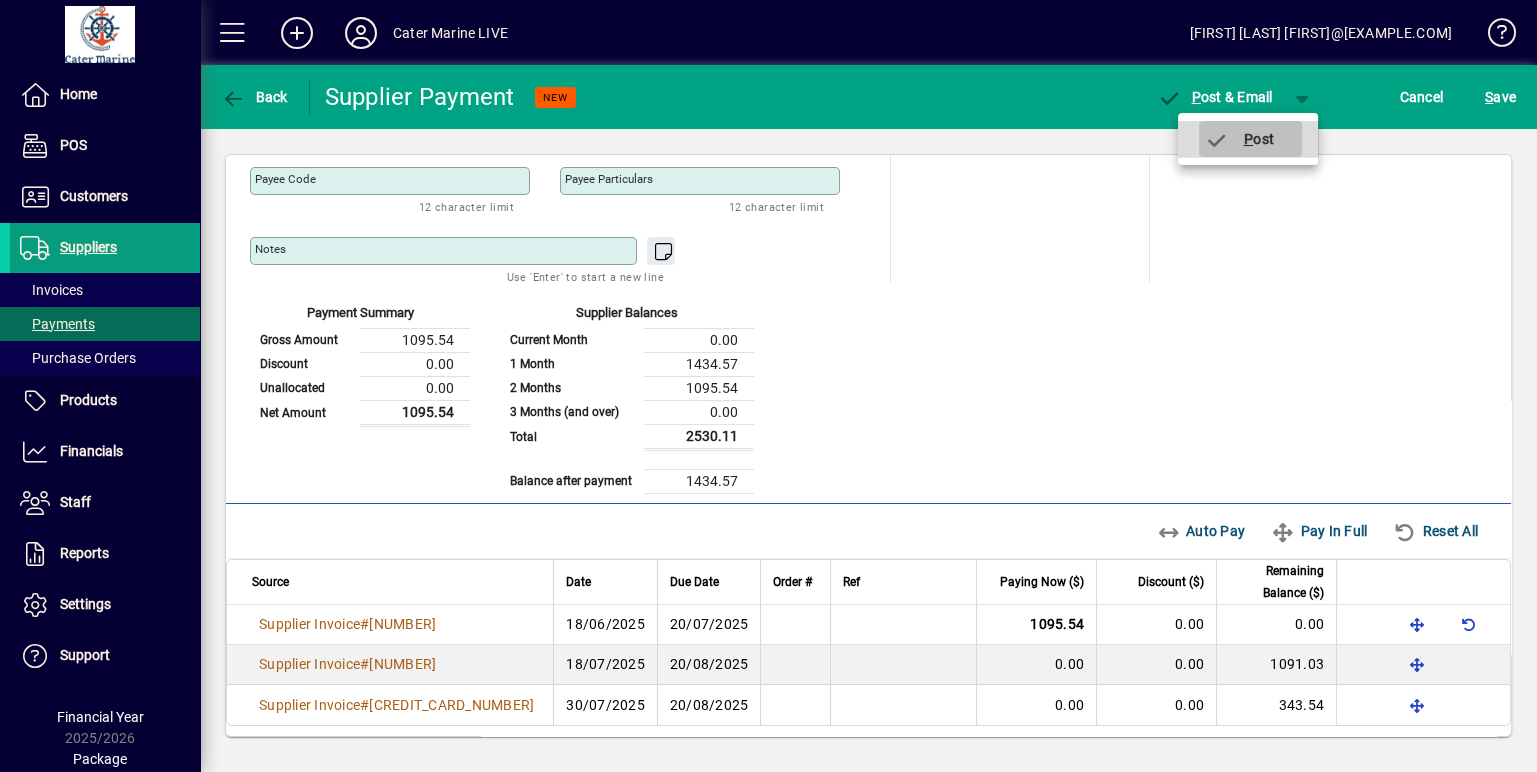 click on "P ost" at bounding box center [1239, 139] 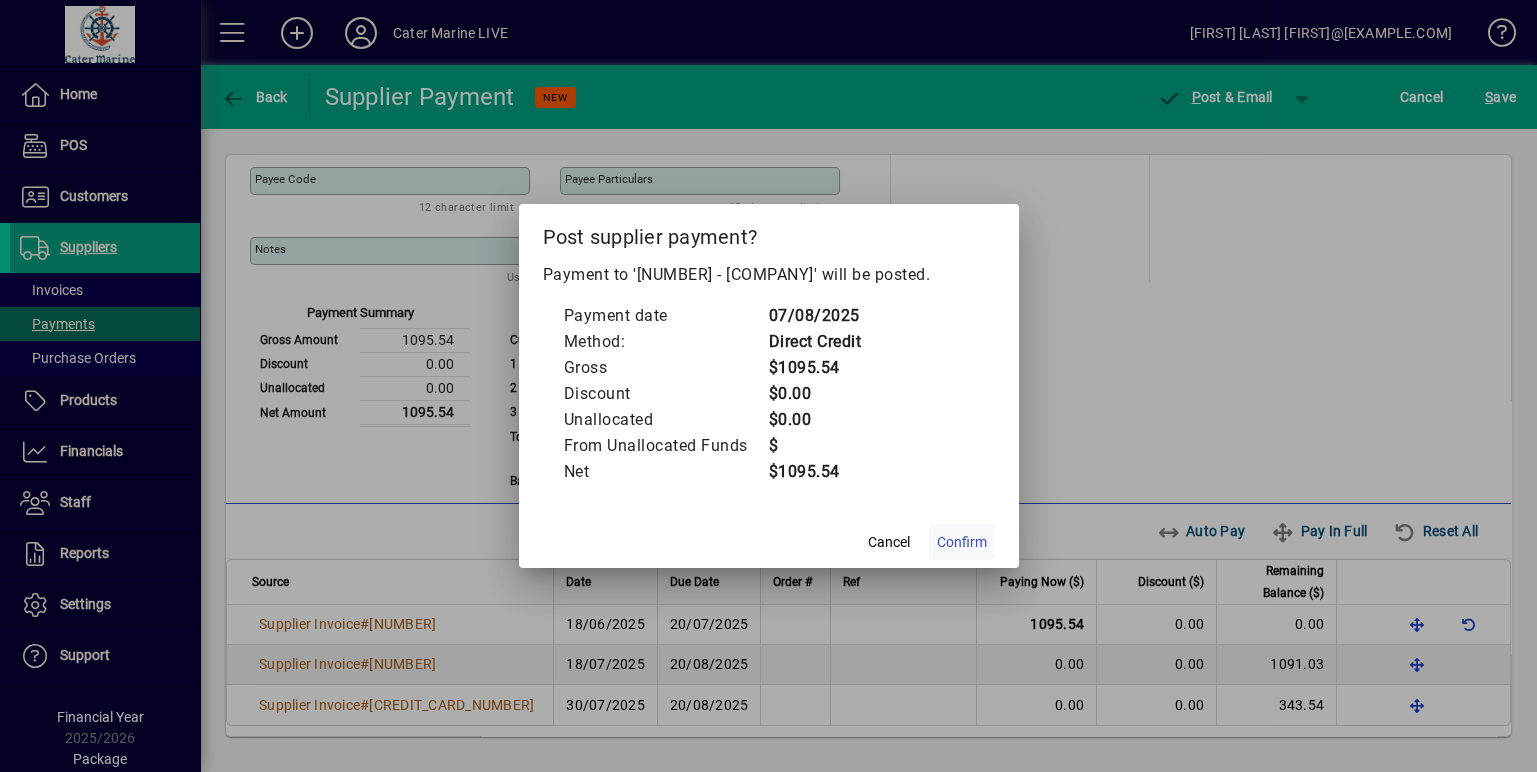 click on "Confirm" 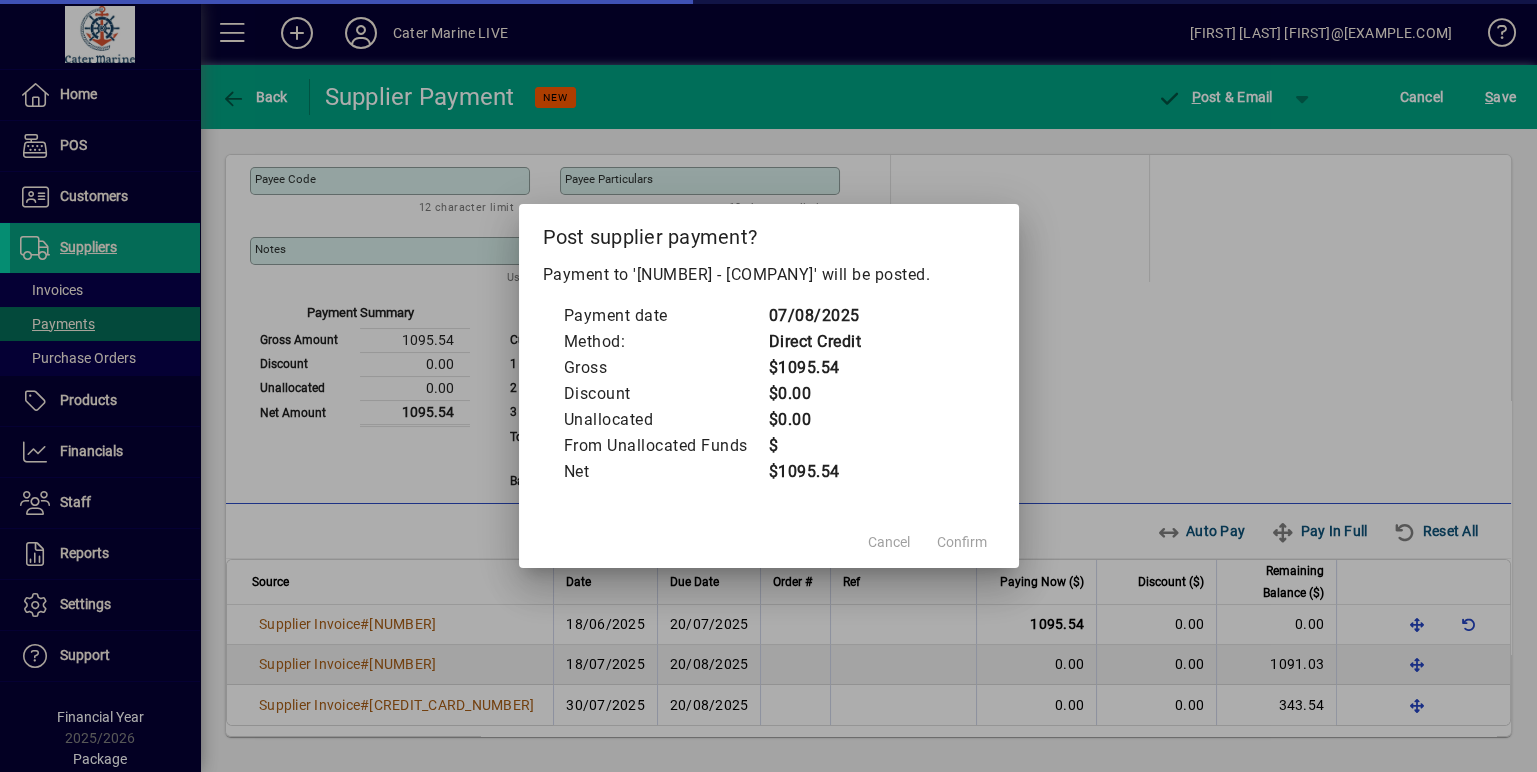 type on "****" 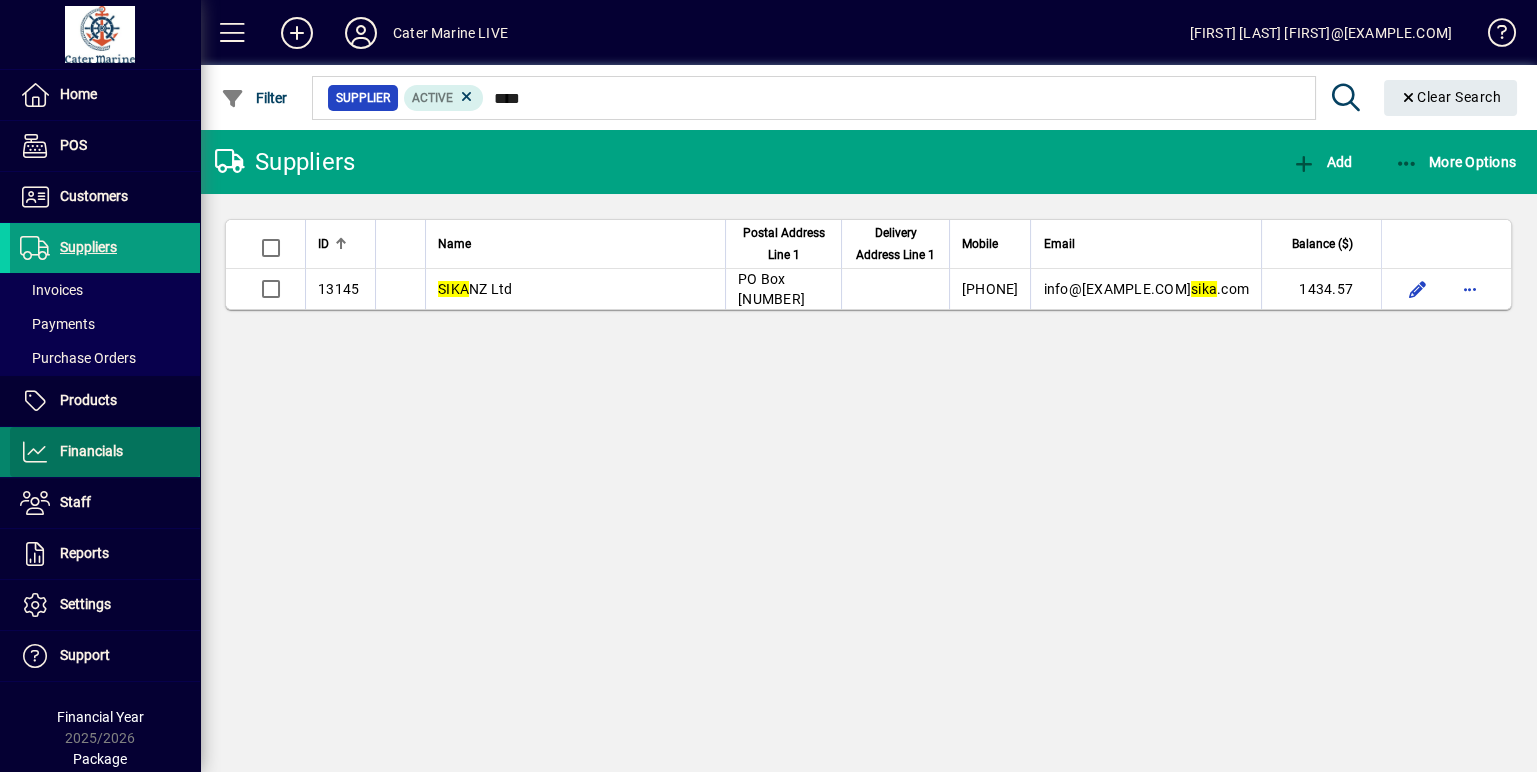 click on "Financials" at bounding box center [91, 451] 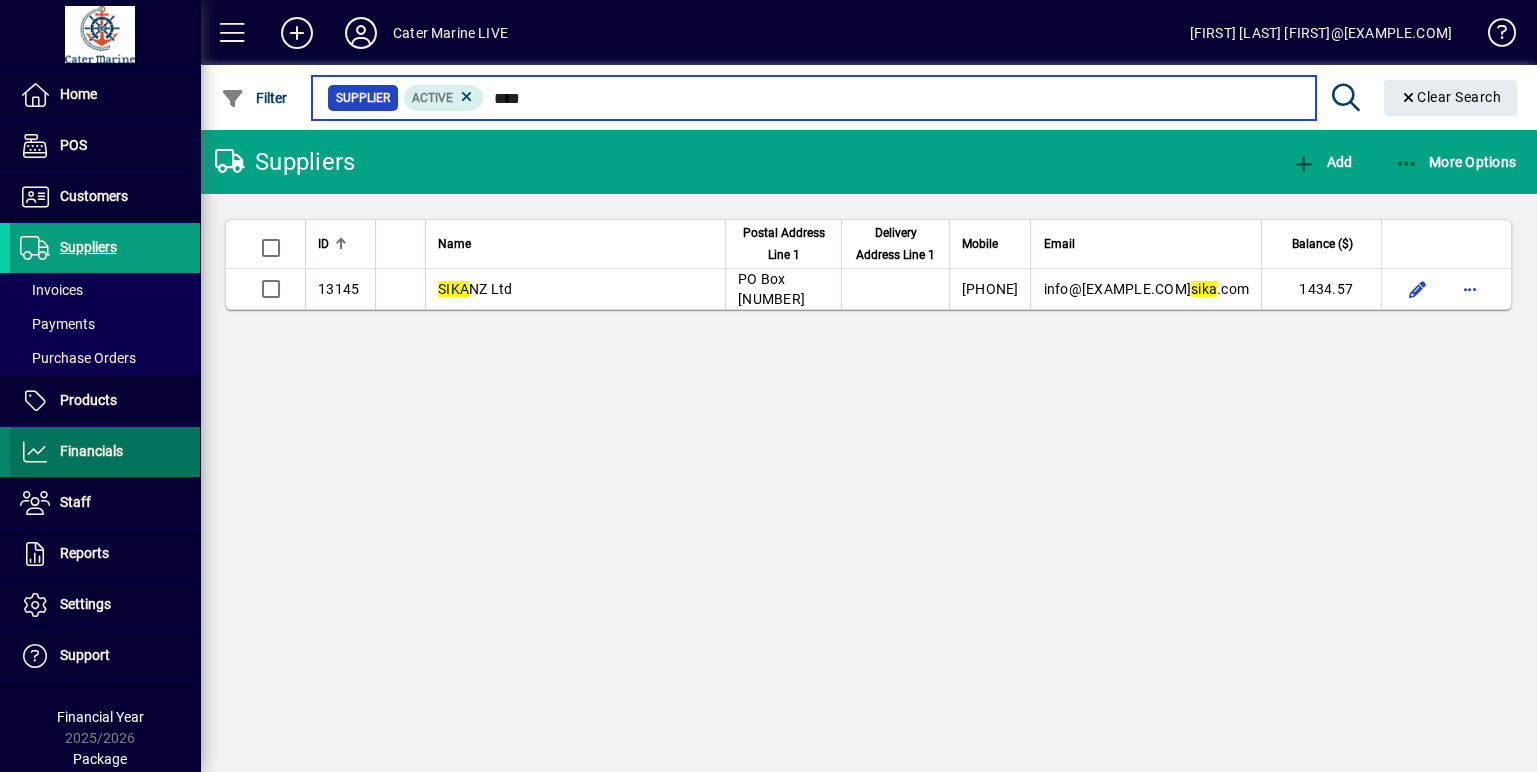 type 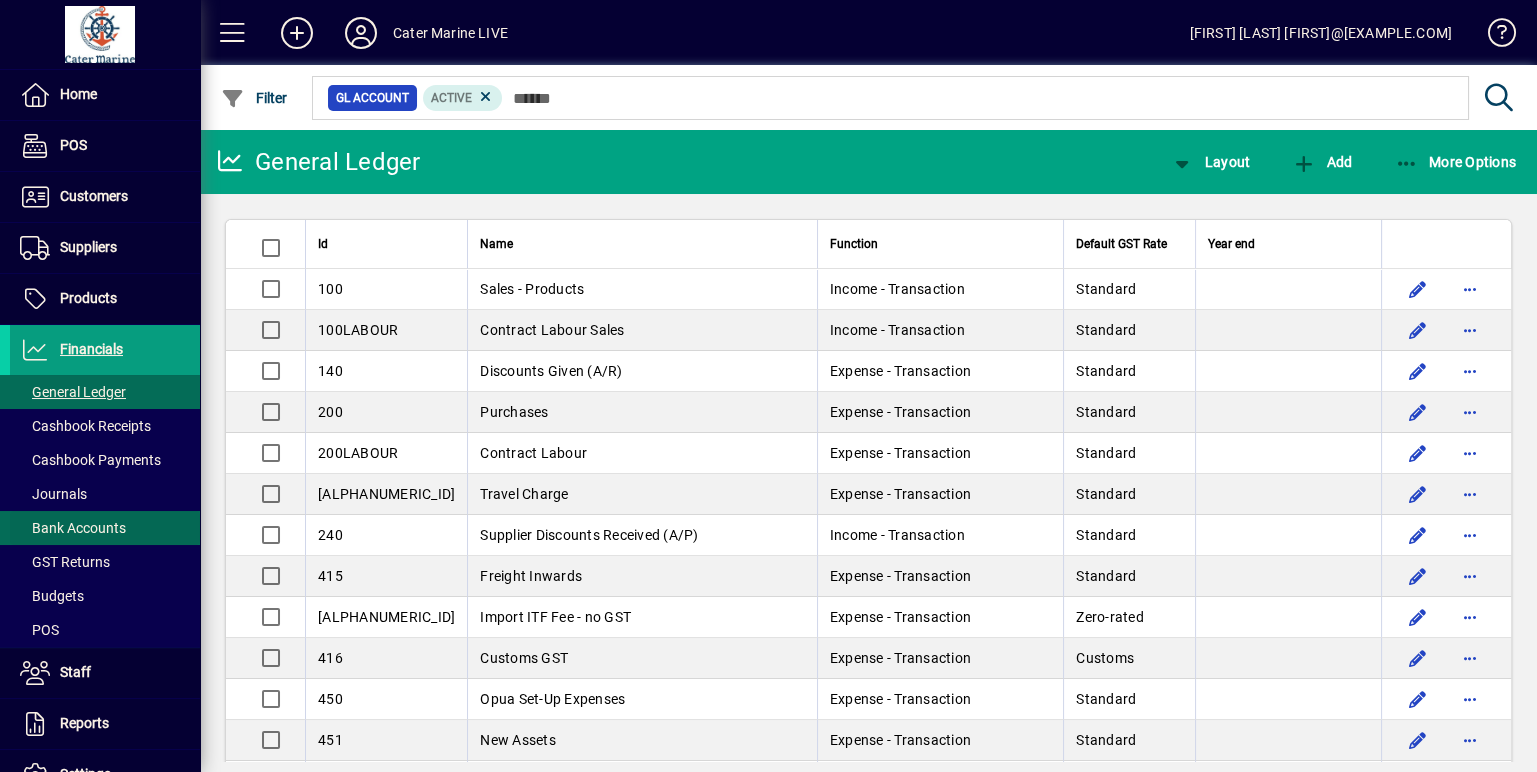 click on "Bank Accounts" at bounding box center (73, 528) 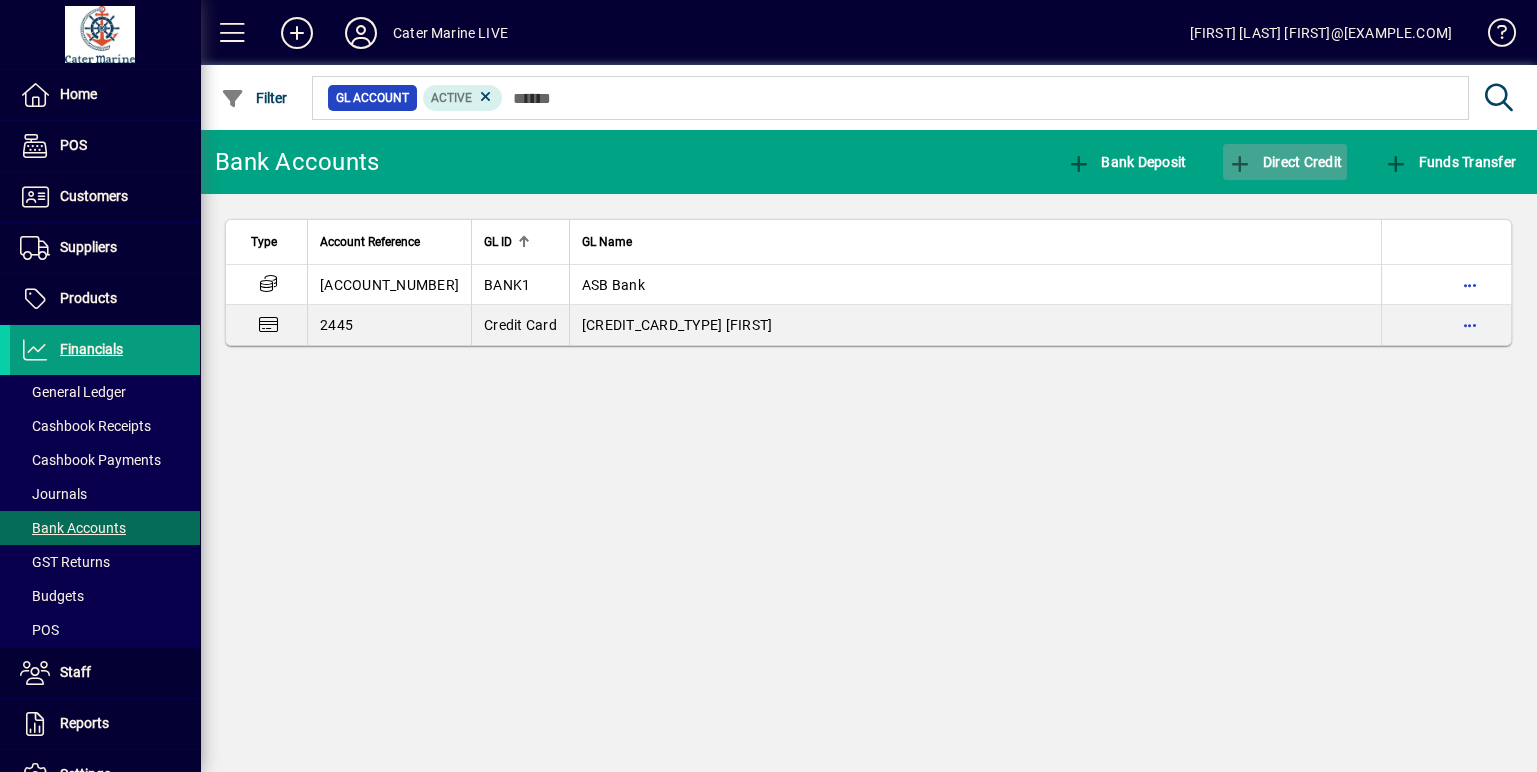 click 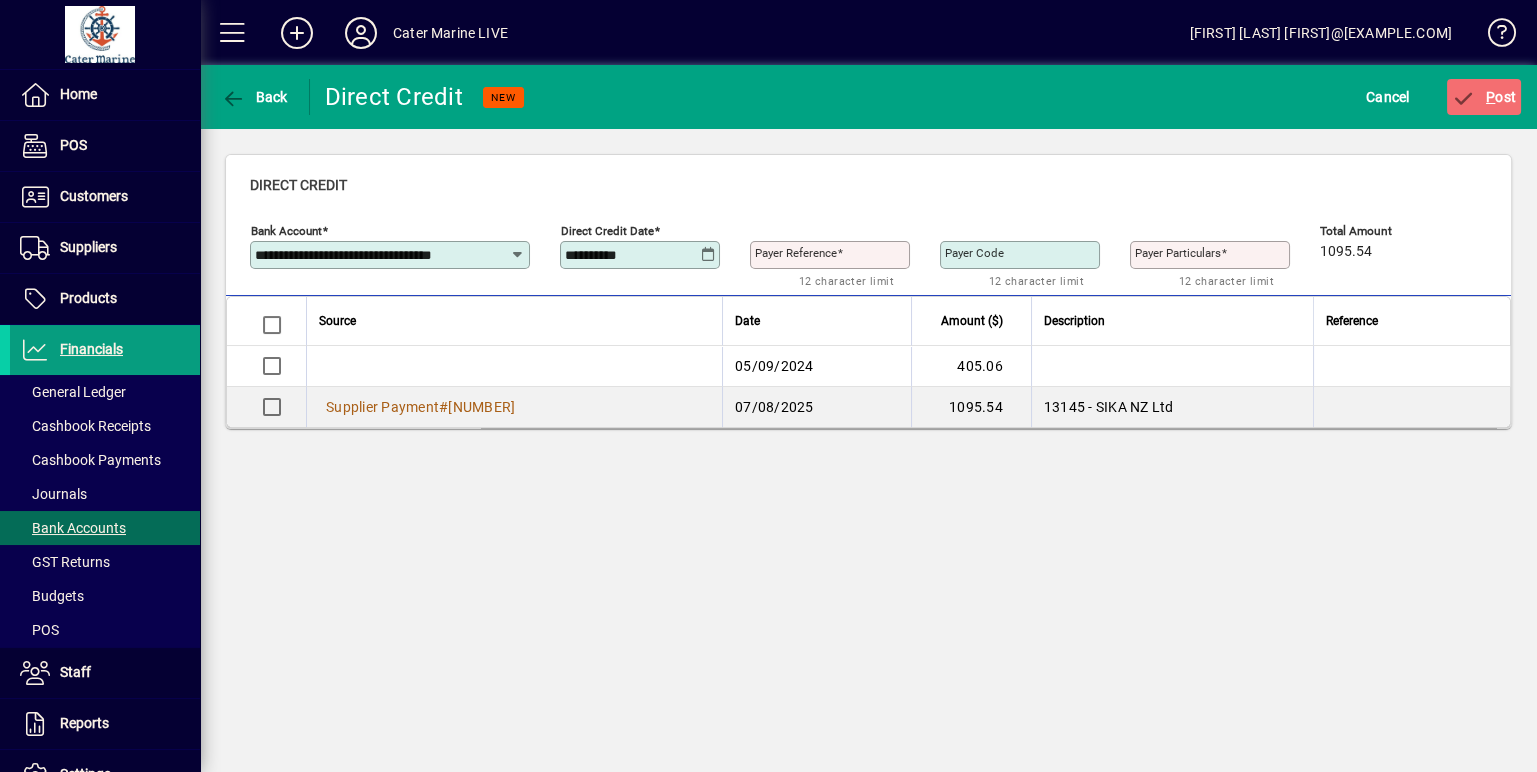 click on "Payer Reference" at bounding box center [796, 253] 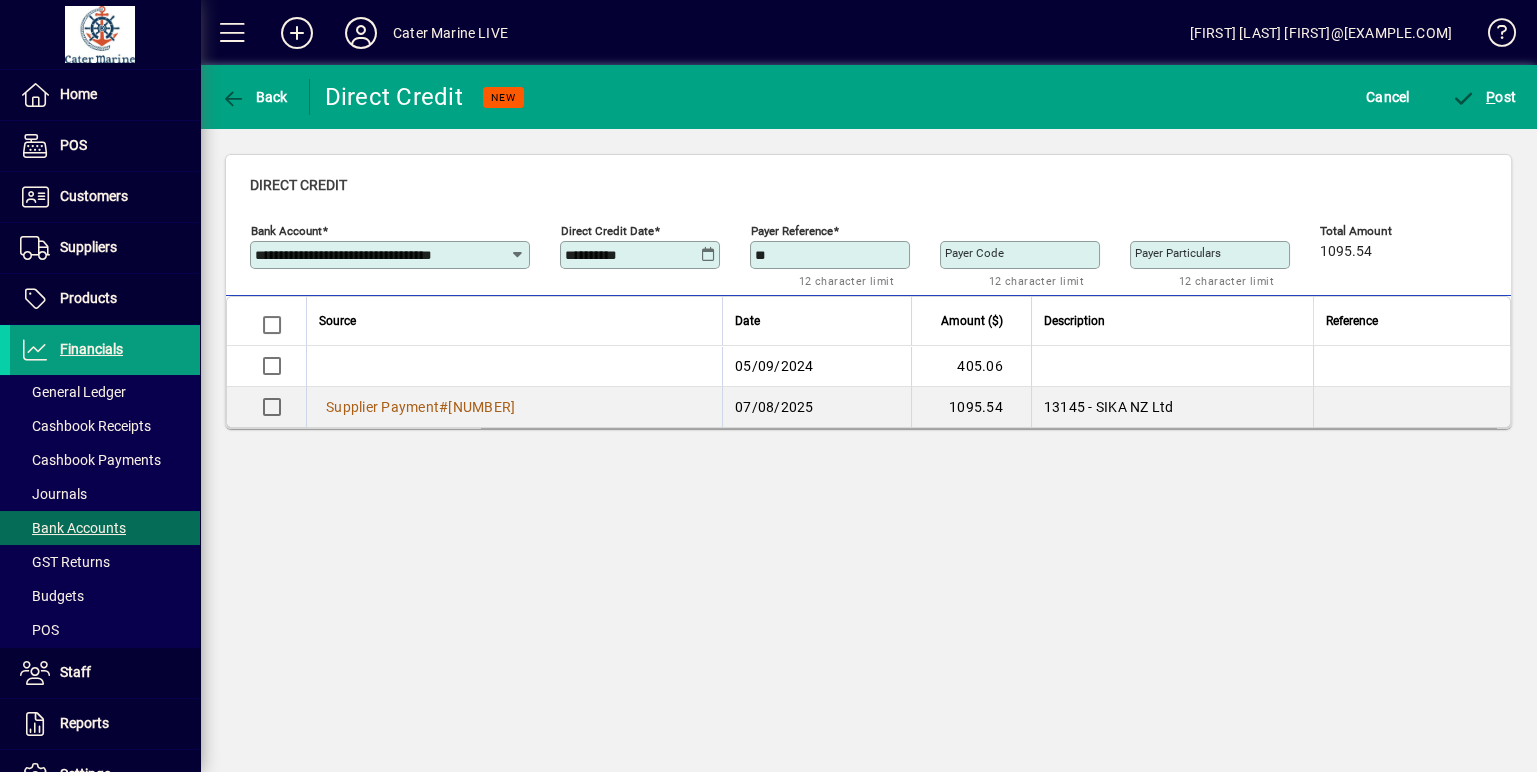 type on "********" 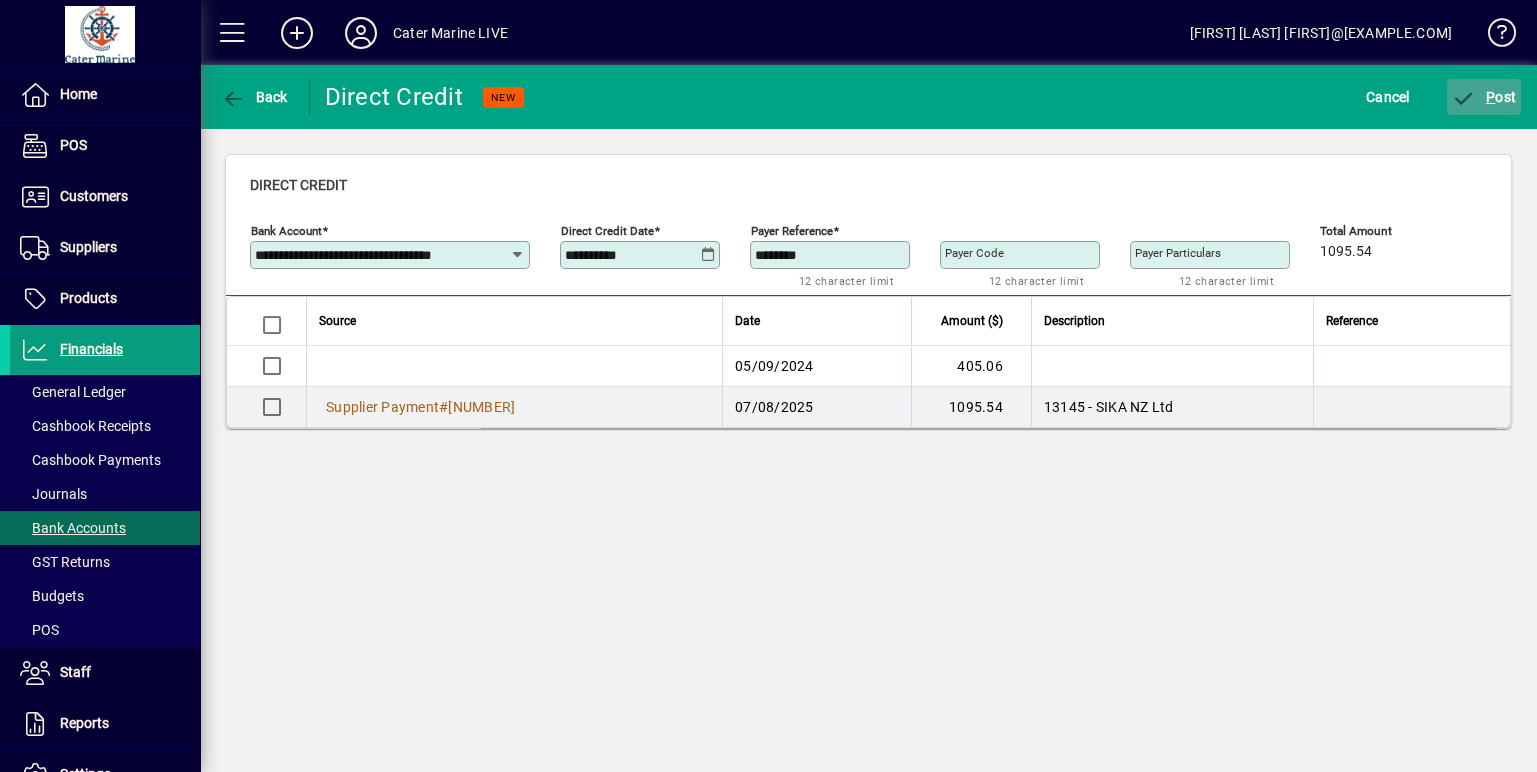 click on "P ost" 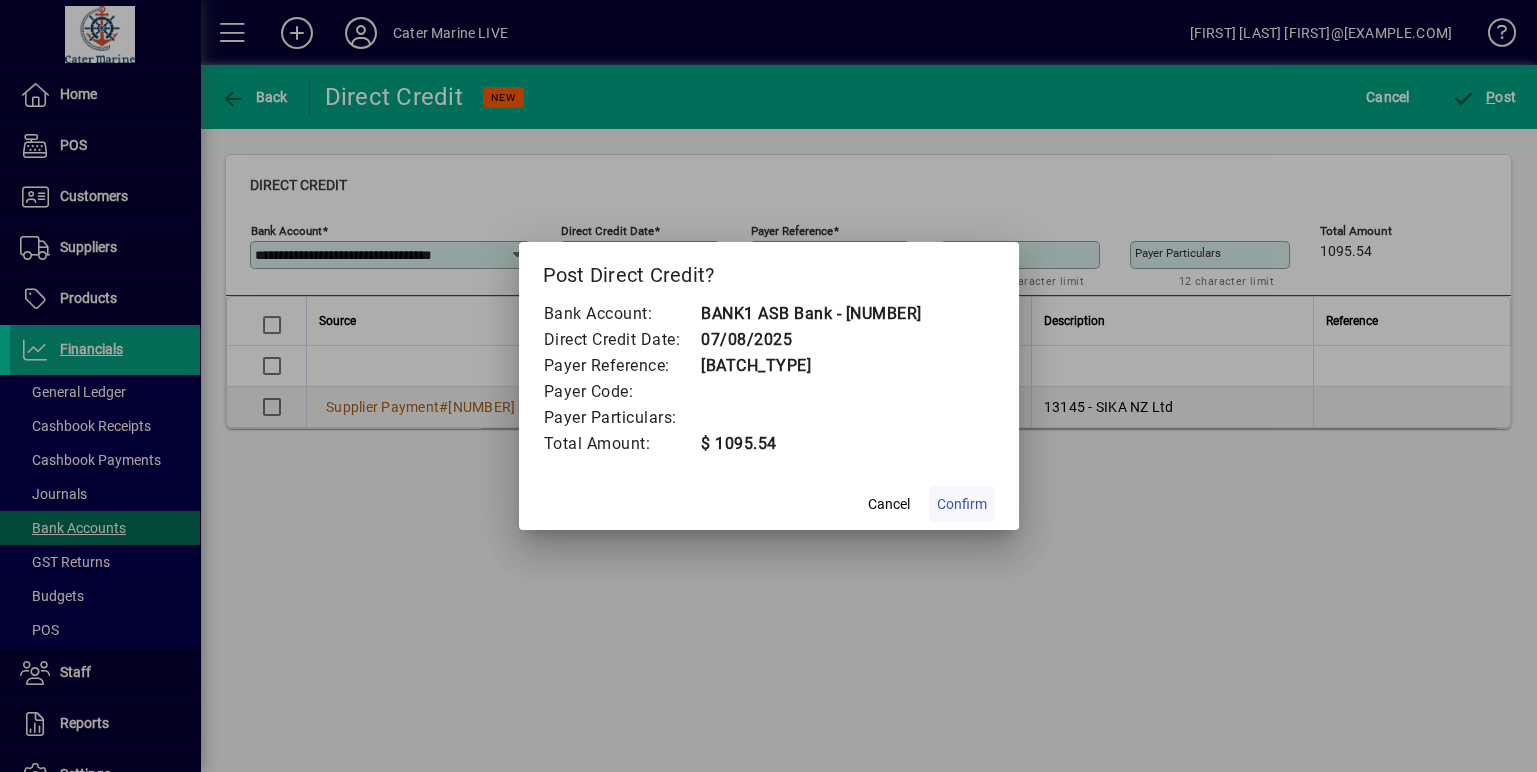 click on "Confirm" 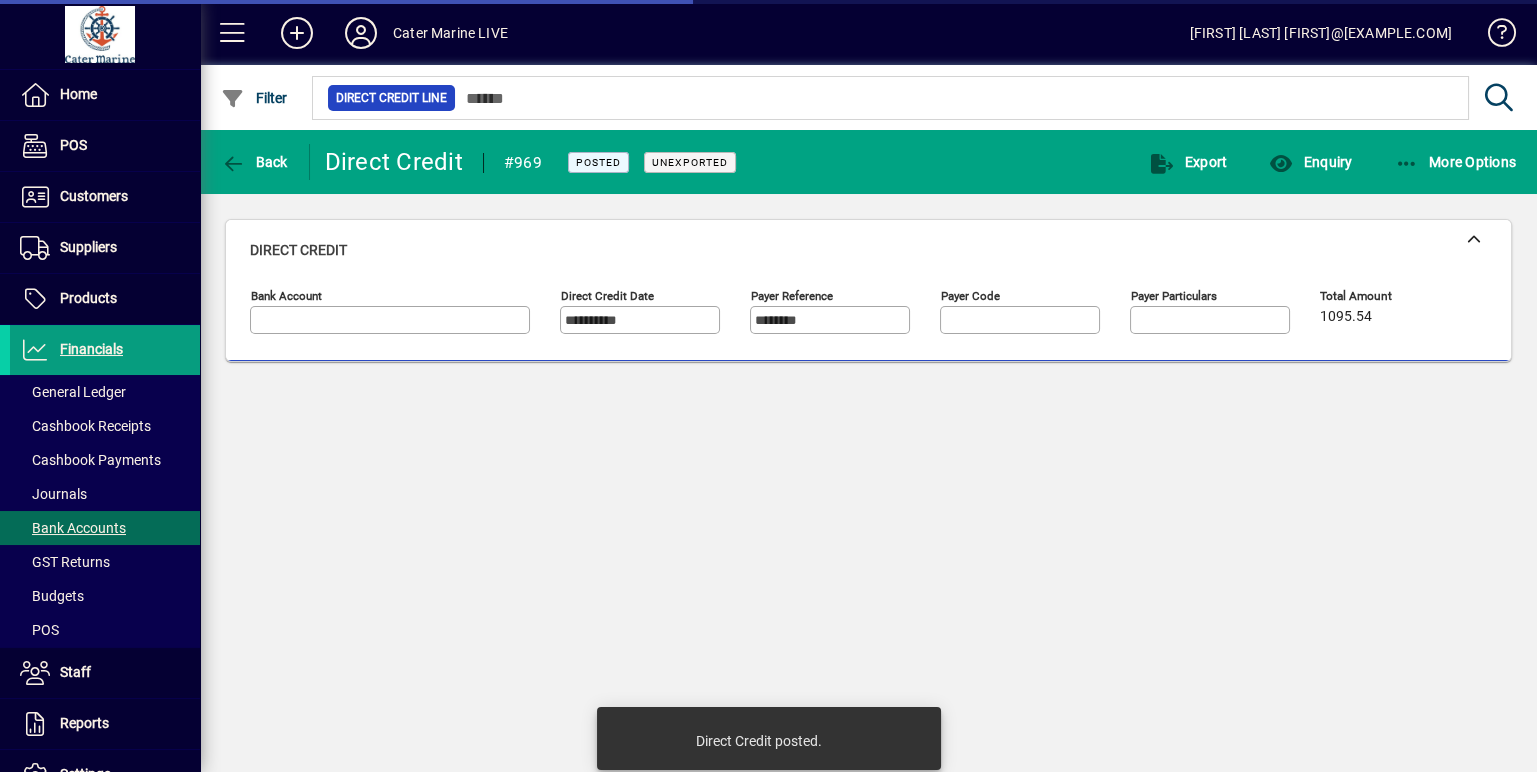 type on "**********" 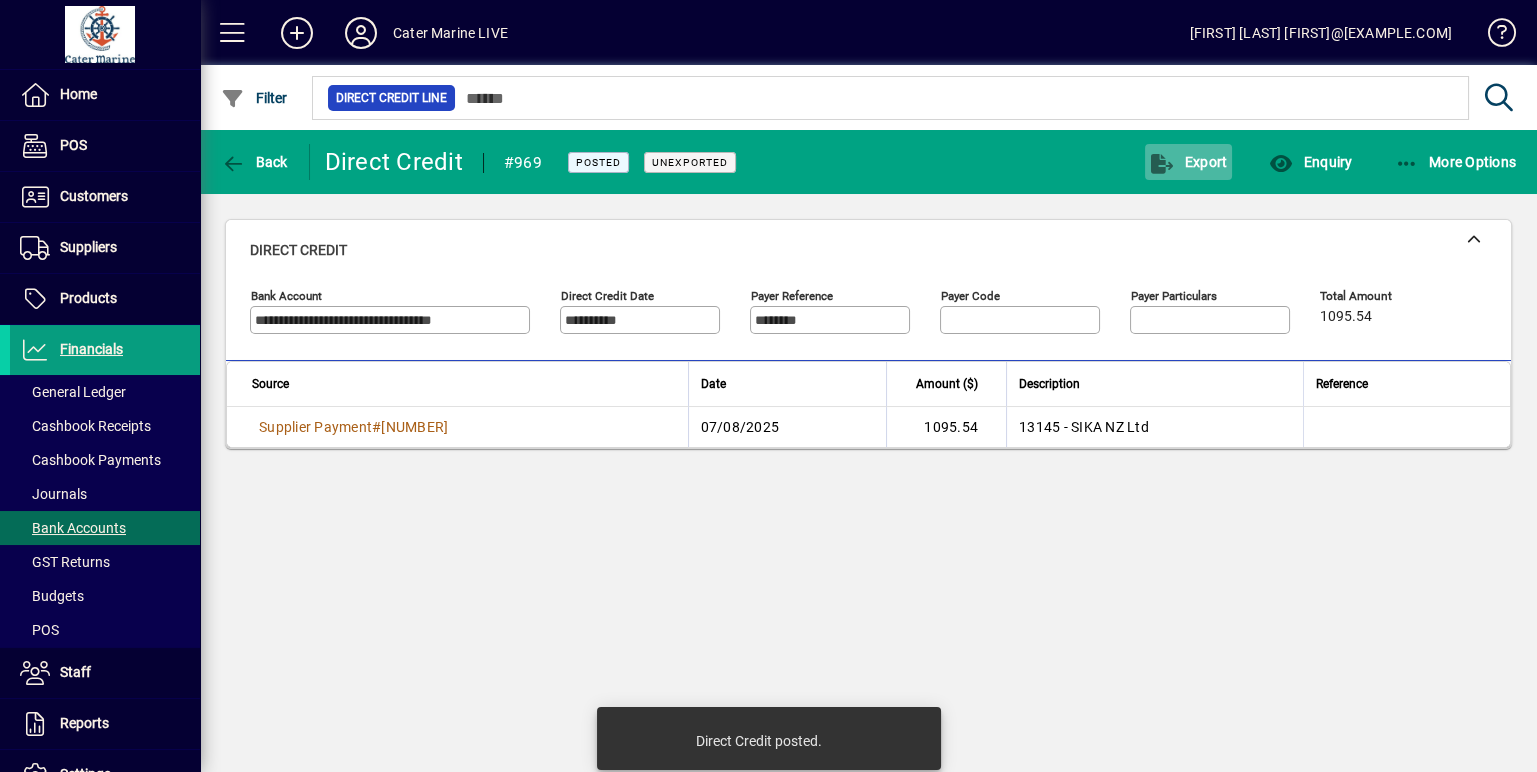 click on "Export" 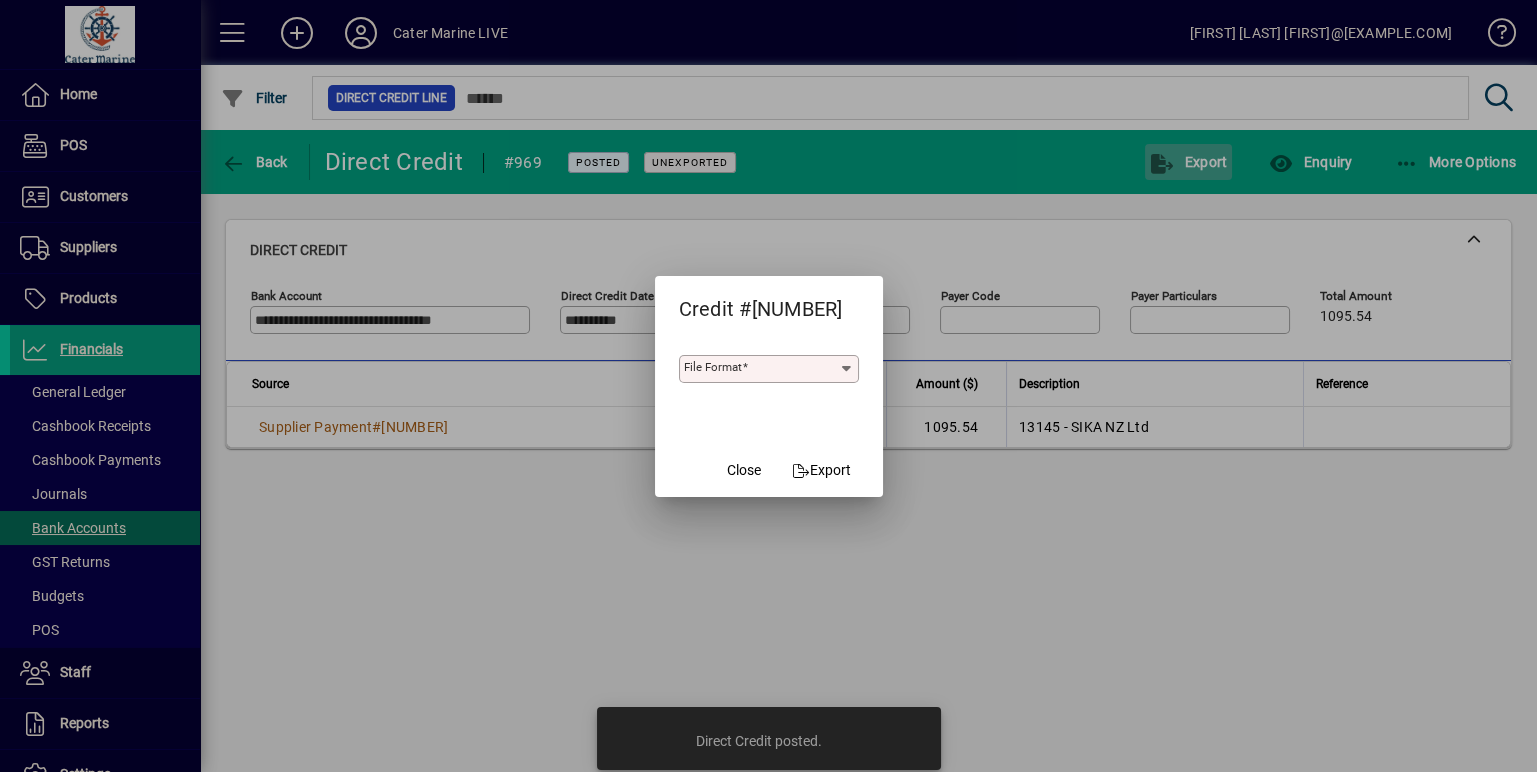type on "**********" 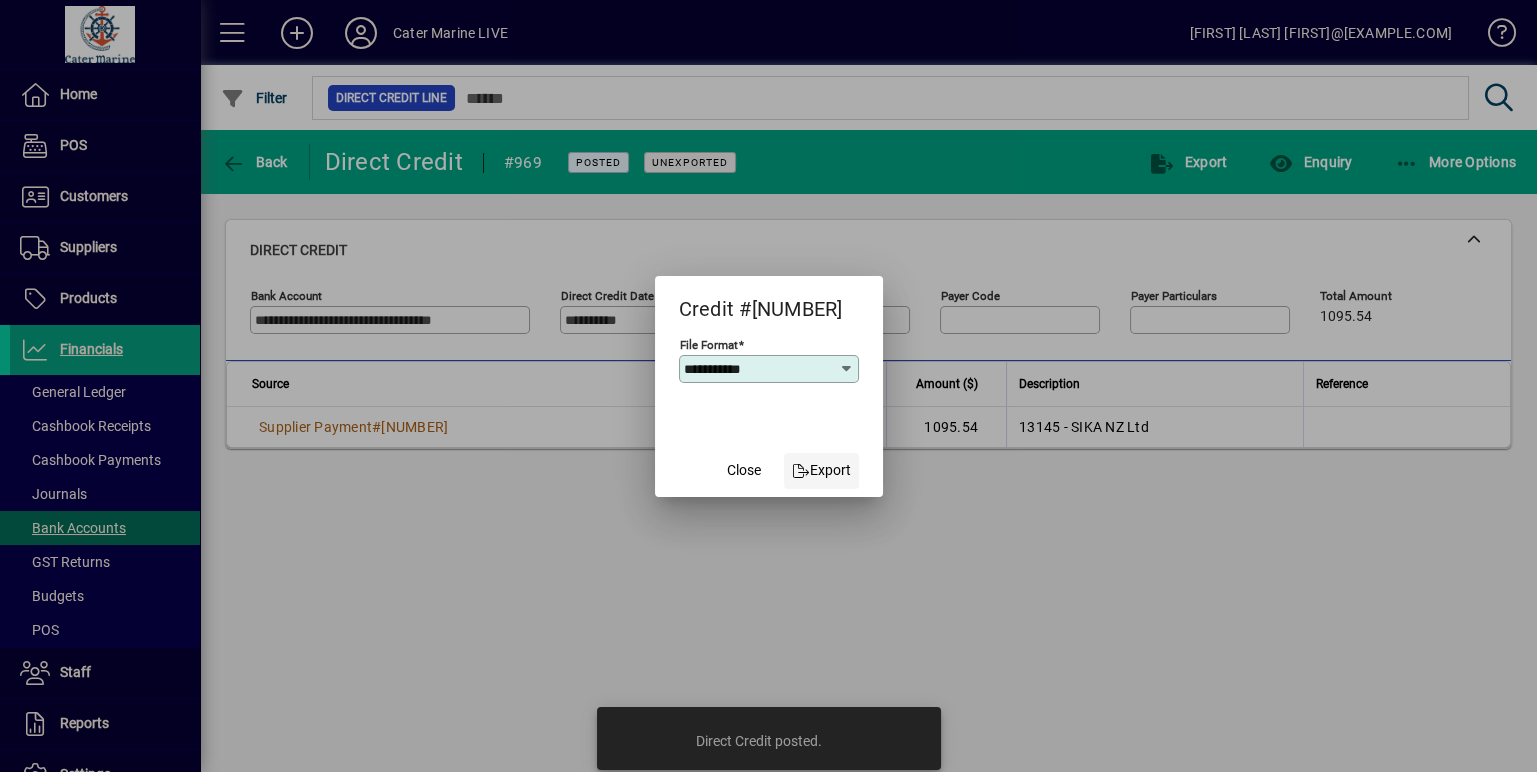 click on "Export" 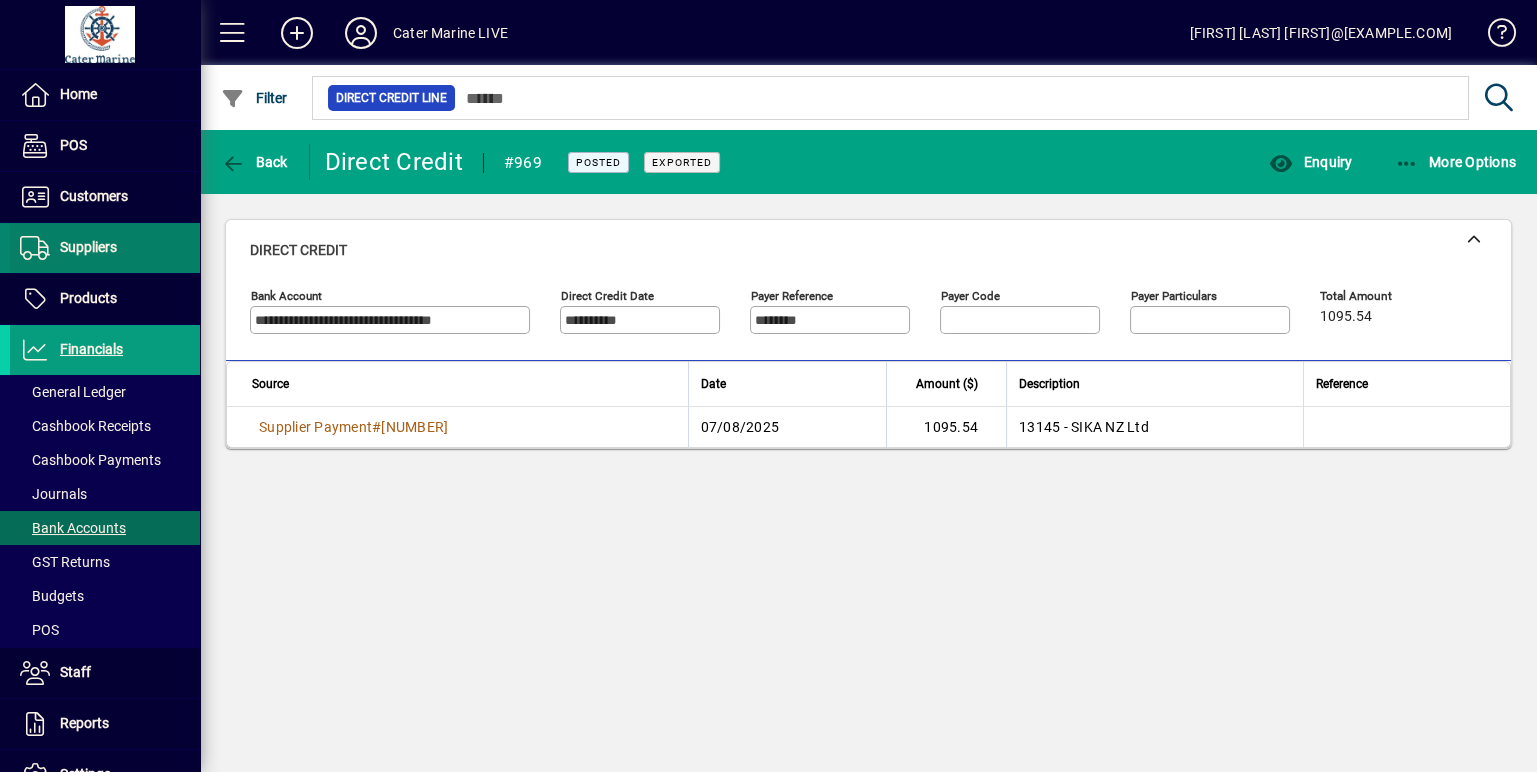 click at bounding box center (105, 248) 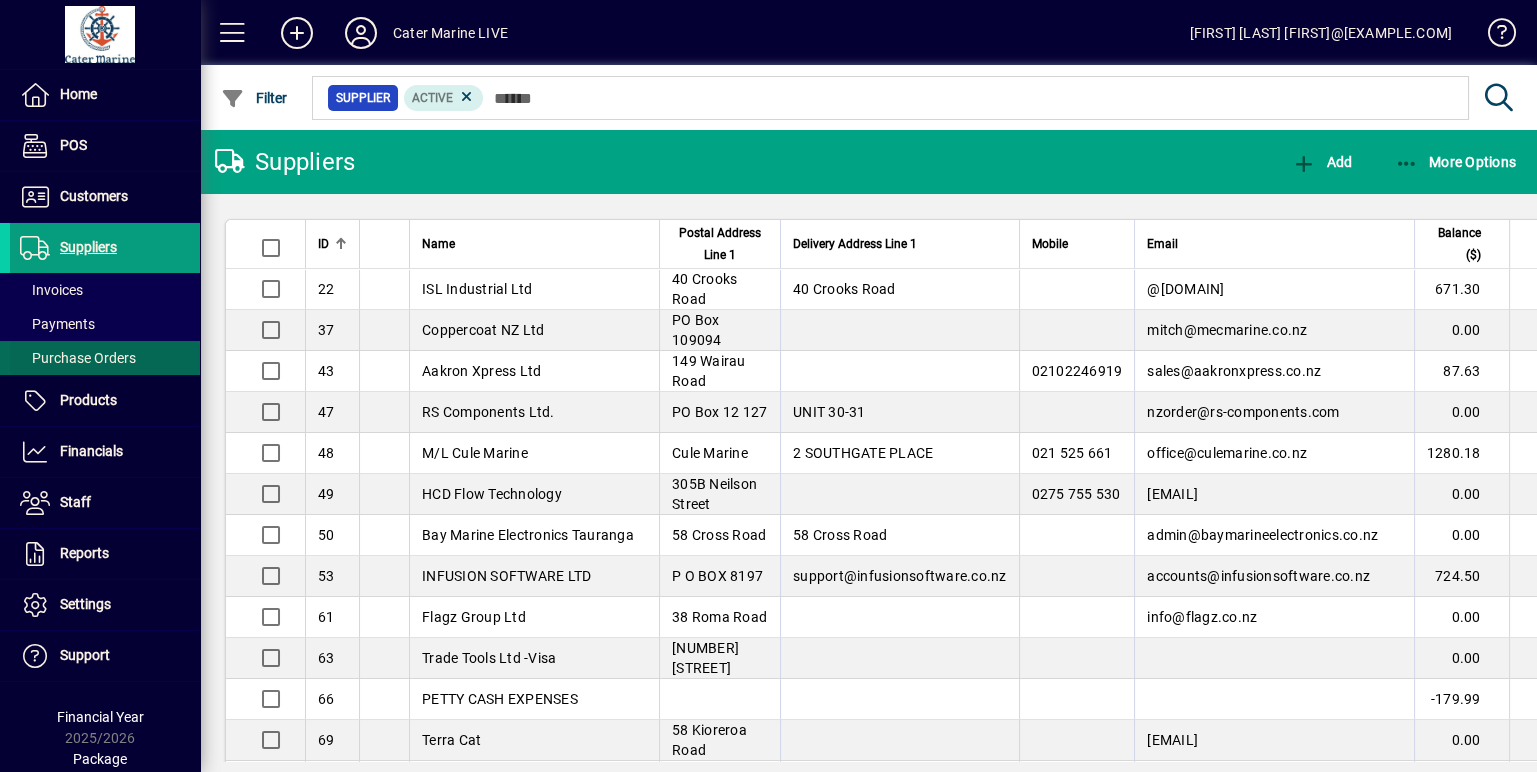 click on "Purchase Orders" at bounding box center (73, 358) 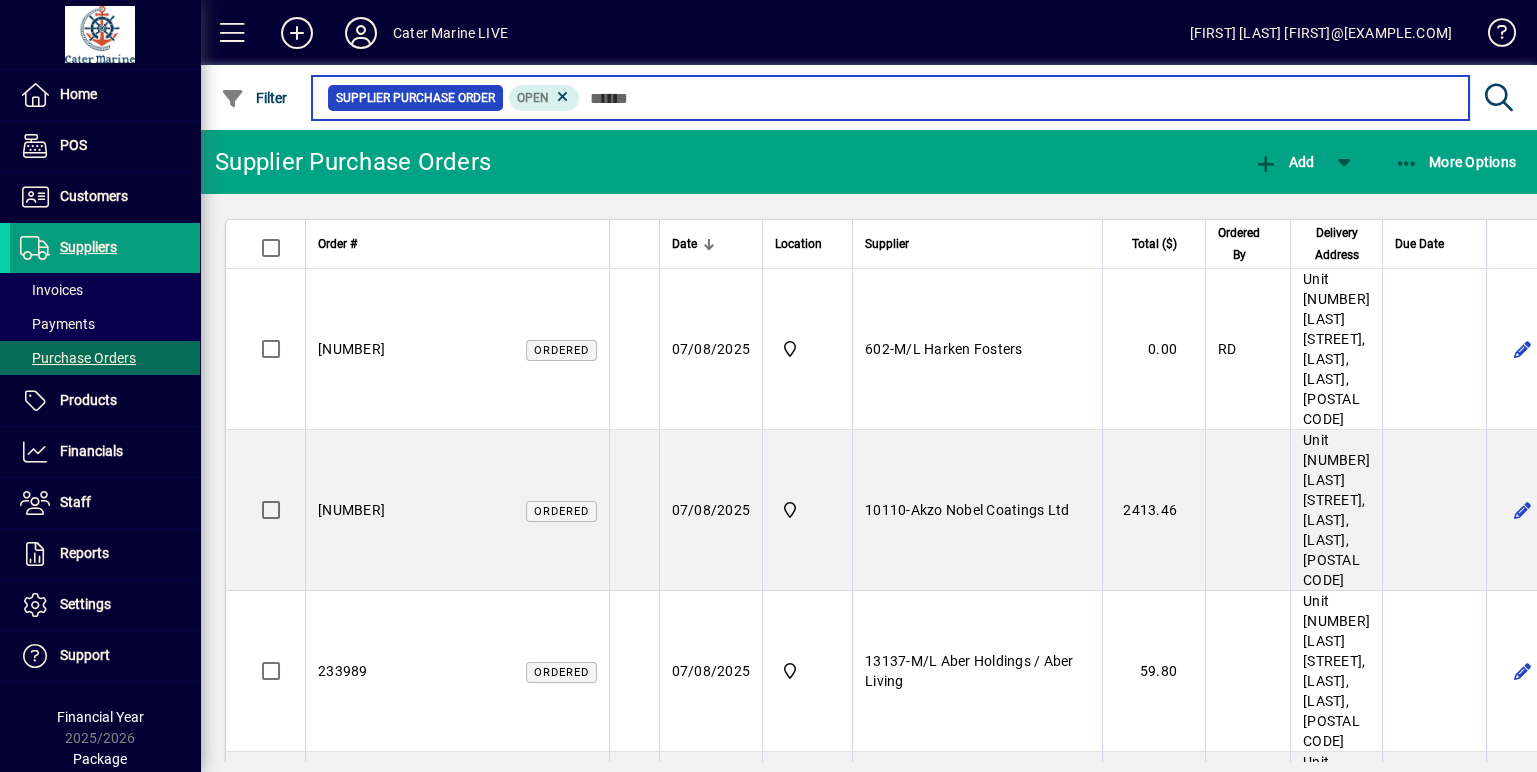 click at bounding box center [1016, 98] 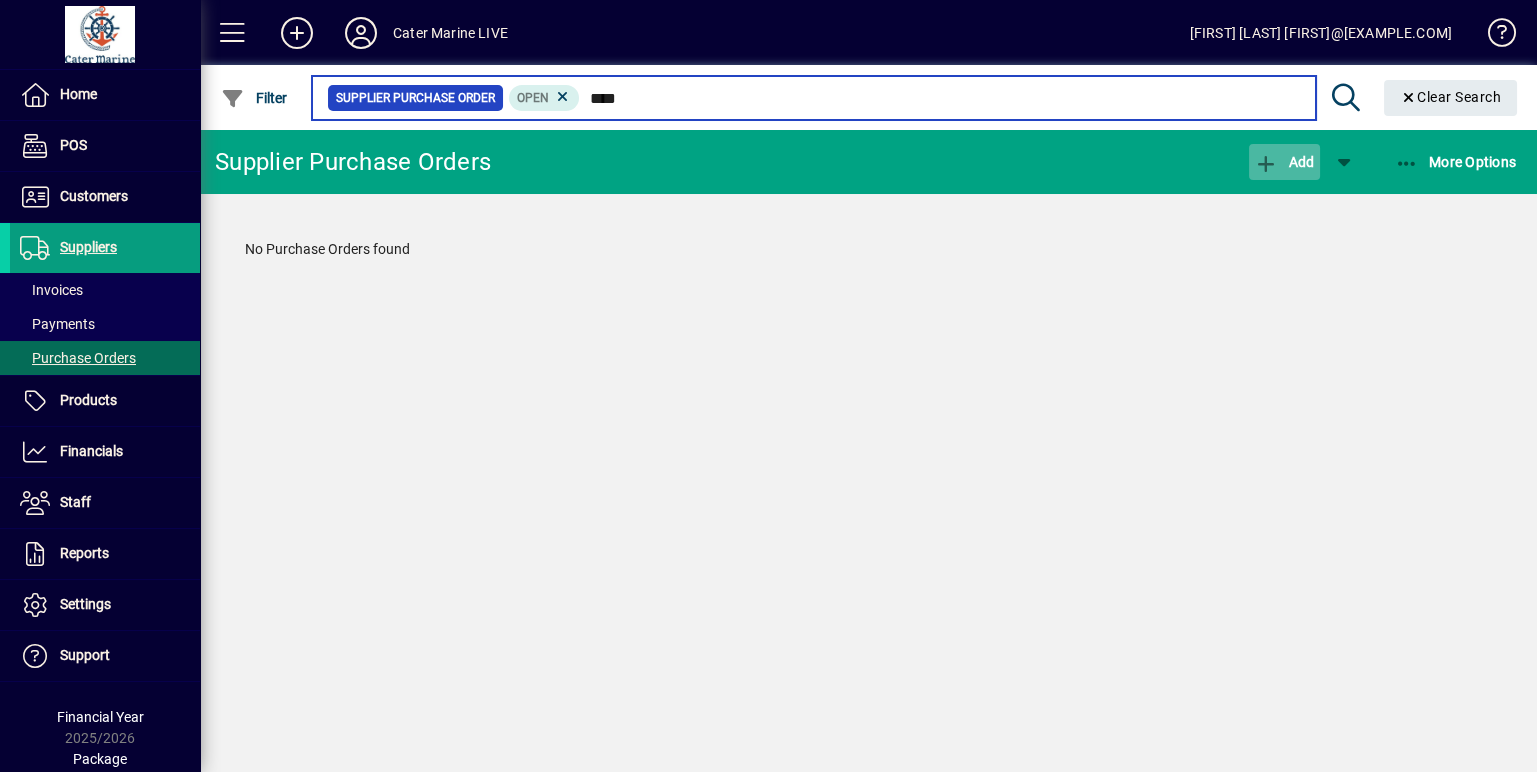 type on "****" 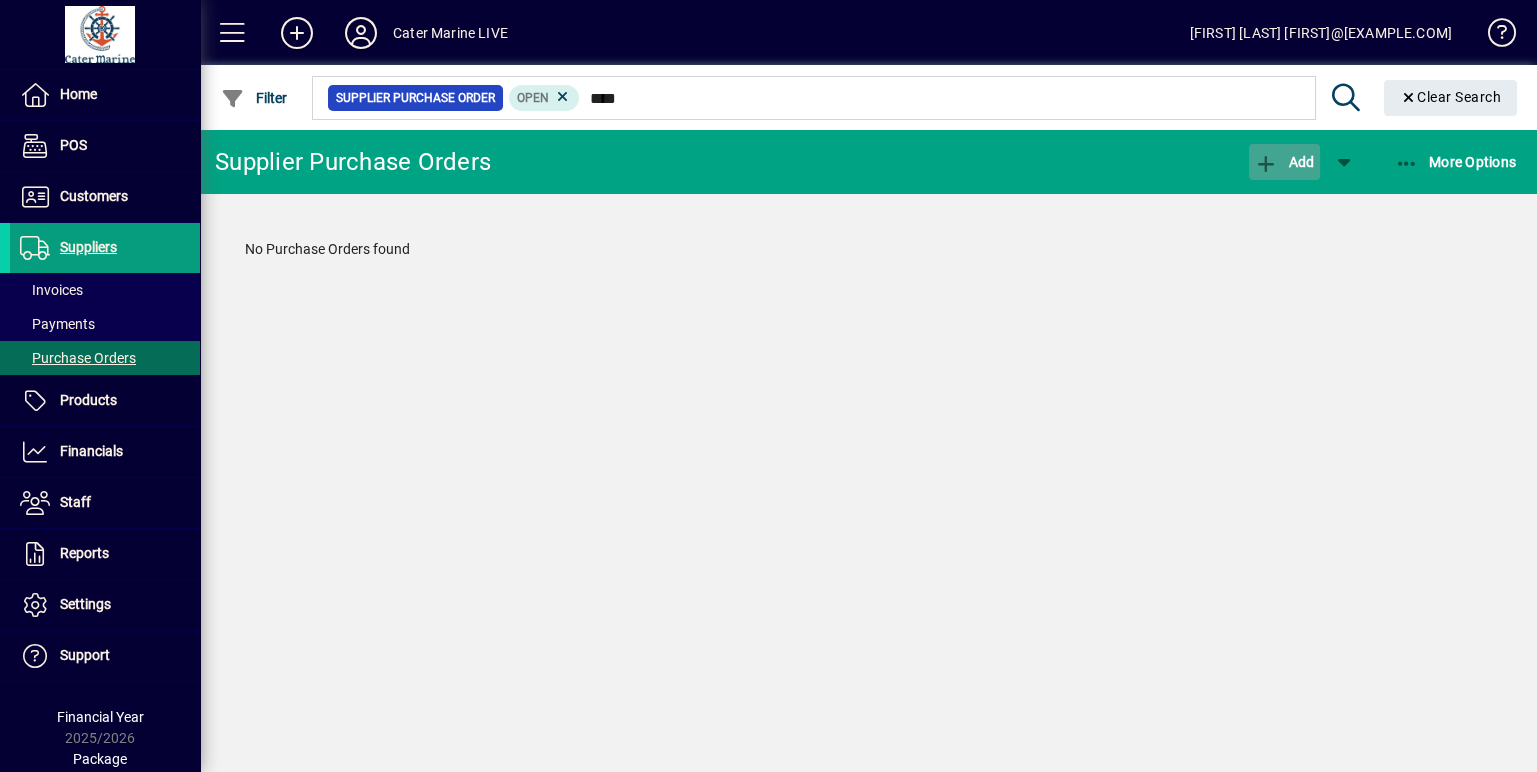 click on "Add" 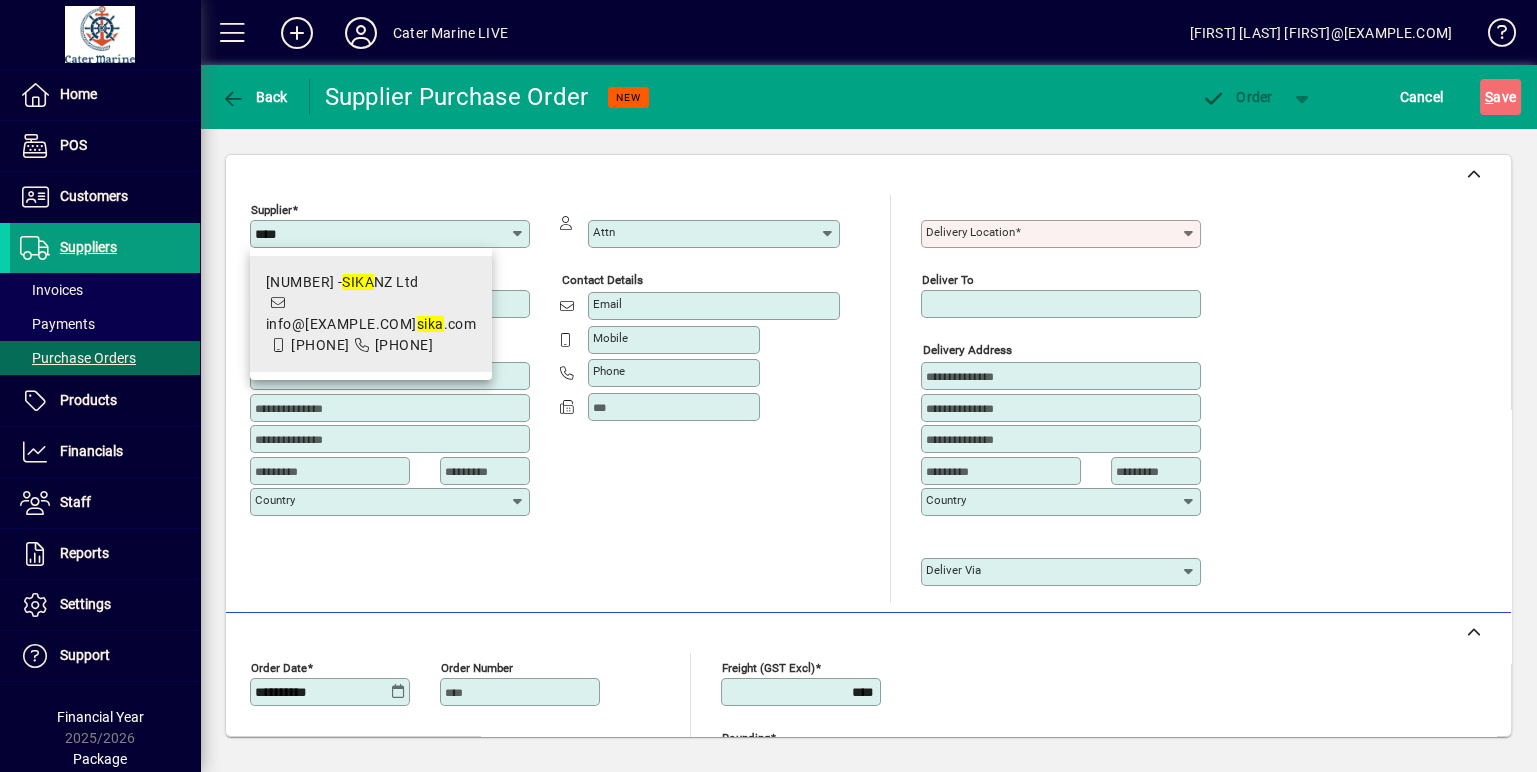 click on "[NUMBER] - [COMPANY] [EMAIL] [PHONE] [PHONE]" at bounding box center [371, 314] 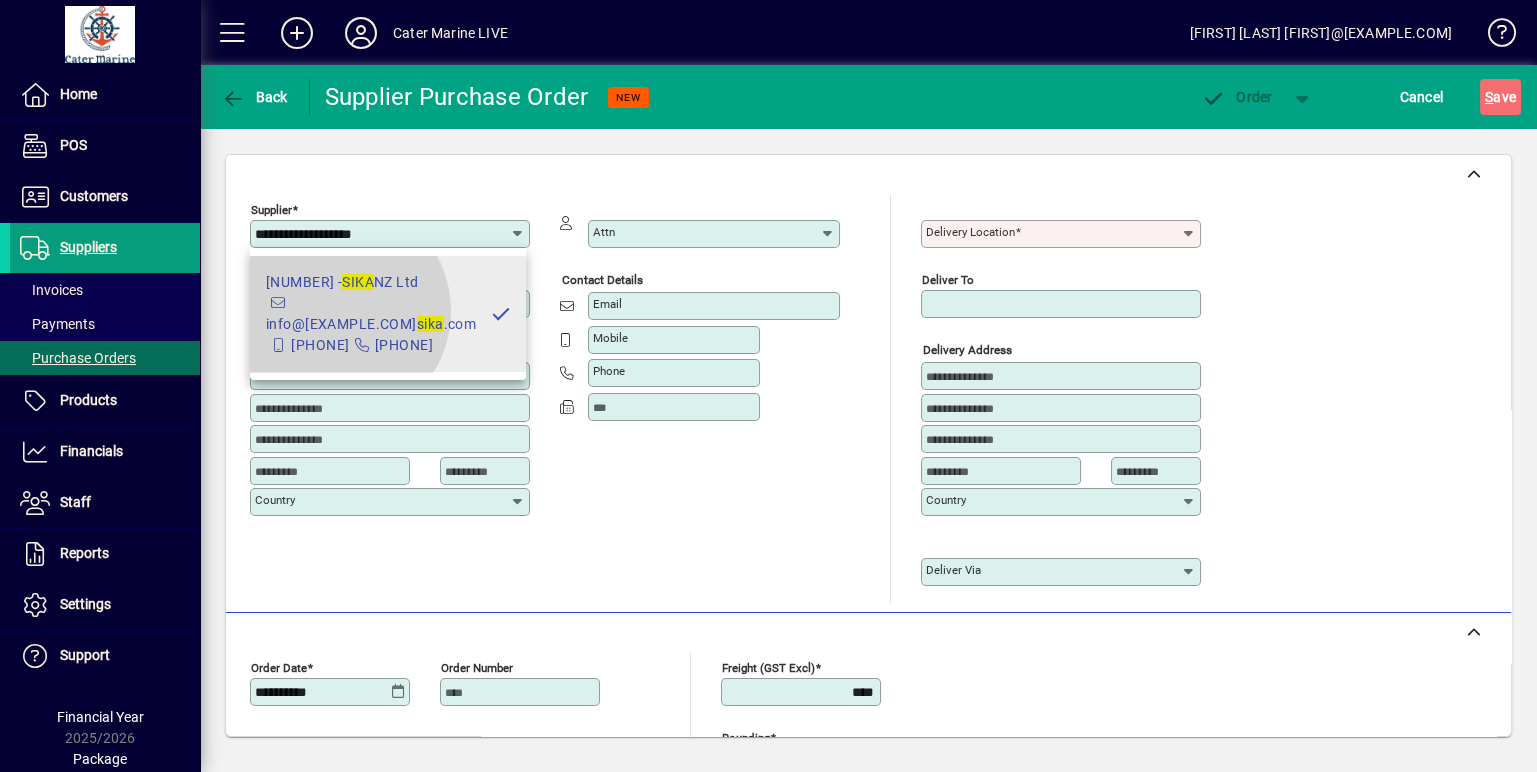 type on "**********" 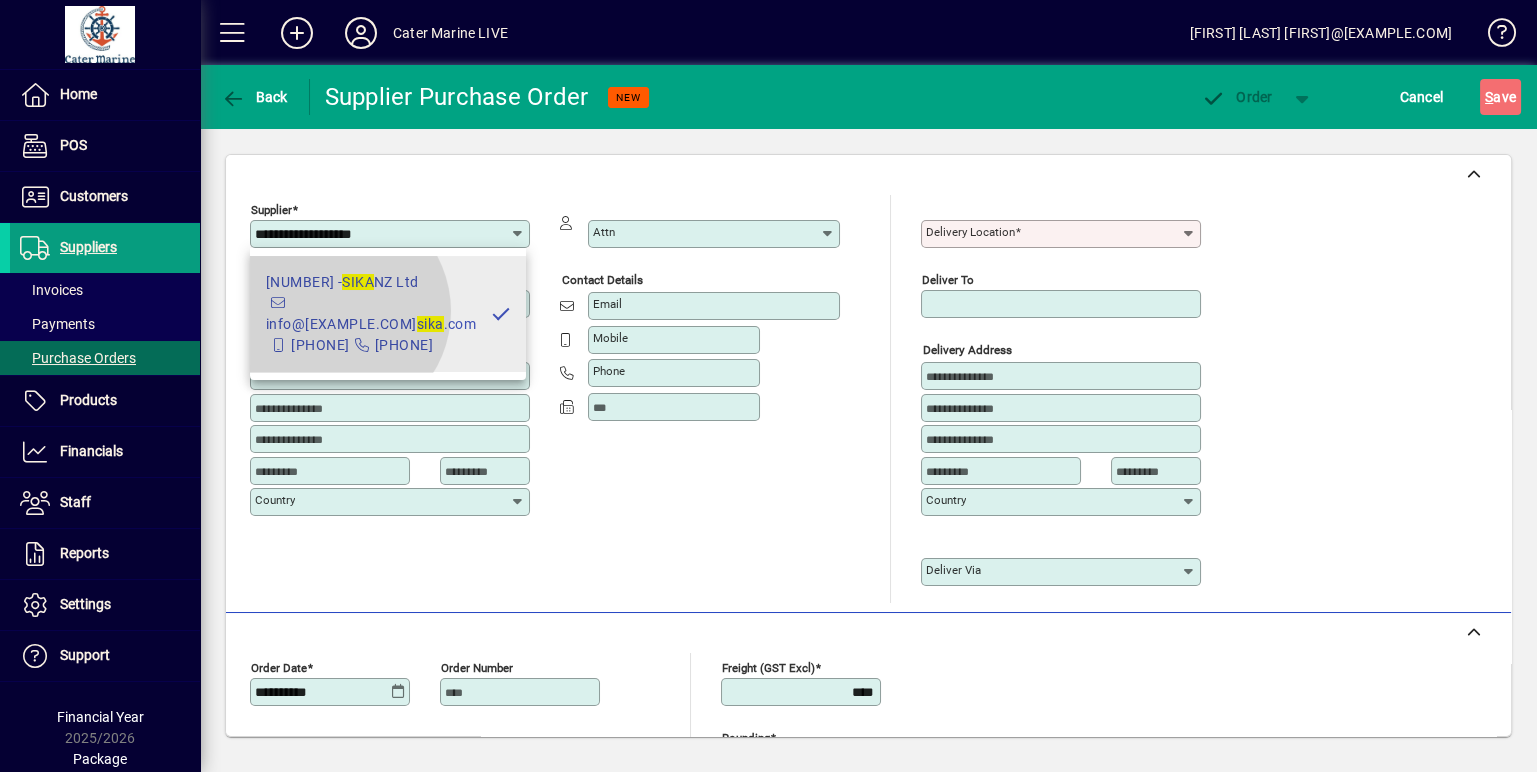 type on "**********" 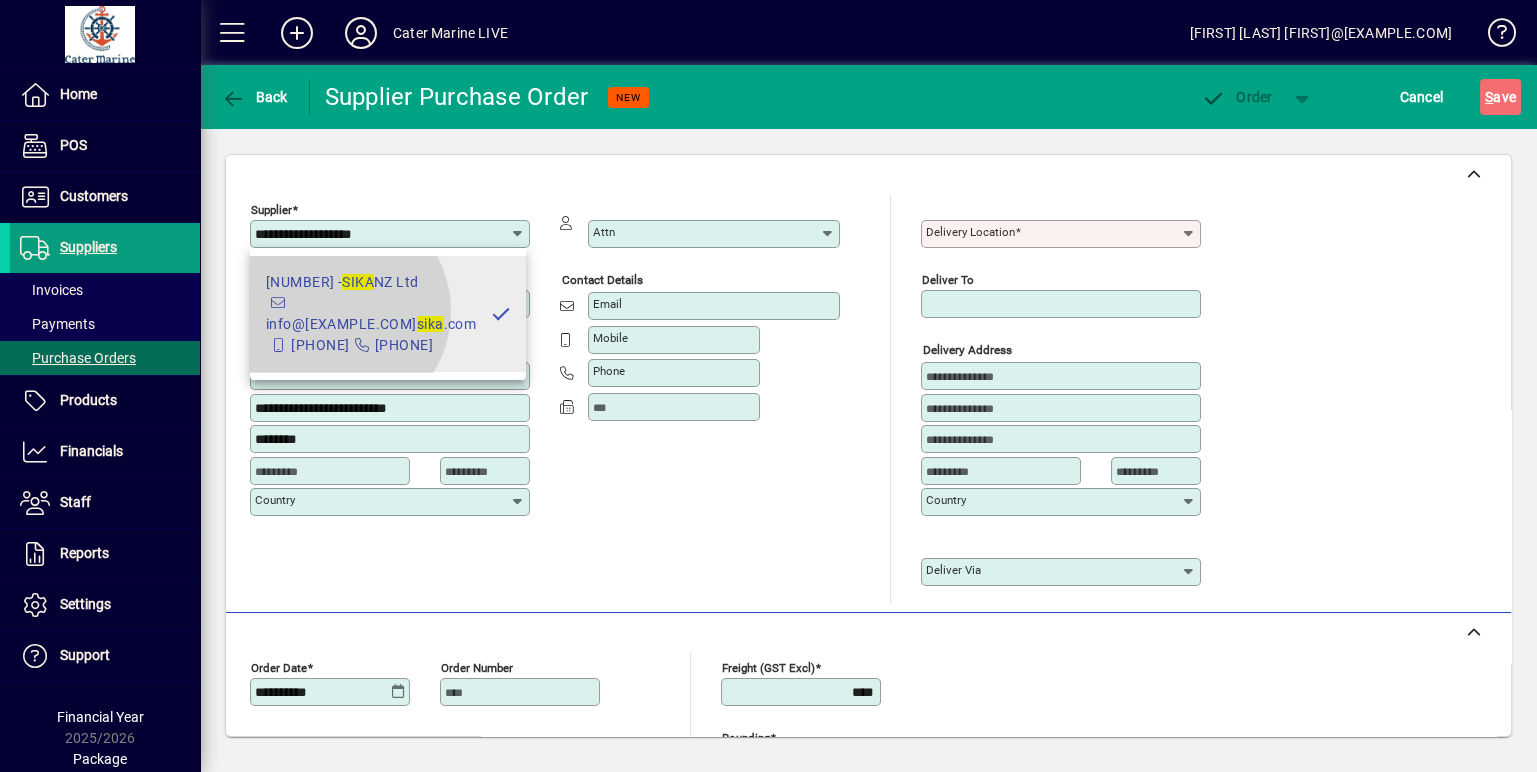type on "****" 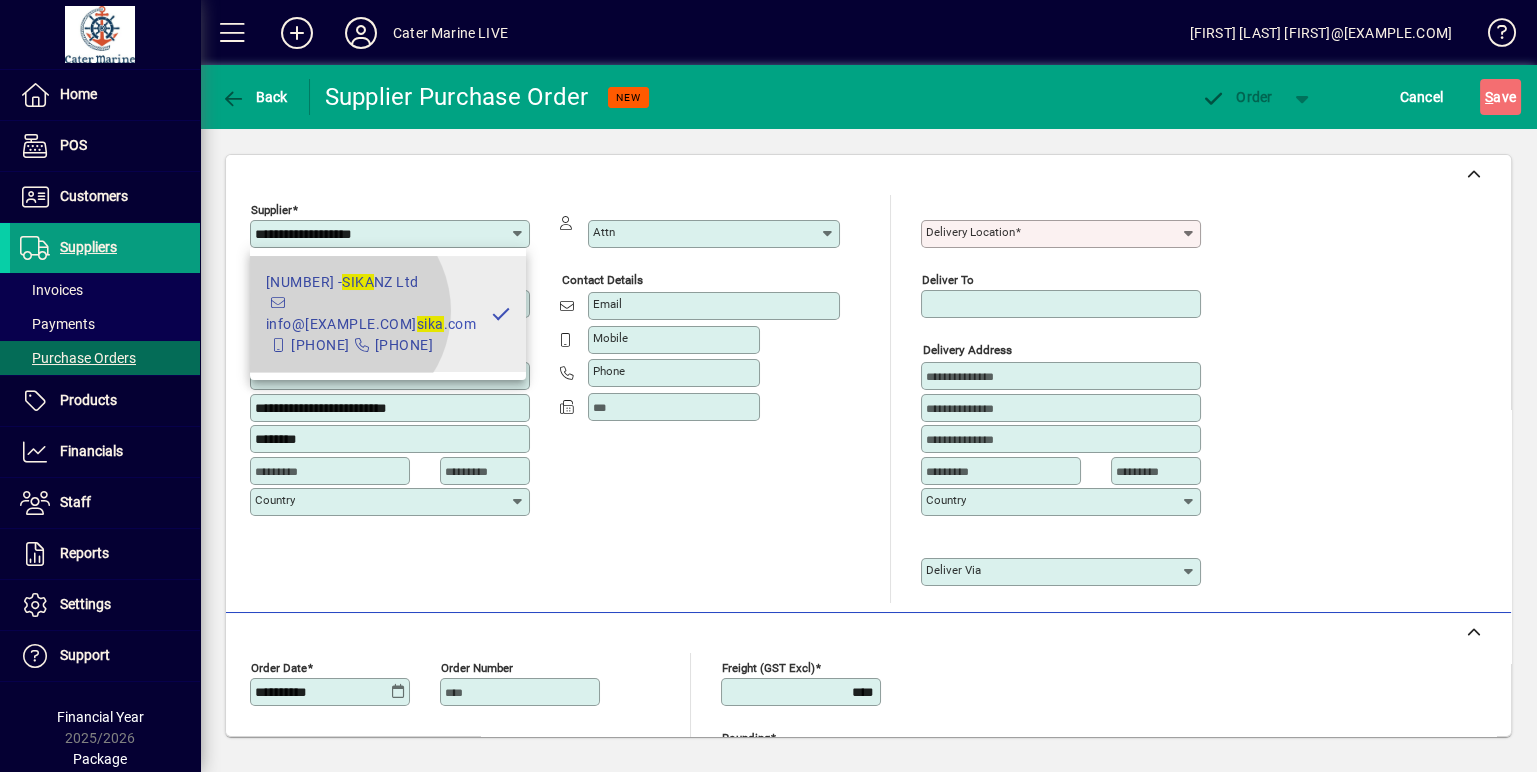 type on "**********" 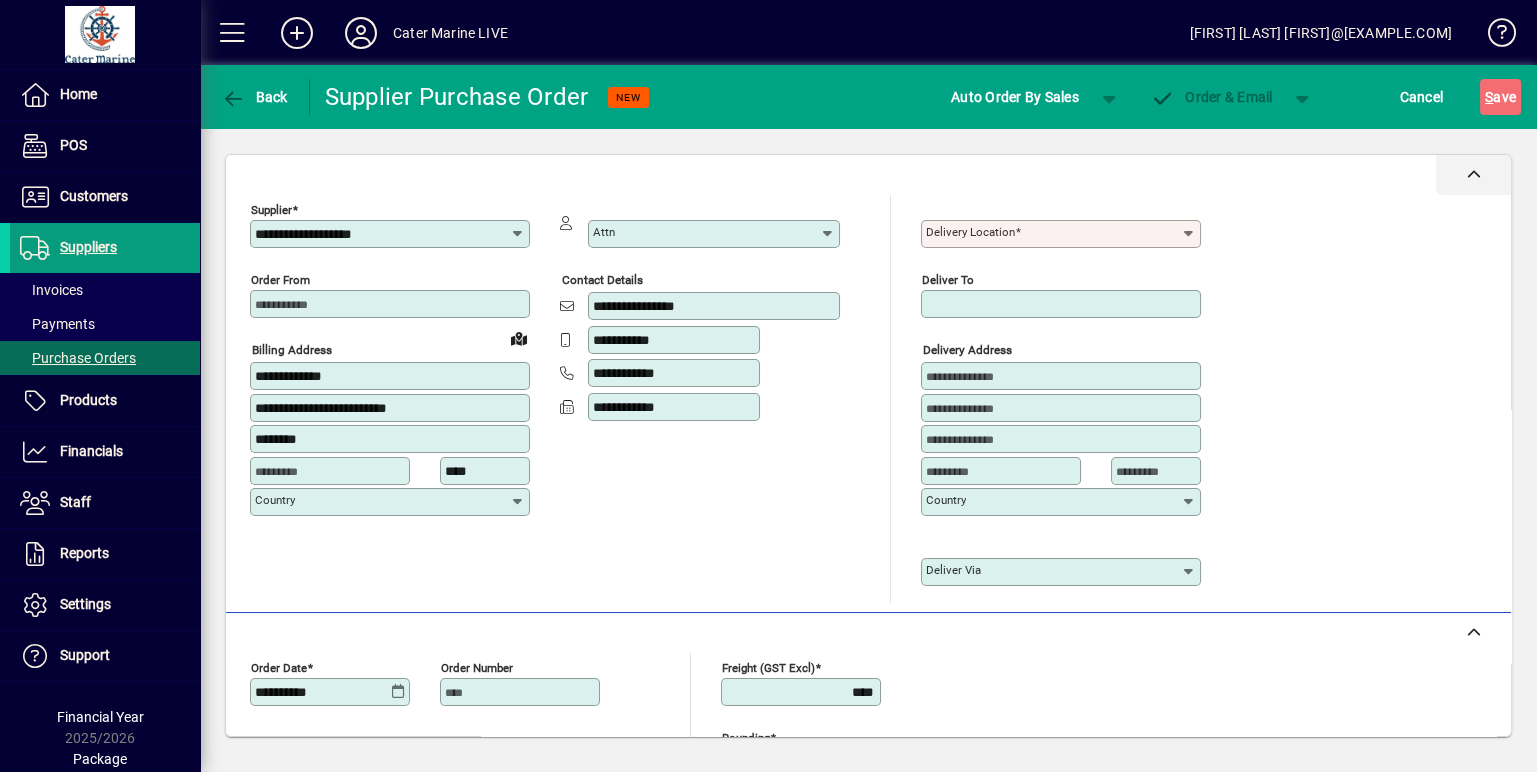 type on "**********" 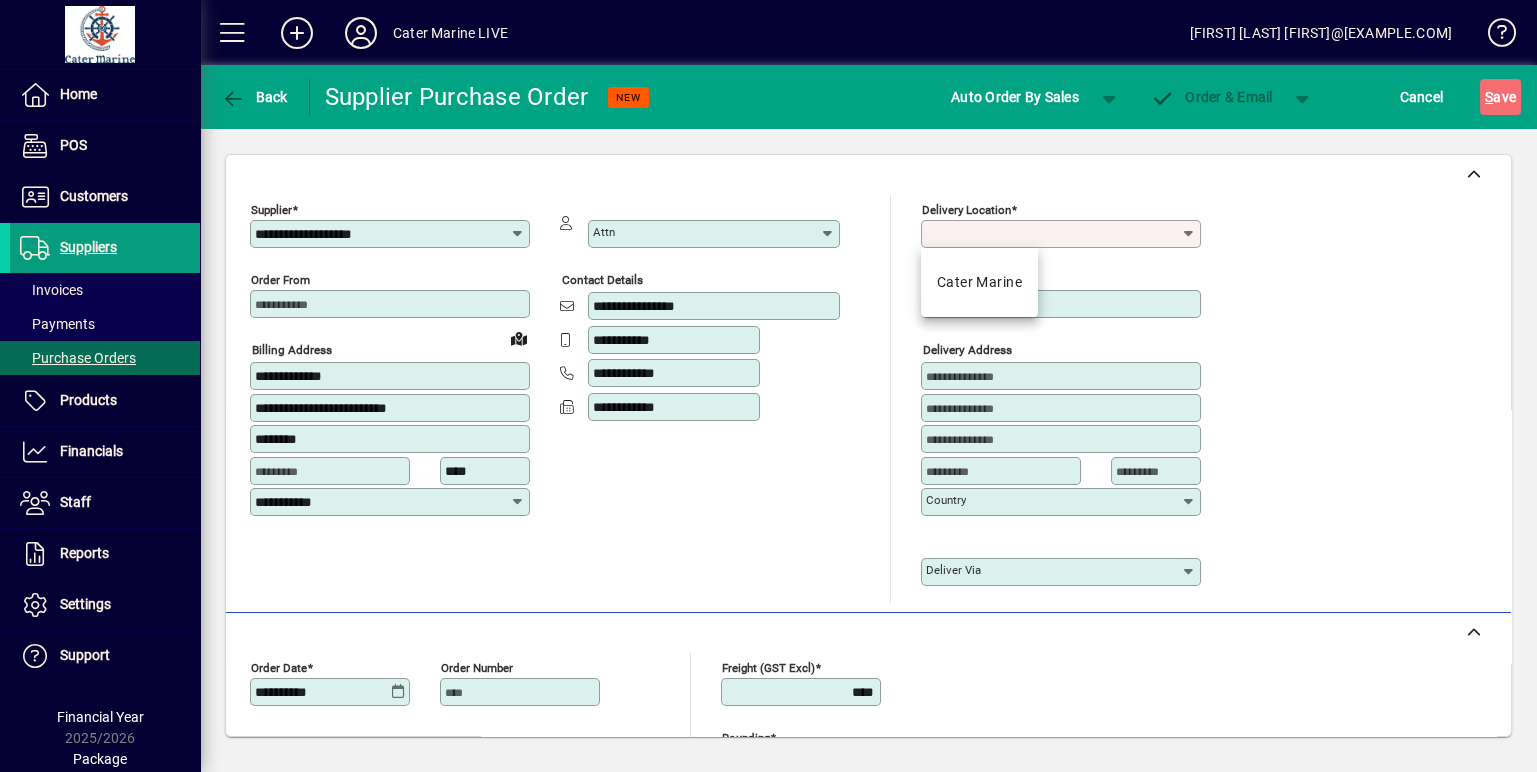 click on "Delivery Location" at bounding box center (1053, 234) 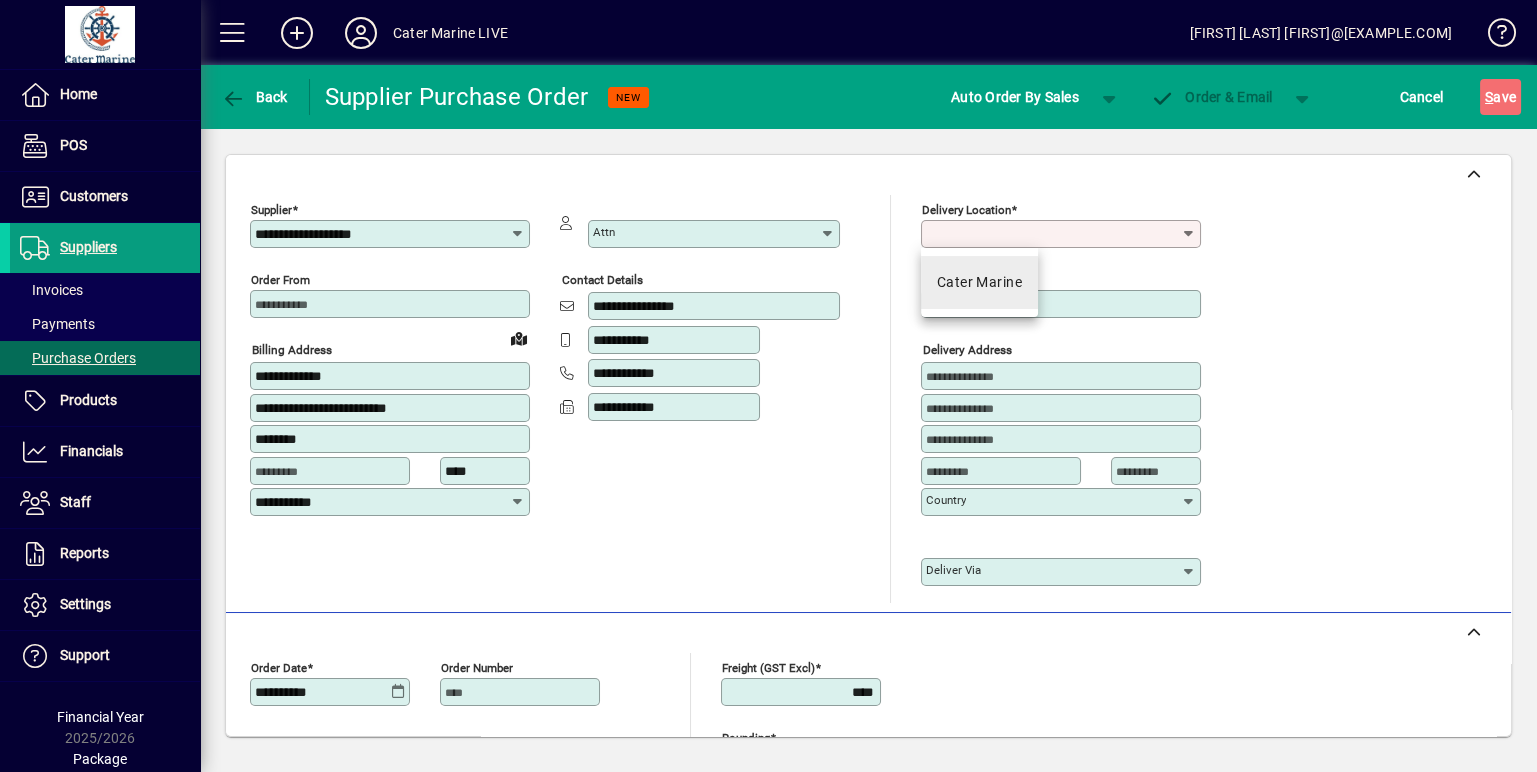 click on "Cater Marine" at bounding box center [979, 282] 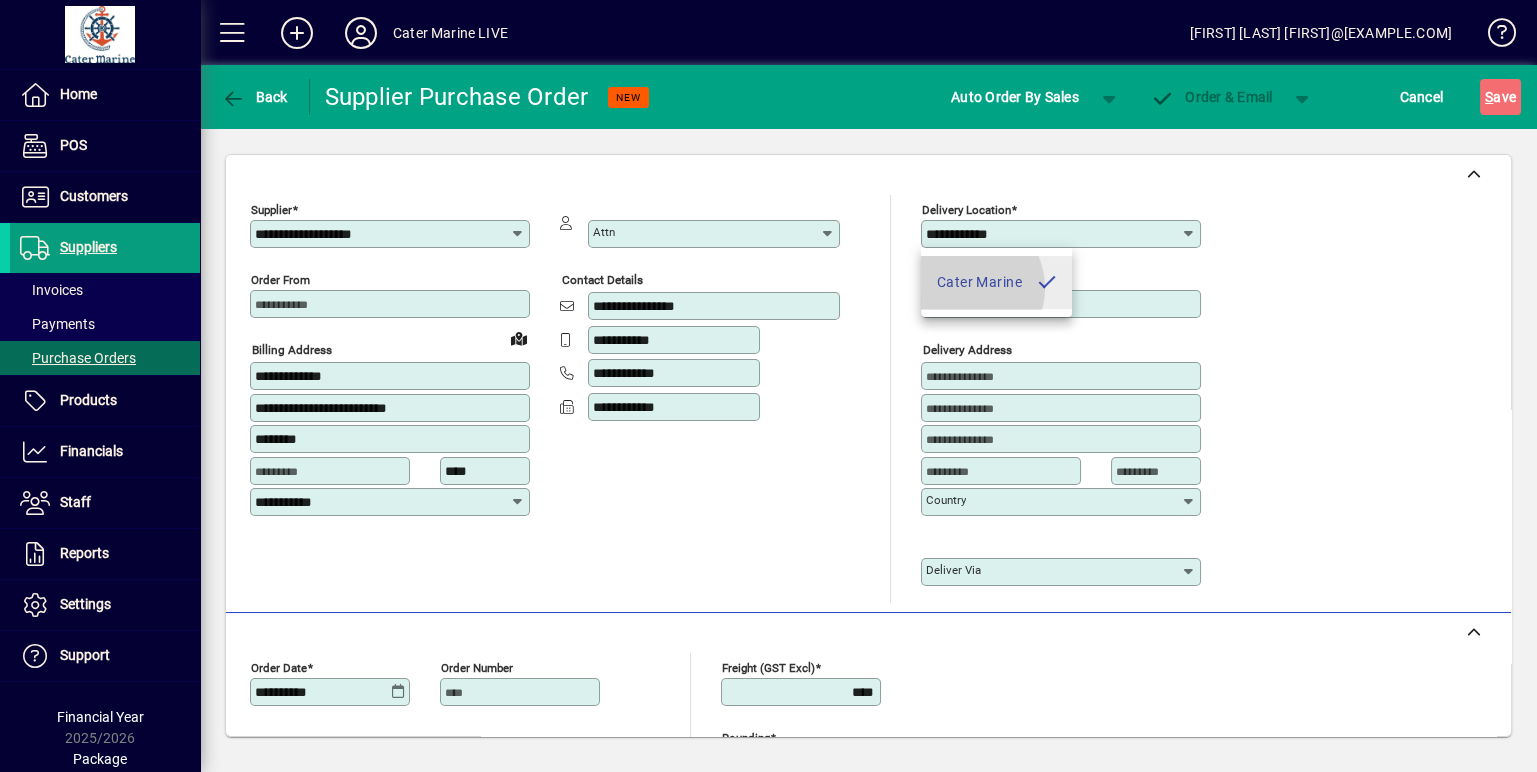 type on "**********" 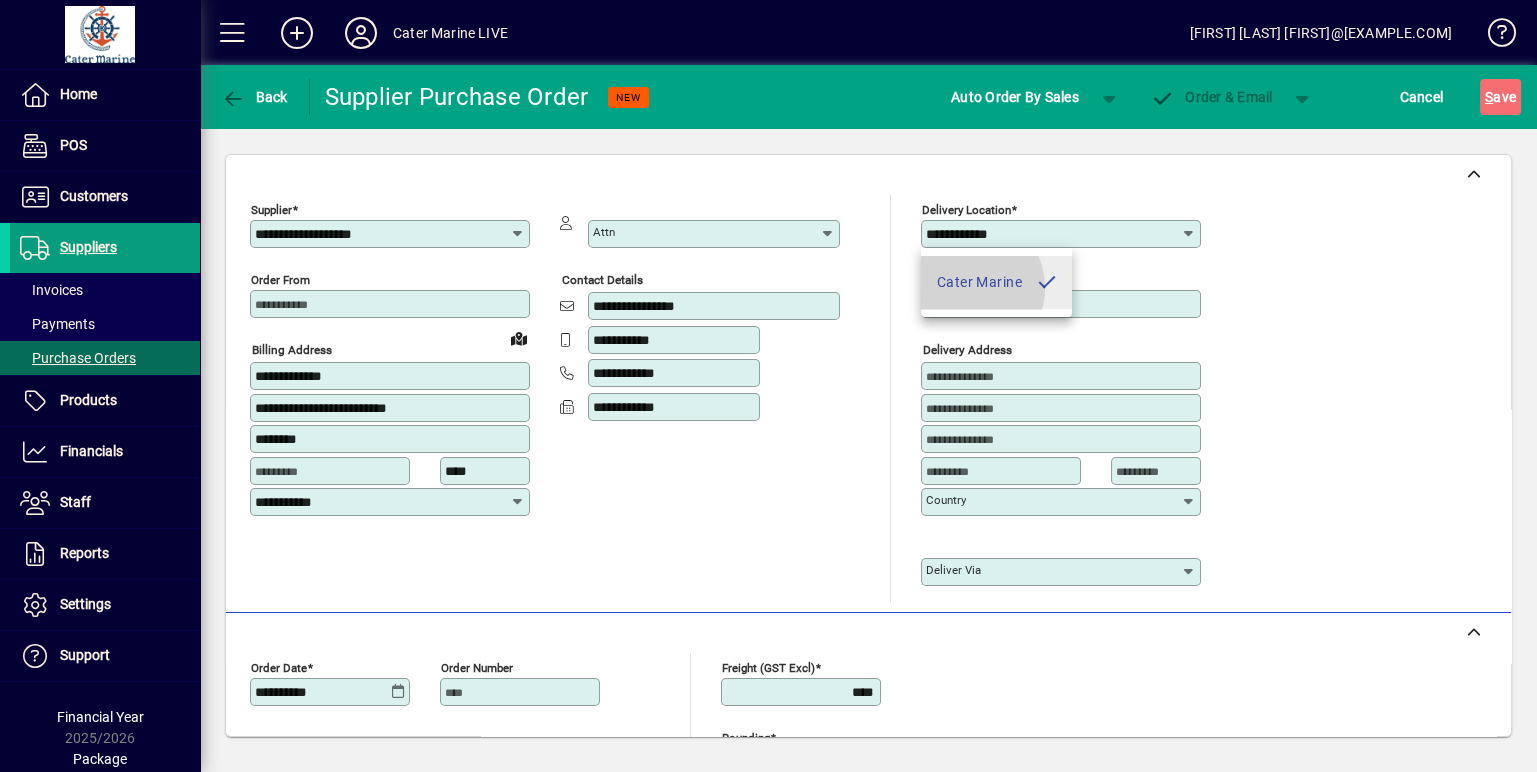 type on "**********" 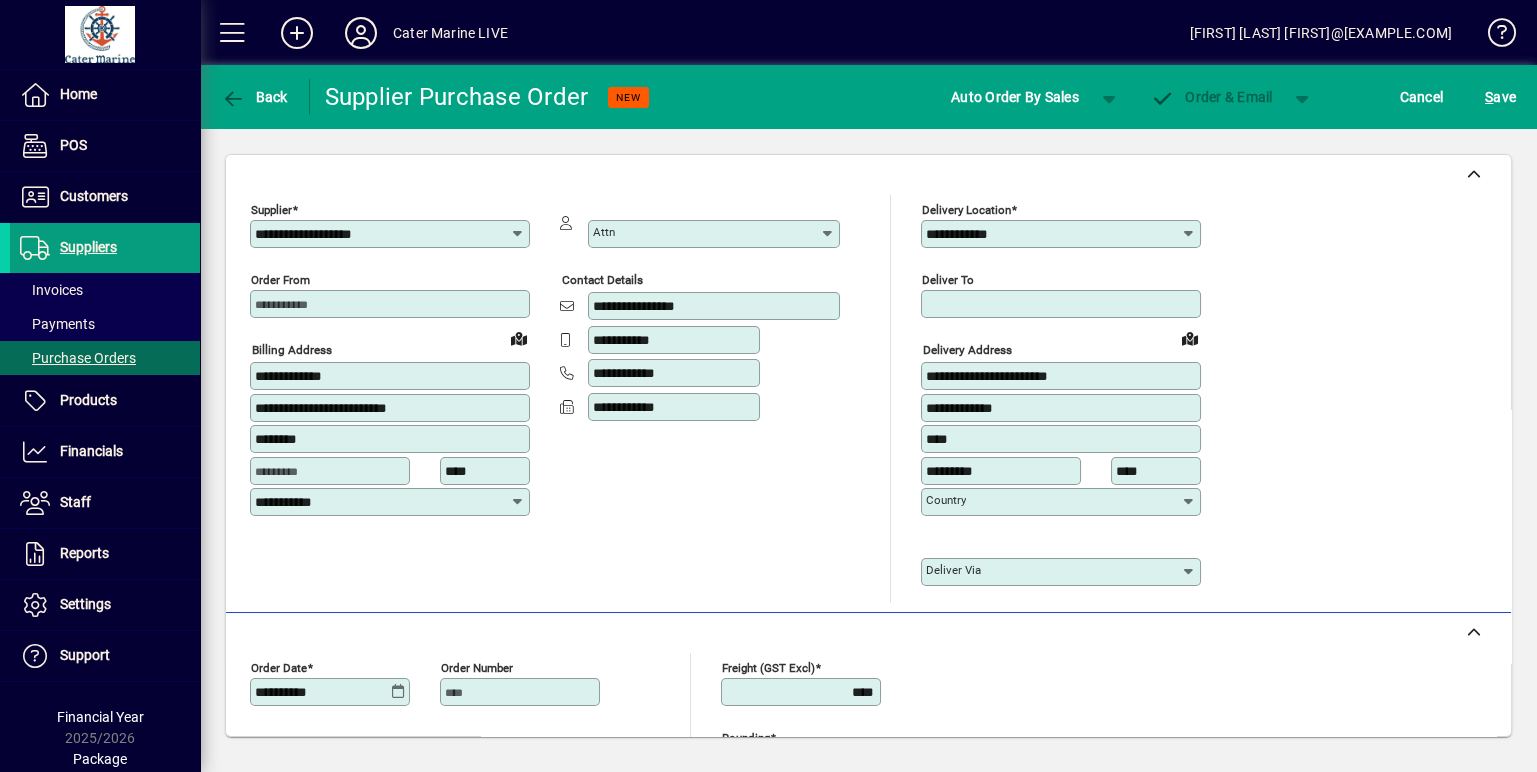 scroll, scrollTop: 289, scrollLeft: 0, axis: vertical 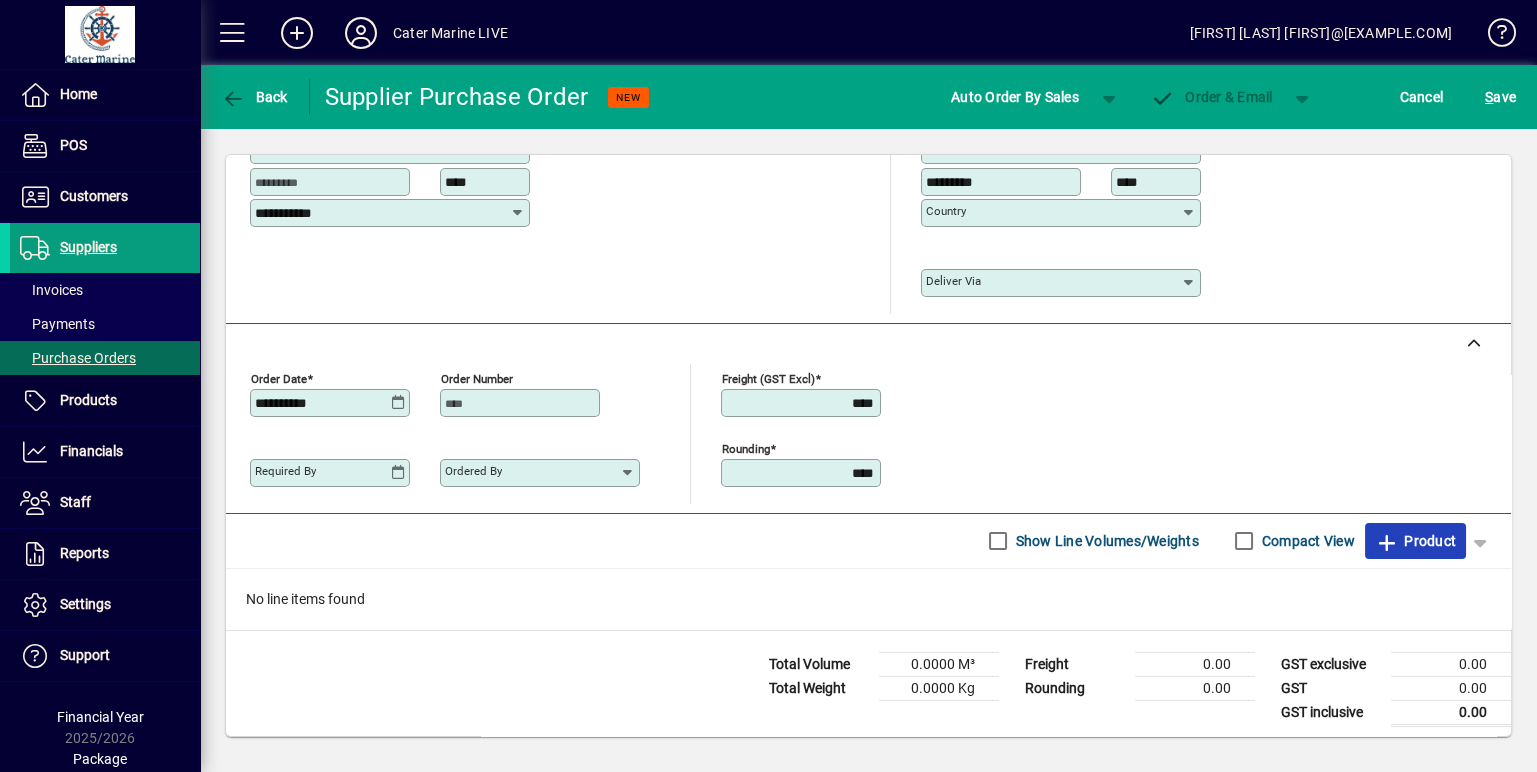 click on "Product" 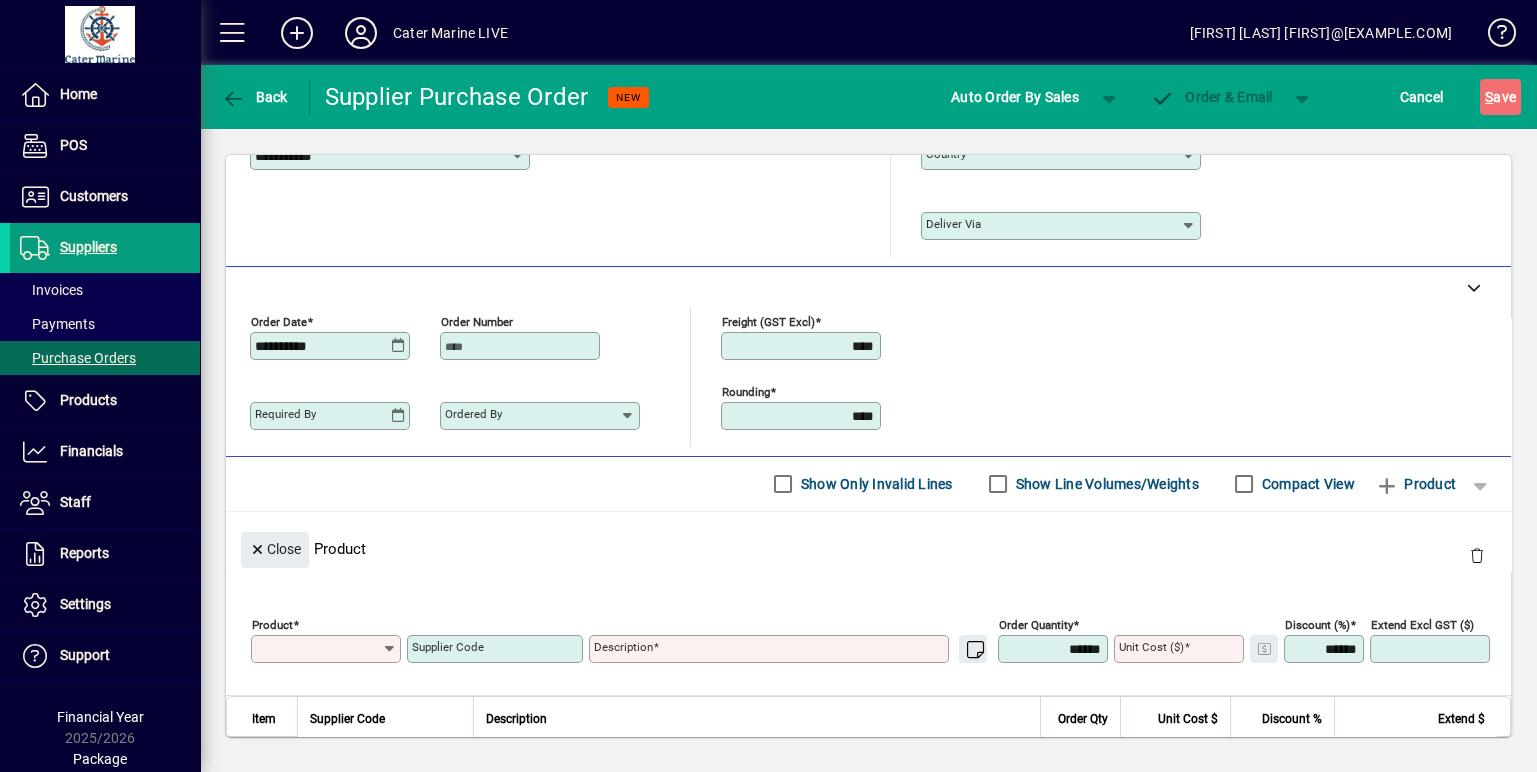 scroll, scrollTop: 28, scrollLeft: 0, axis: vertical 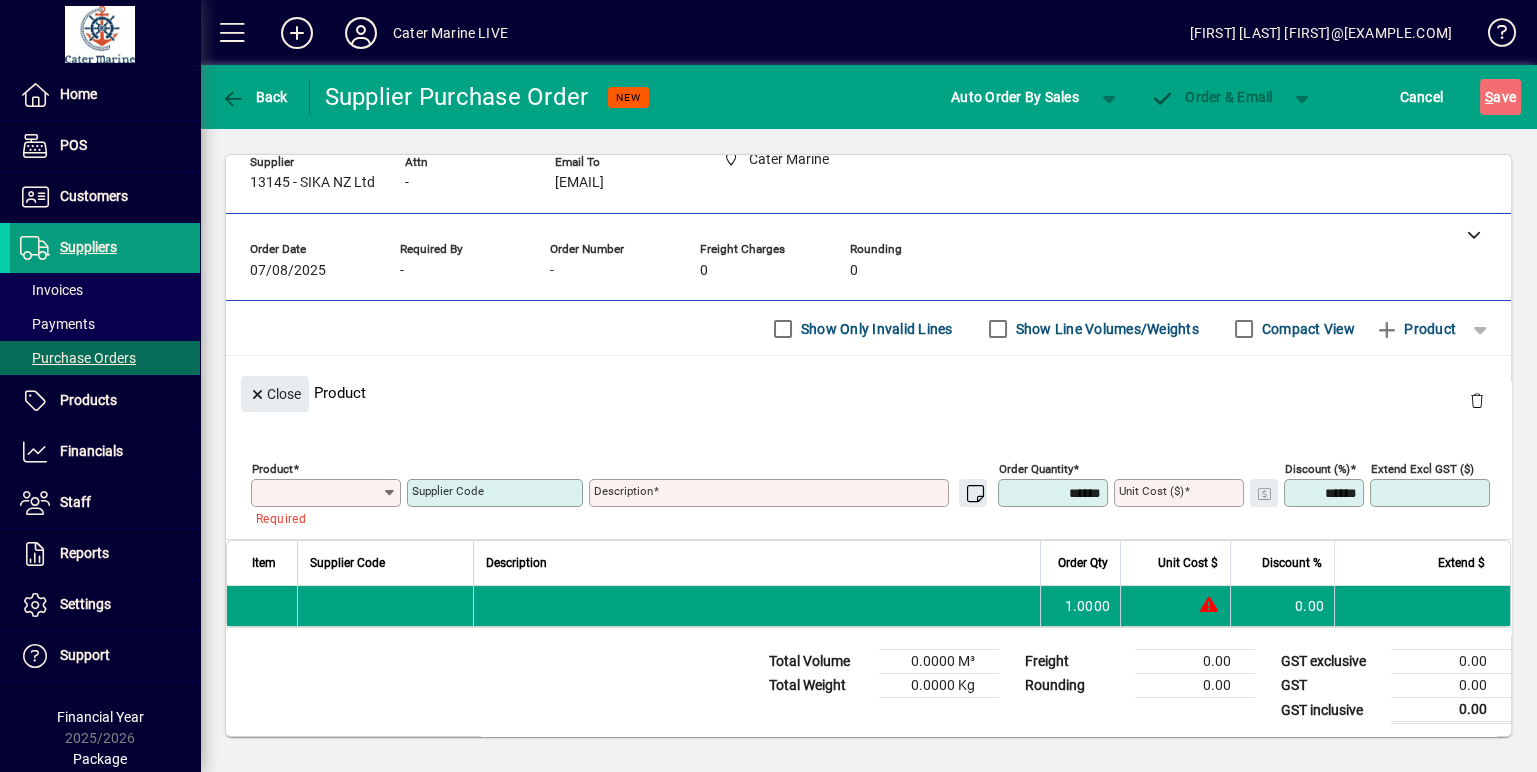 paste on "******" 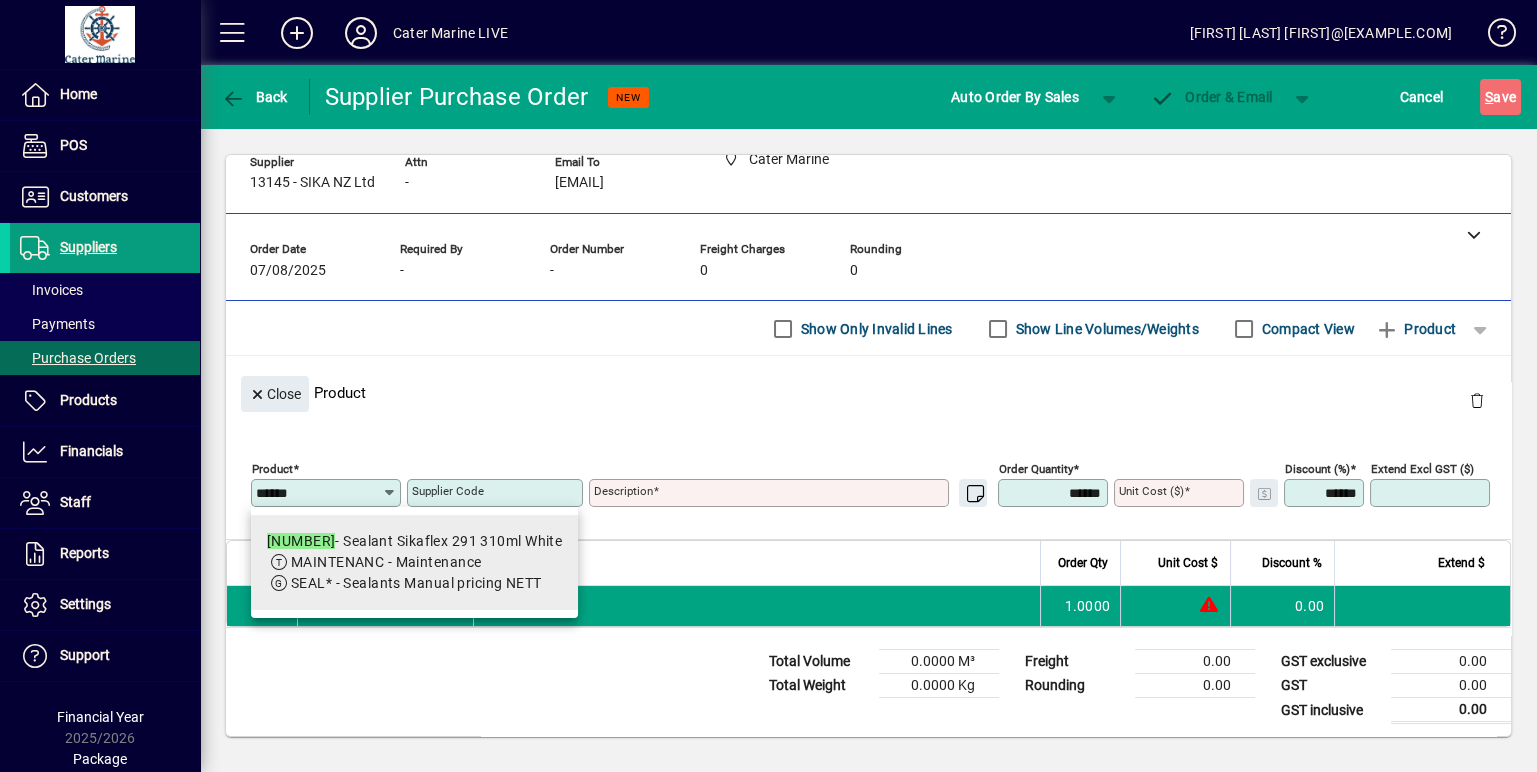 type on "******" 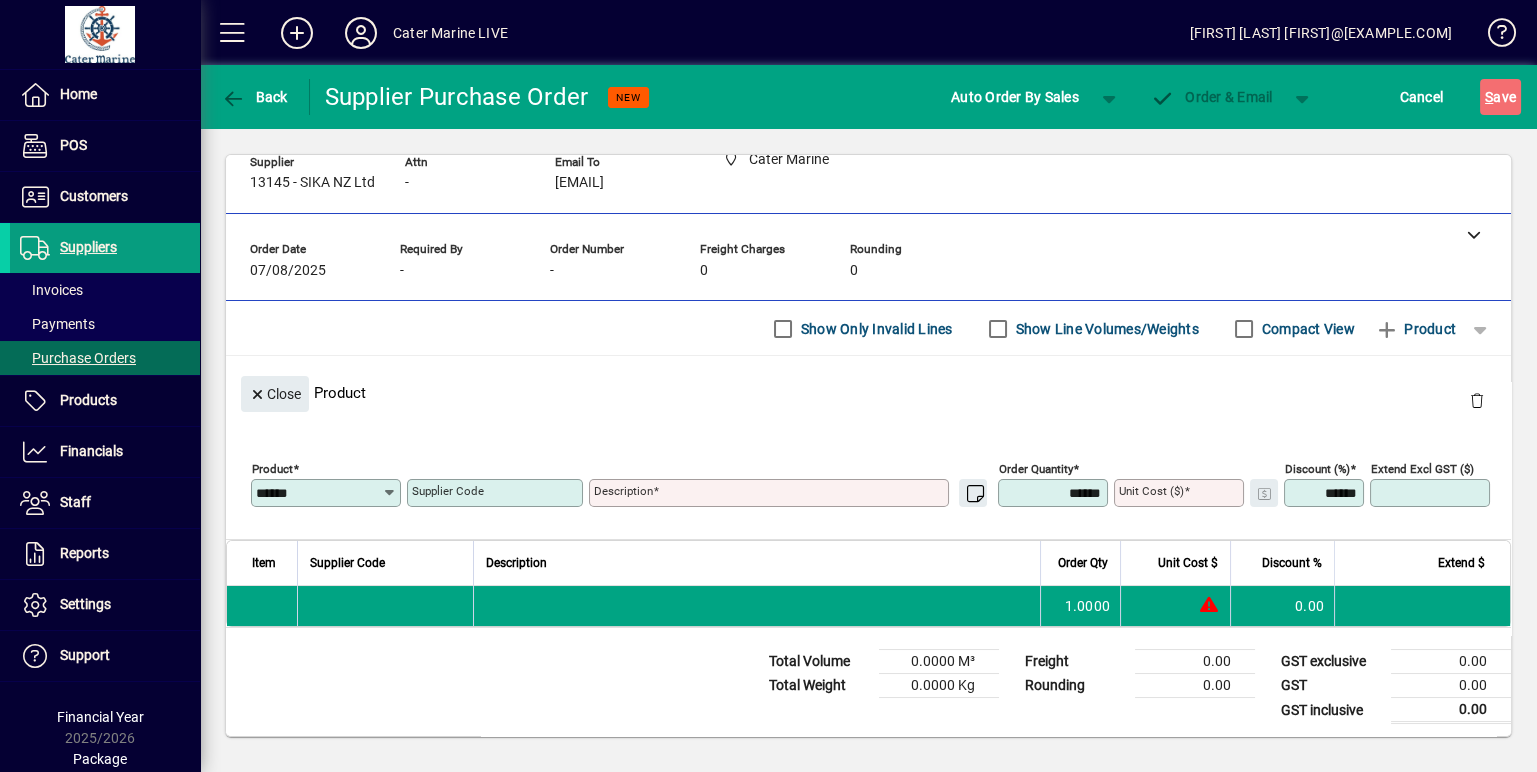 type on "**********" 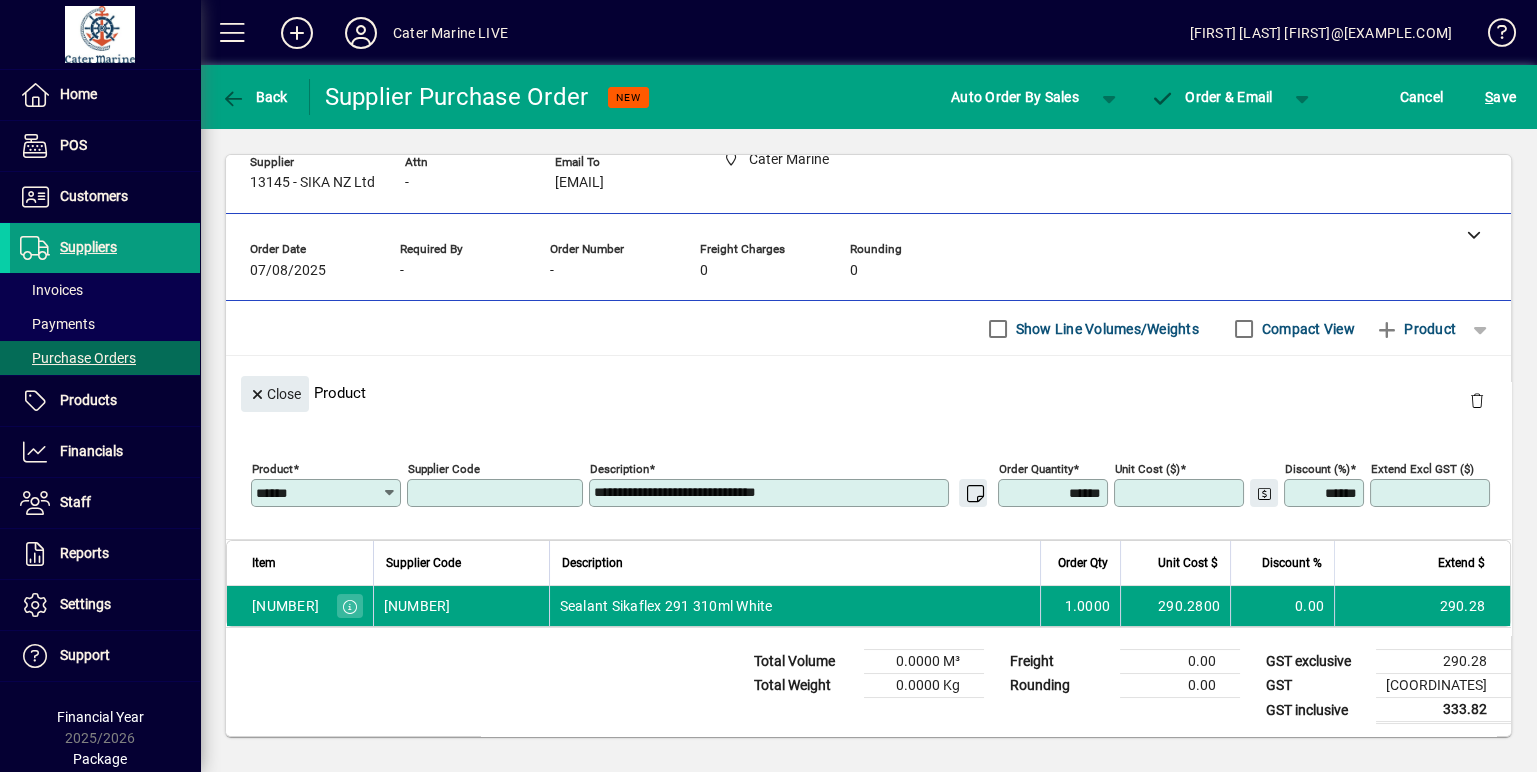 type on "******" 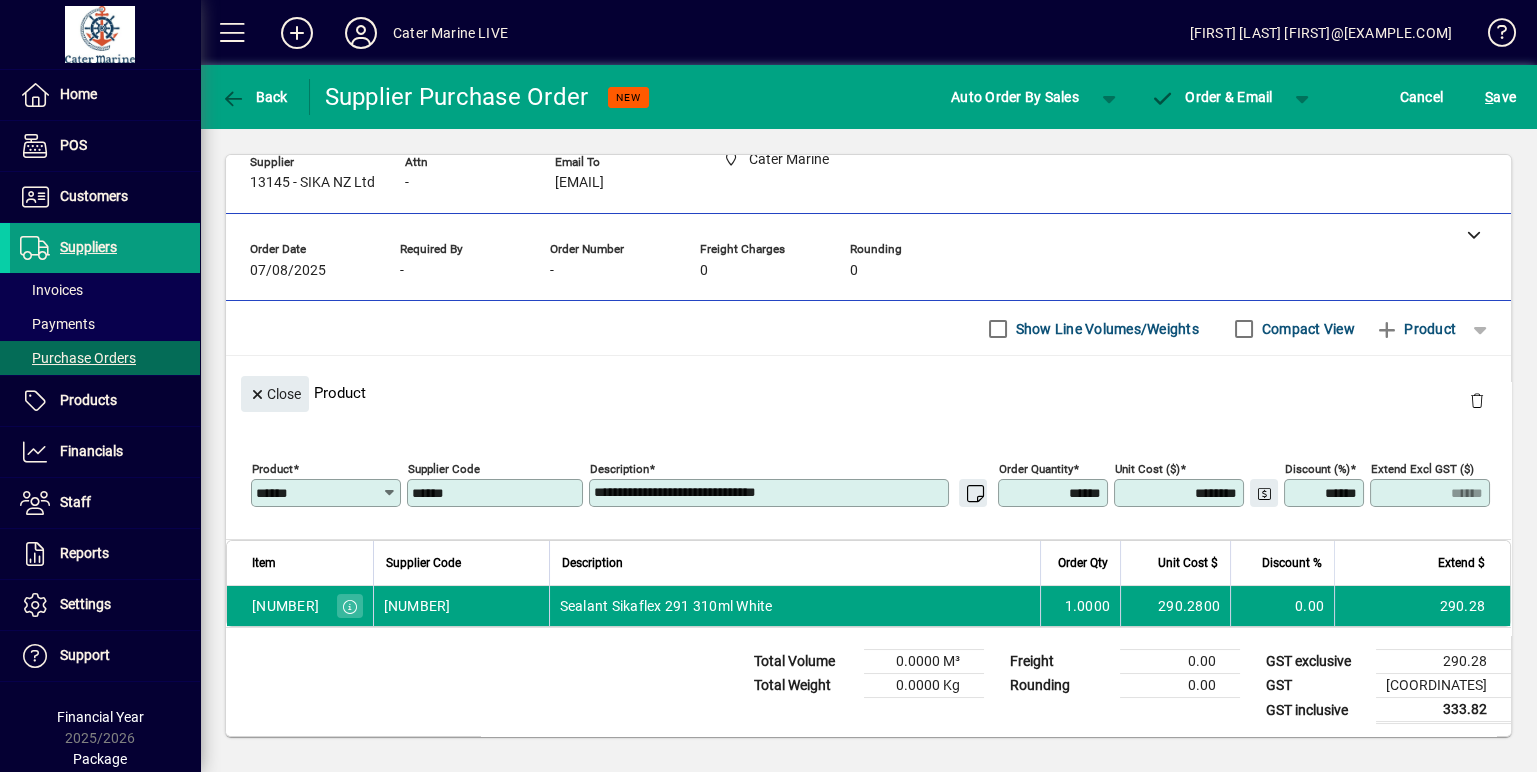 click on "******" at bounding box center [1055, 493] 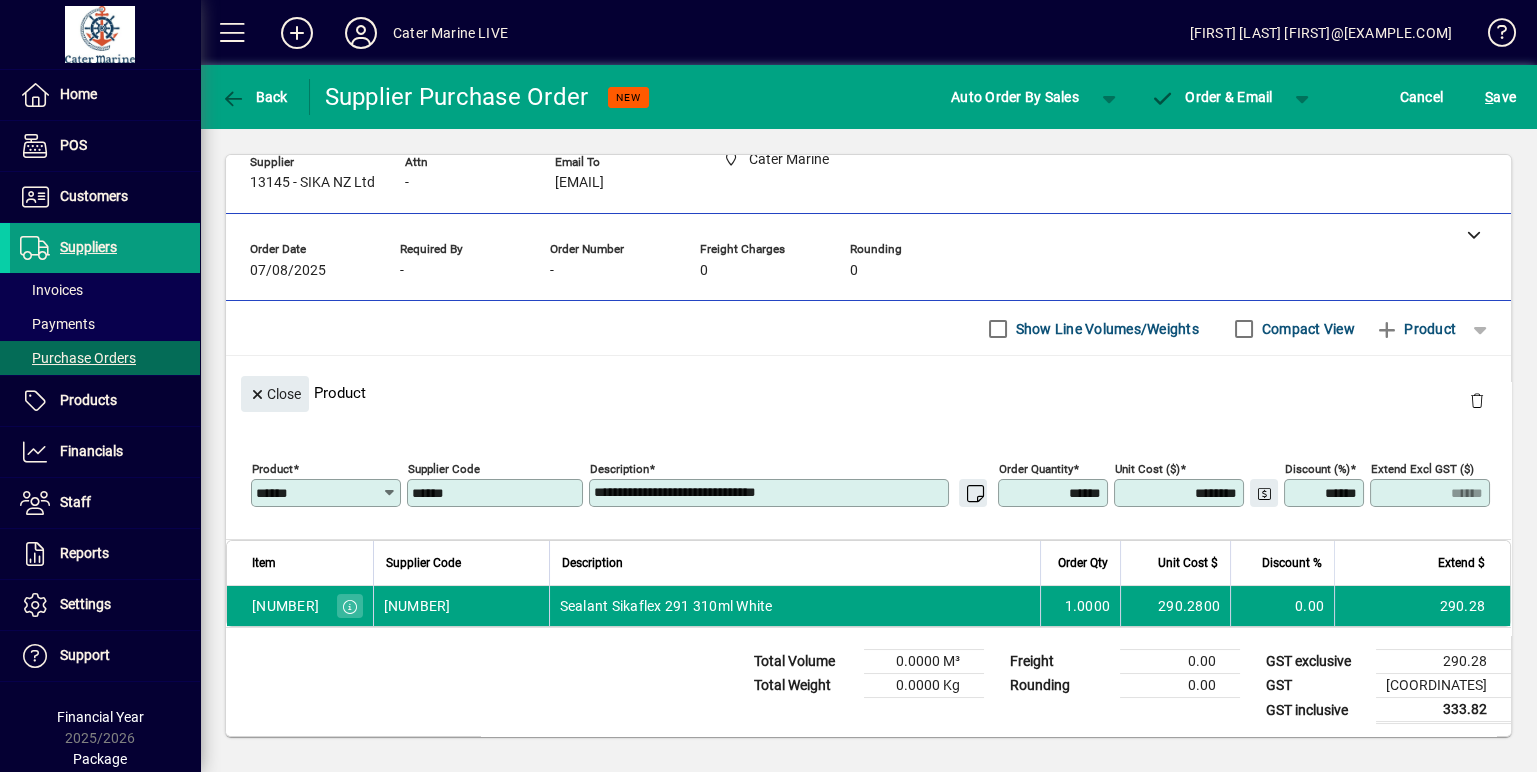 click on "******" at bounding box center [1055, 493] 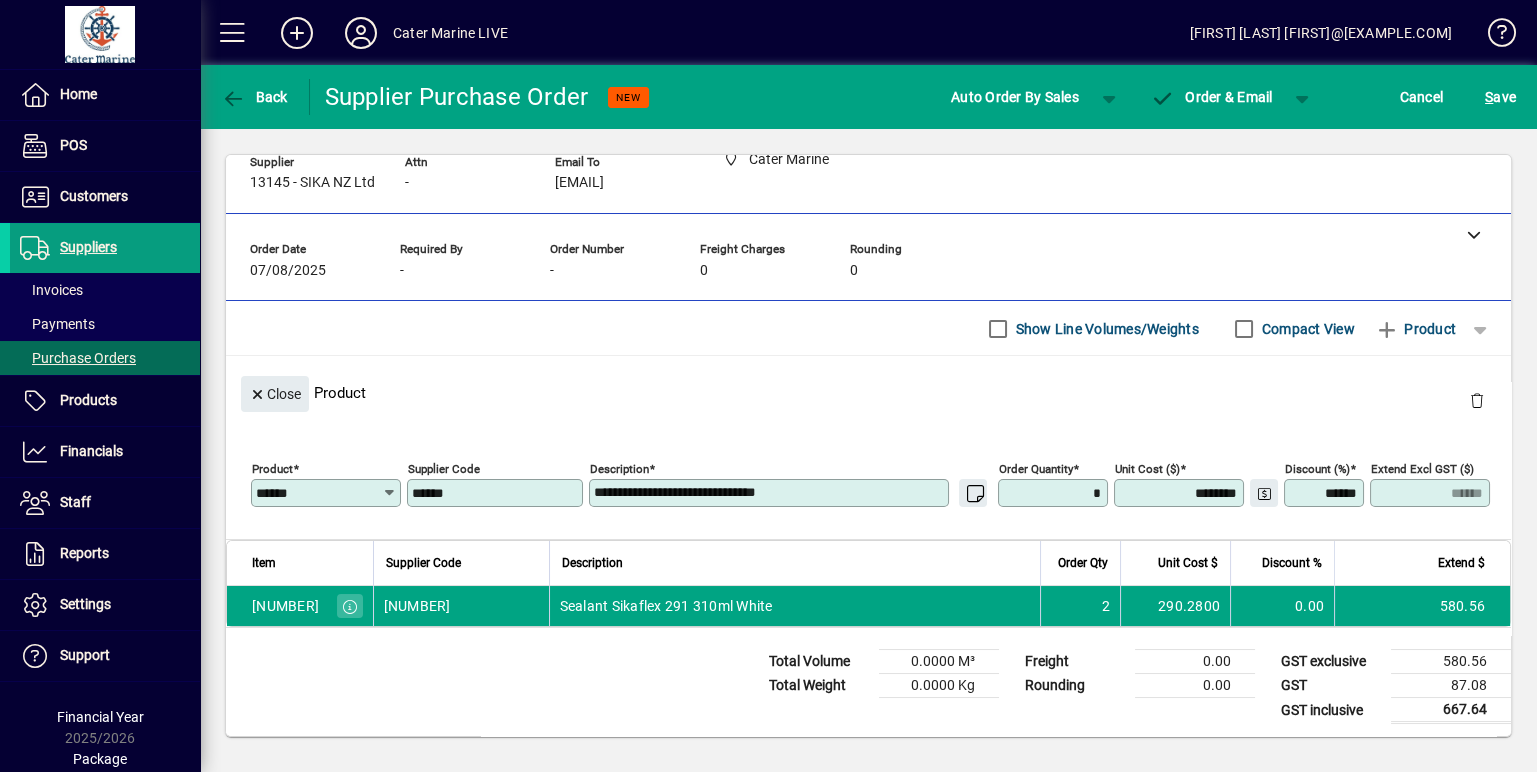 type on "******" 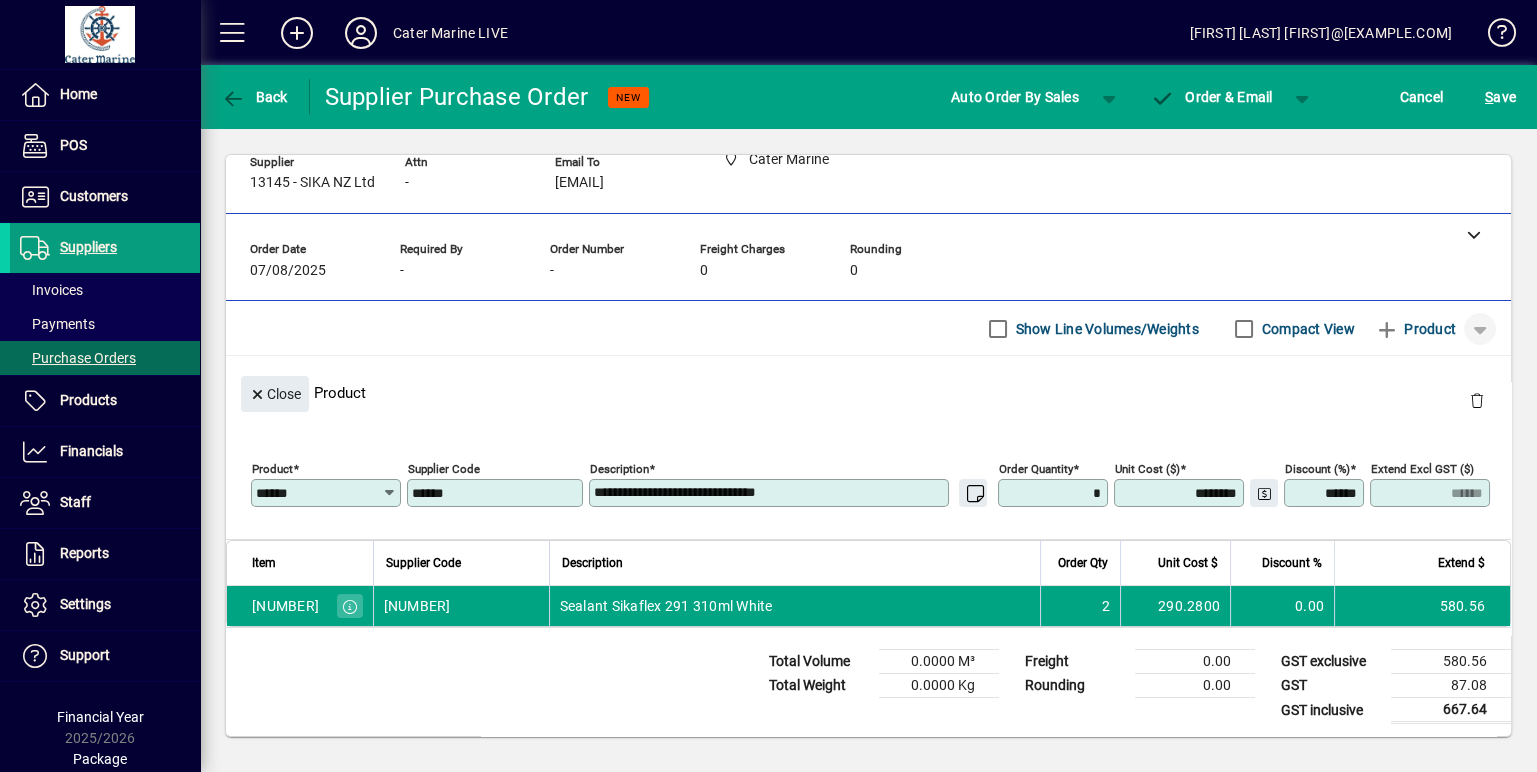 type on "******" 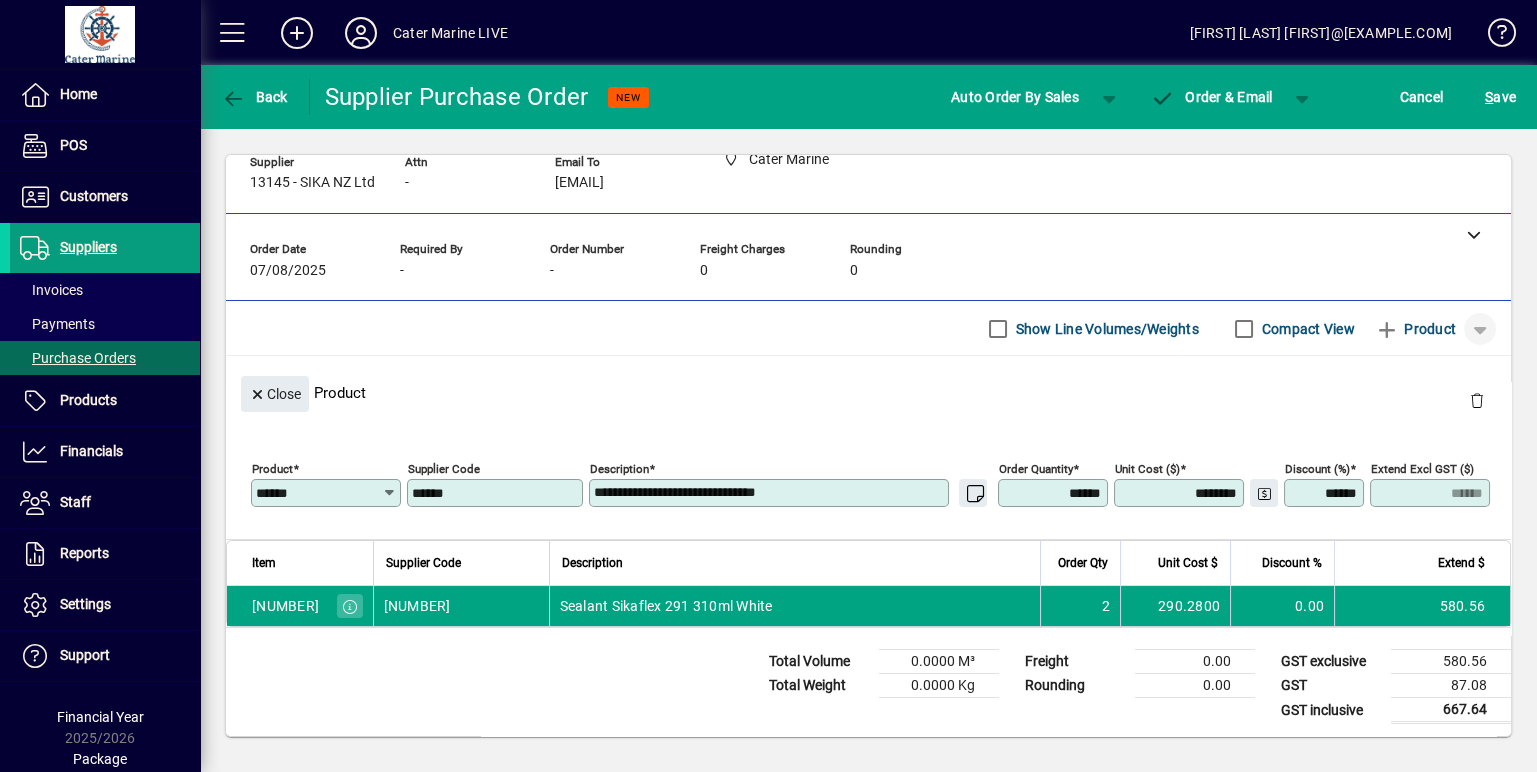 click 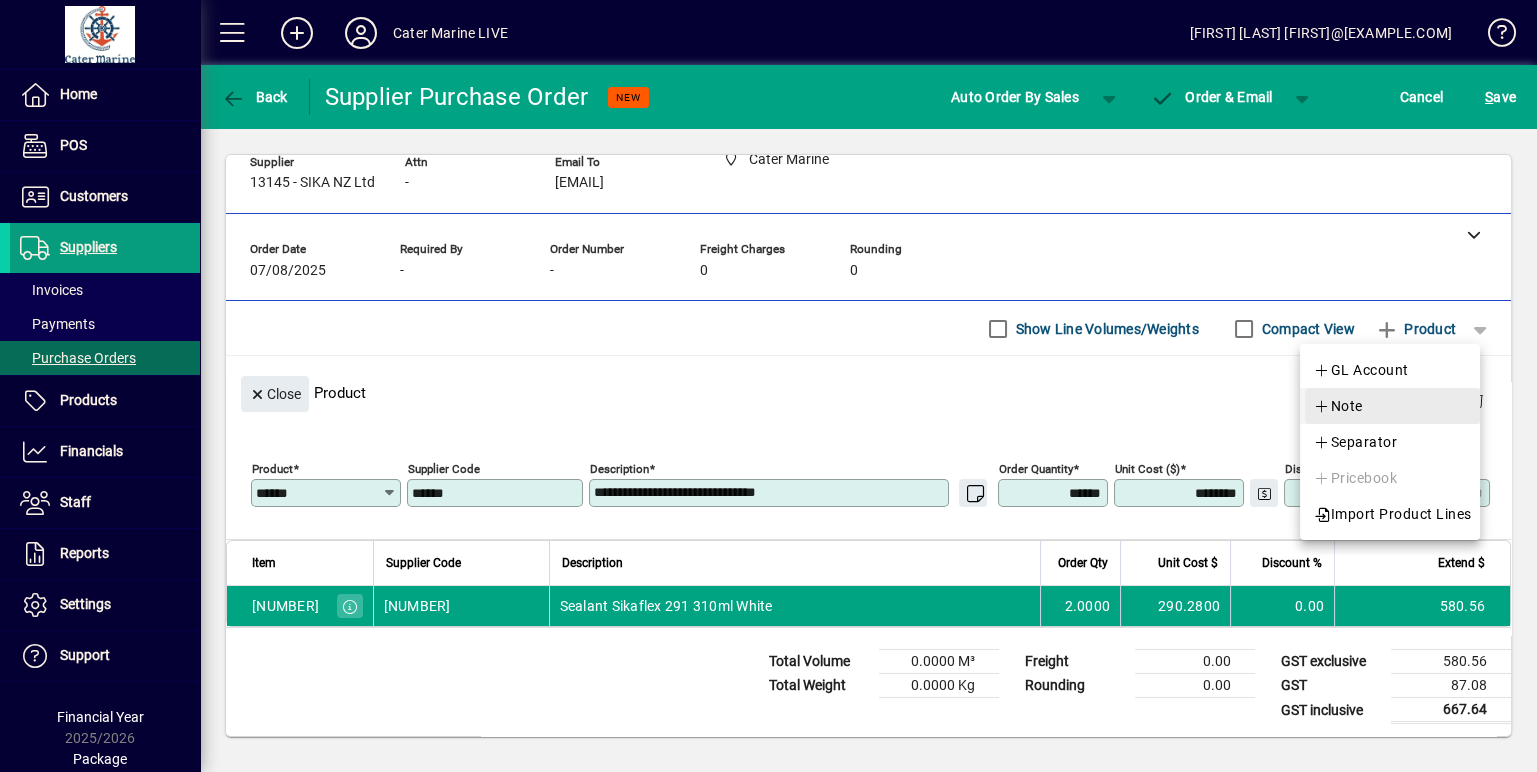 click at bounding box center (1392, 406) 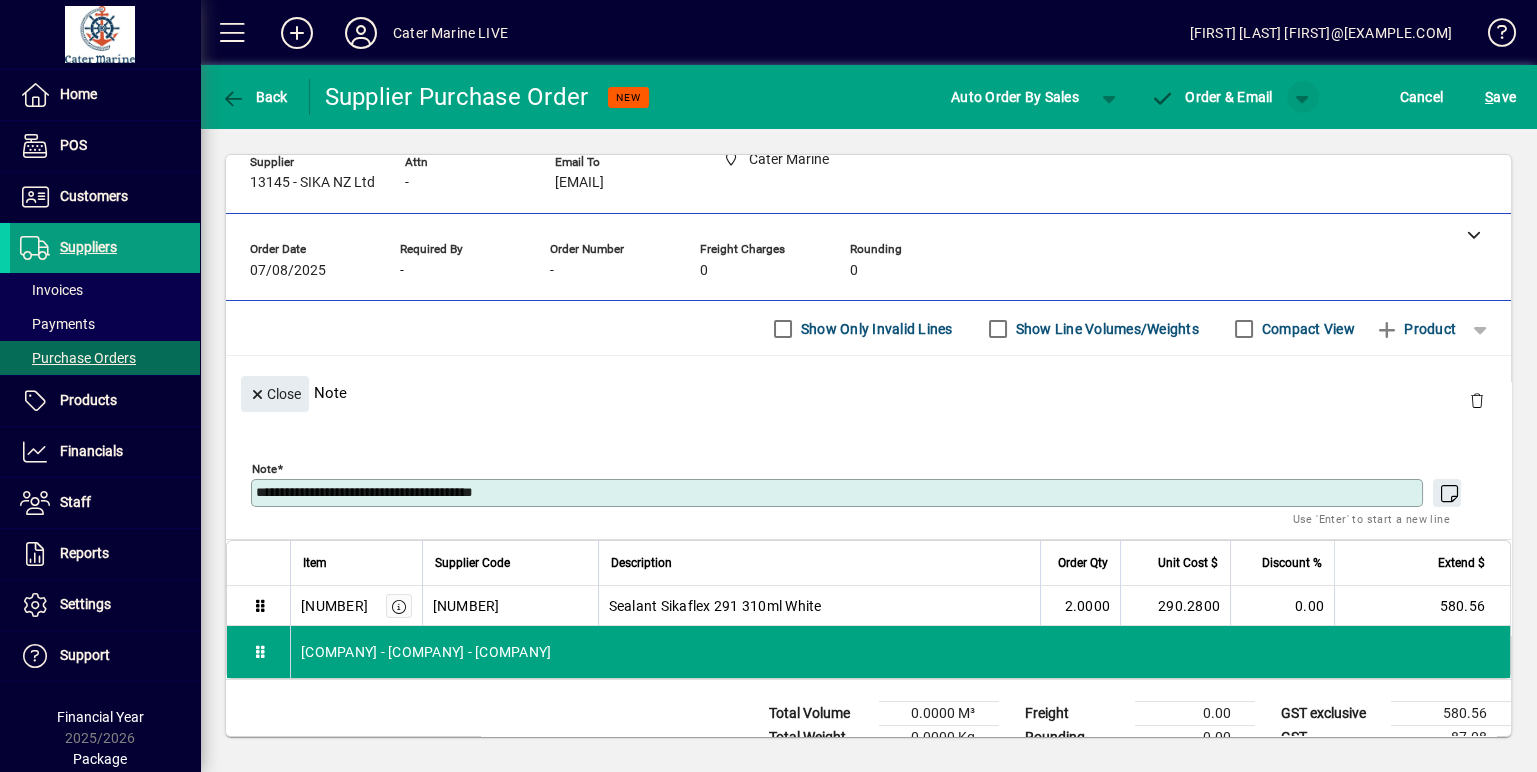 type on "**********" 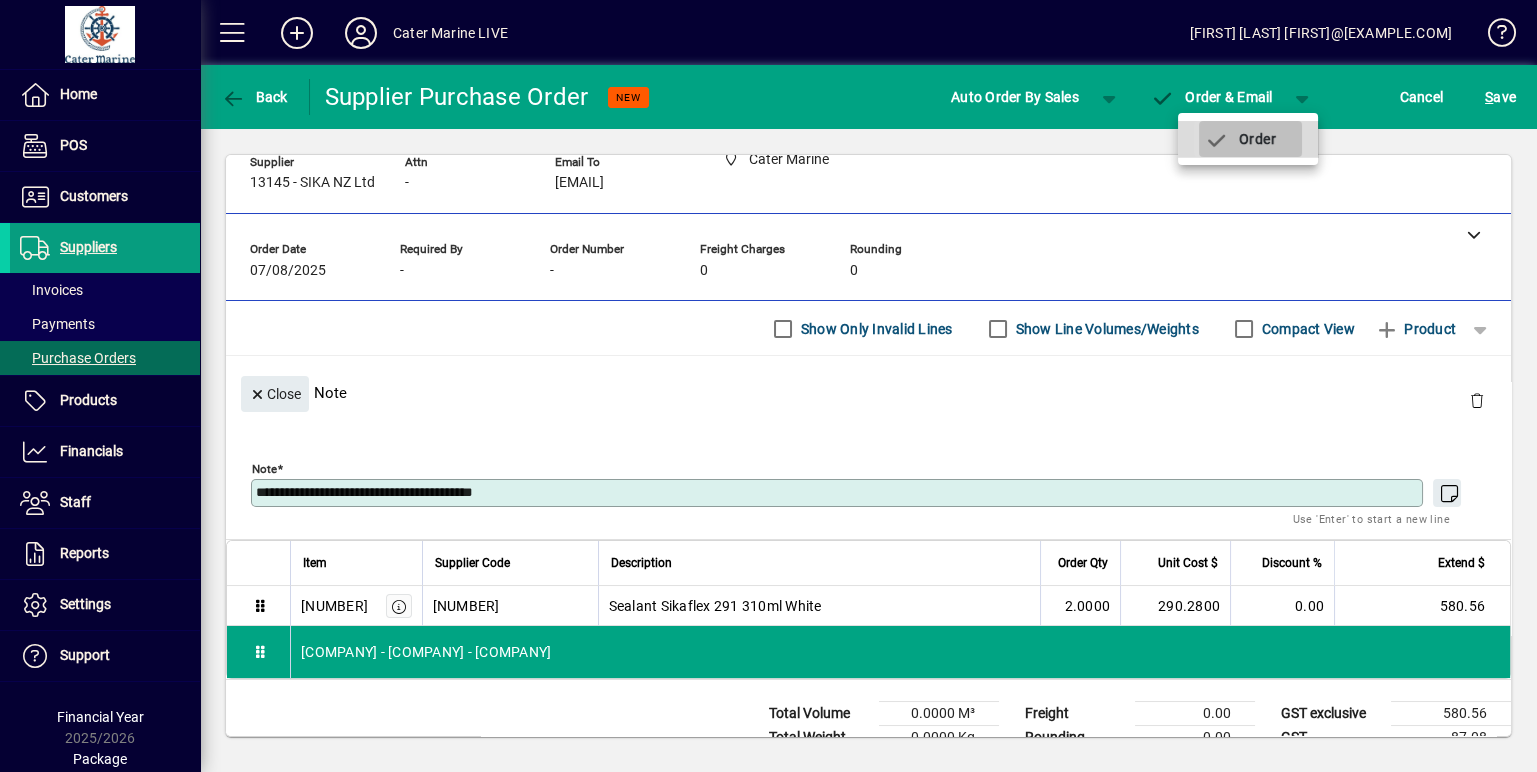 click on "Order" at bounding box center [1240, 139] 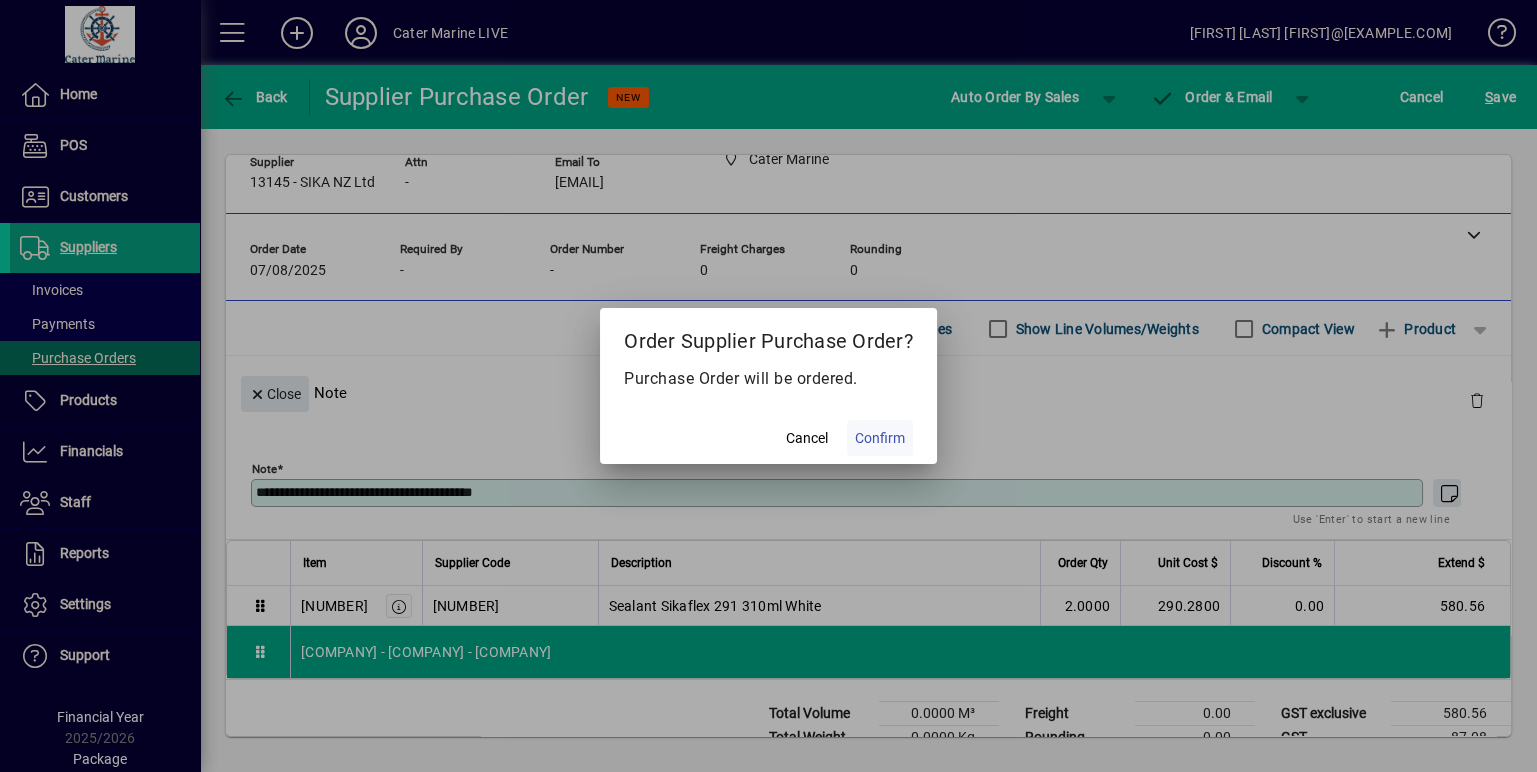 click on "Confirm" 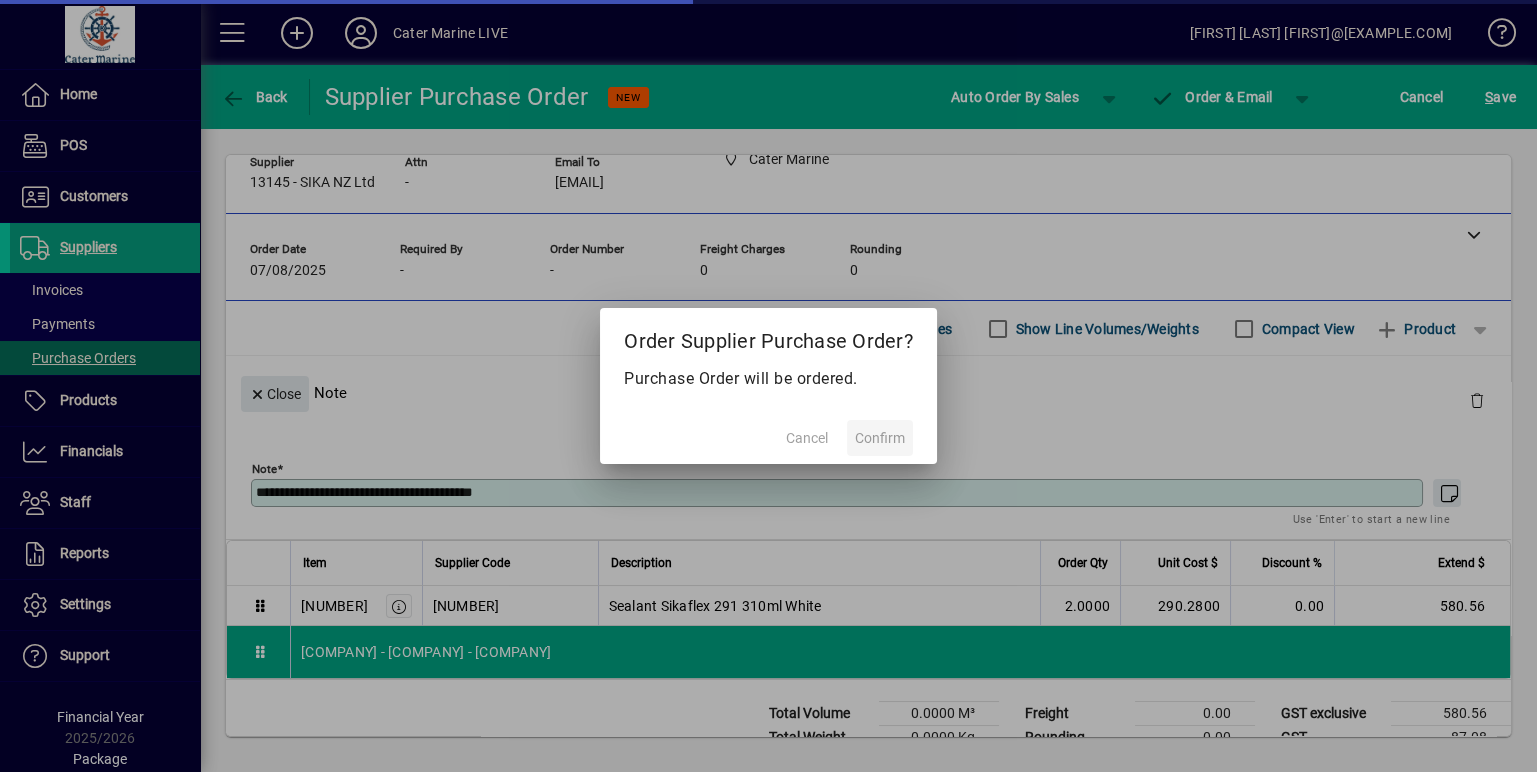 type on "****" 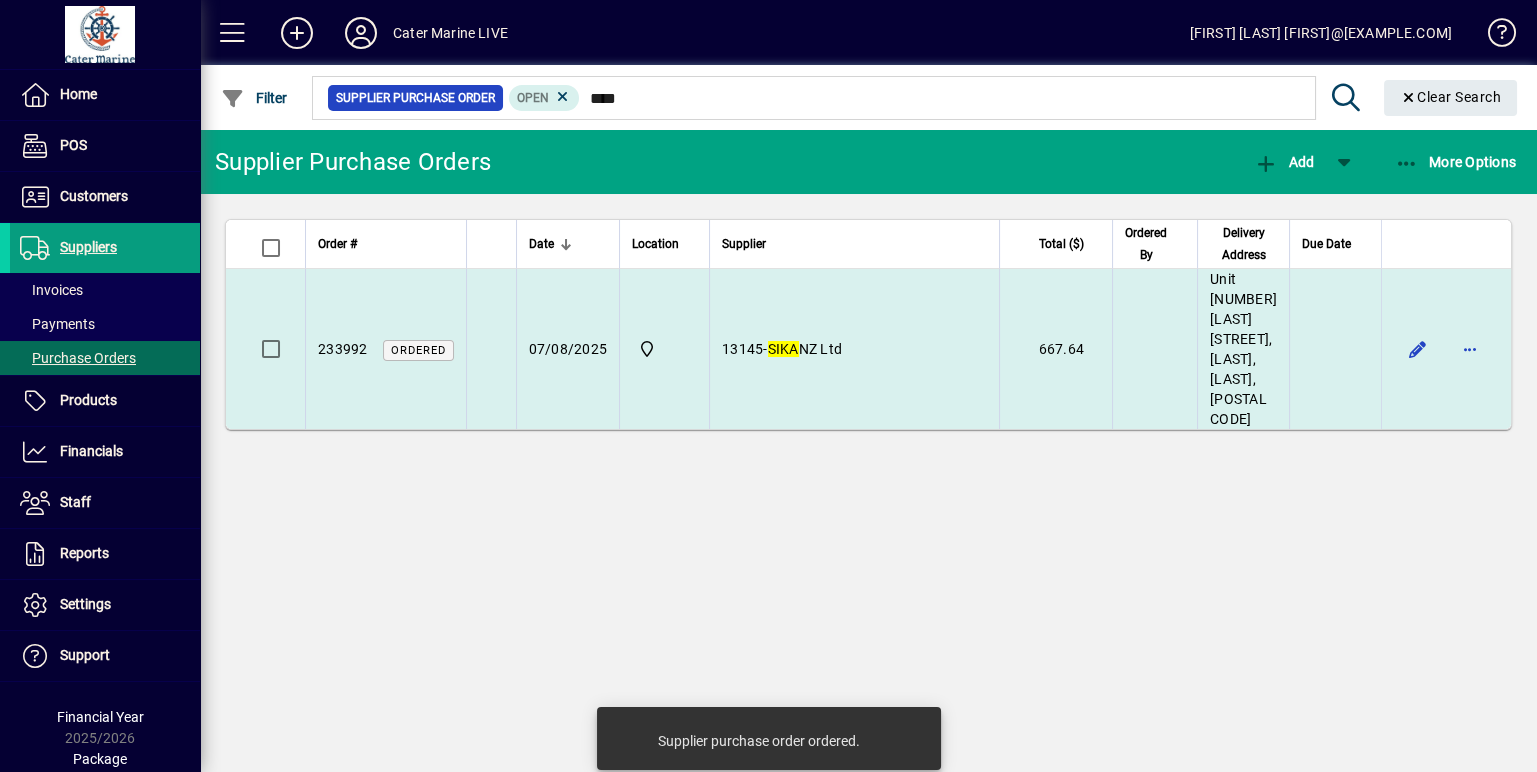 click on "[NUMBER] Ordered" at bounding box center (385, 349) 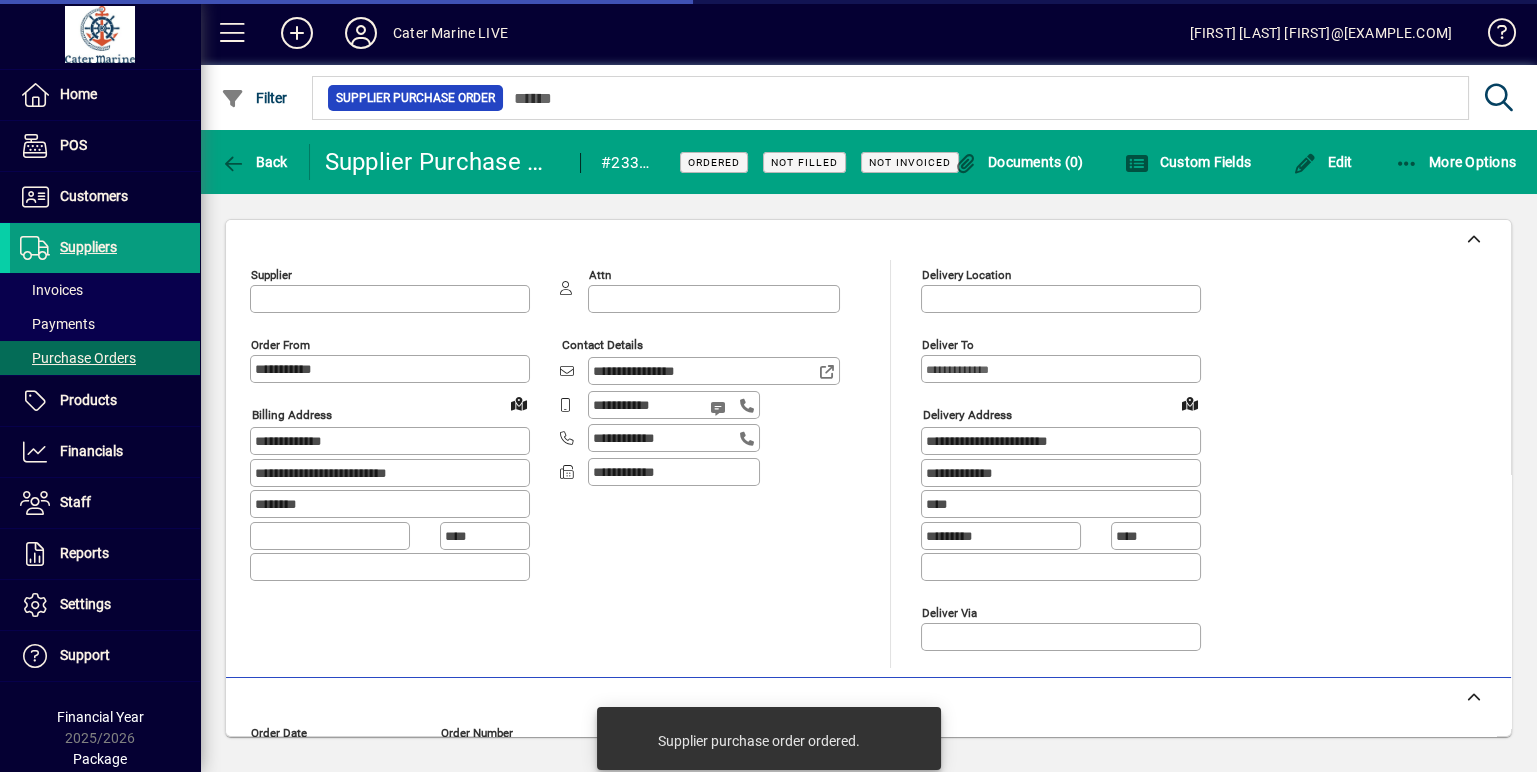 type on "**********" 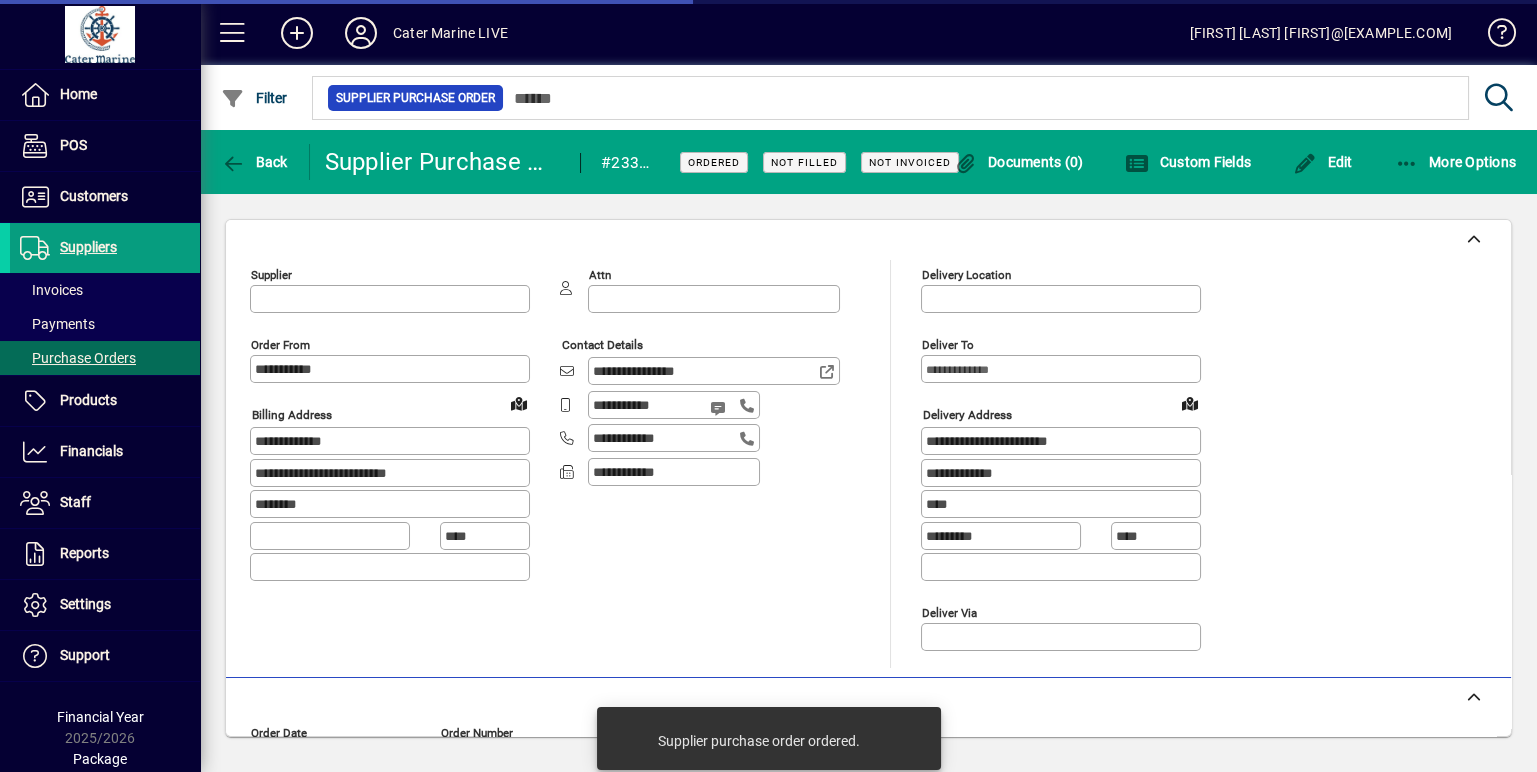 type on "**********" 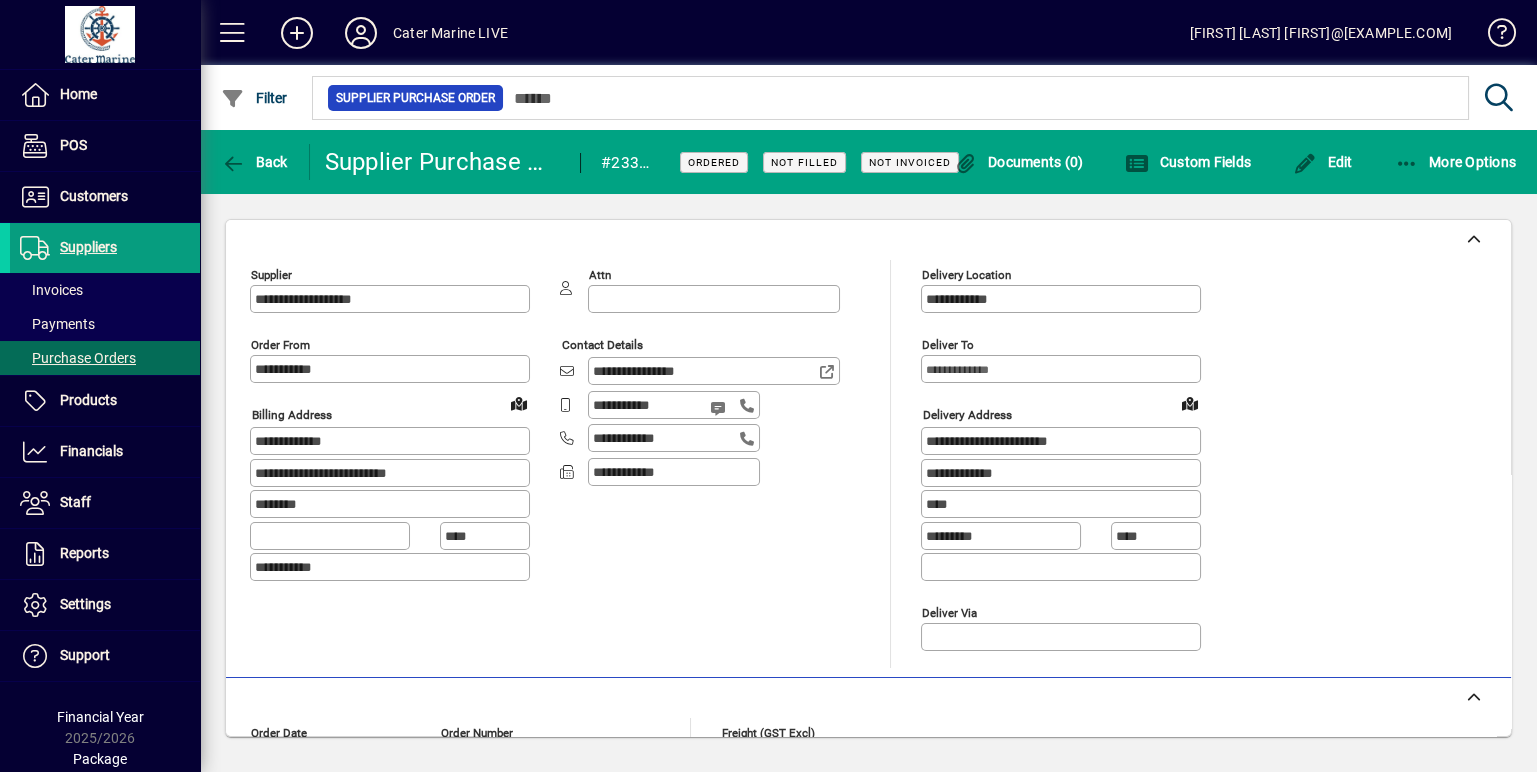 click on "#233992" 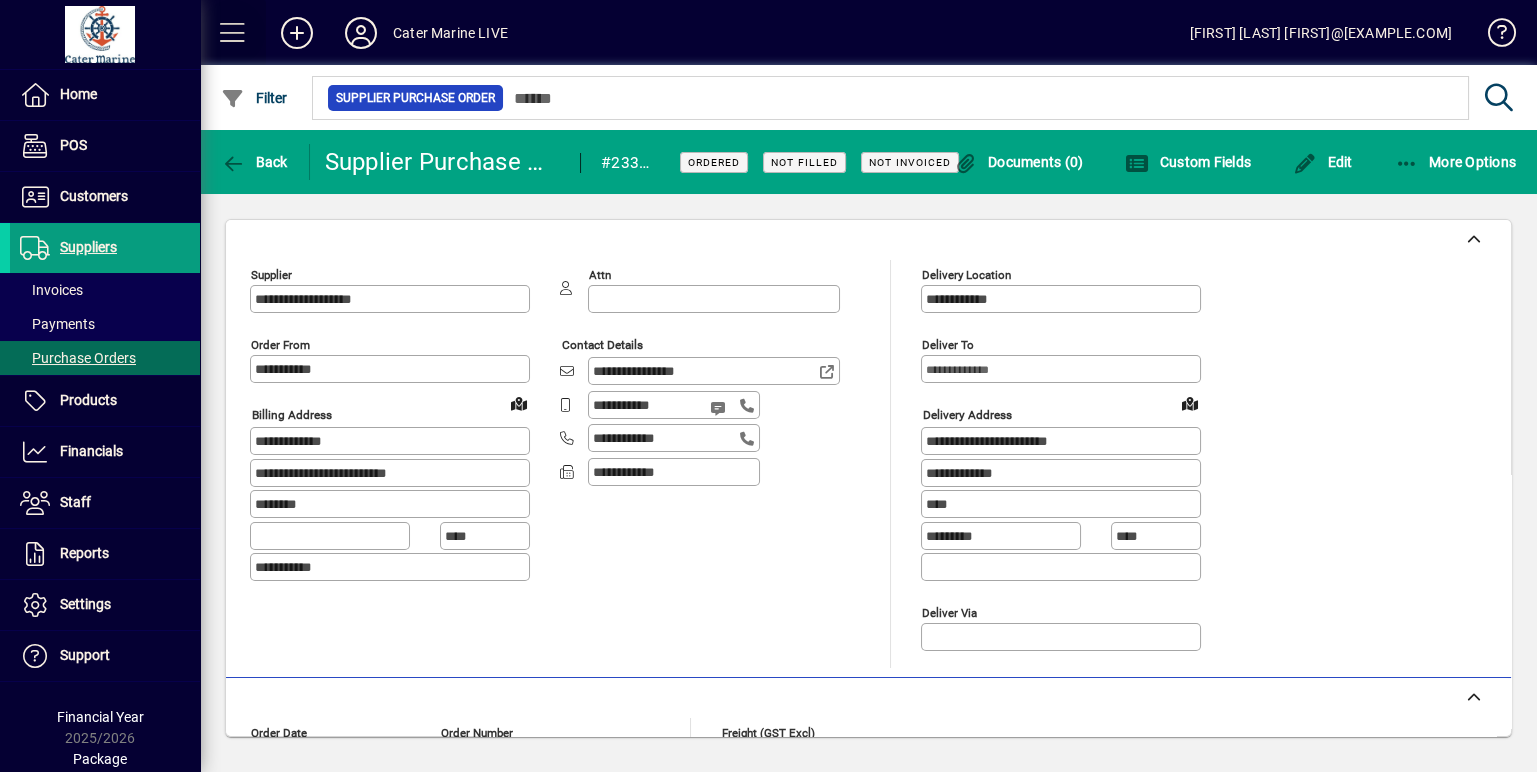 click at bounding box center [233, 33] 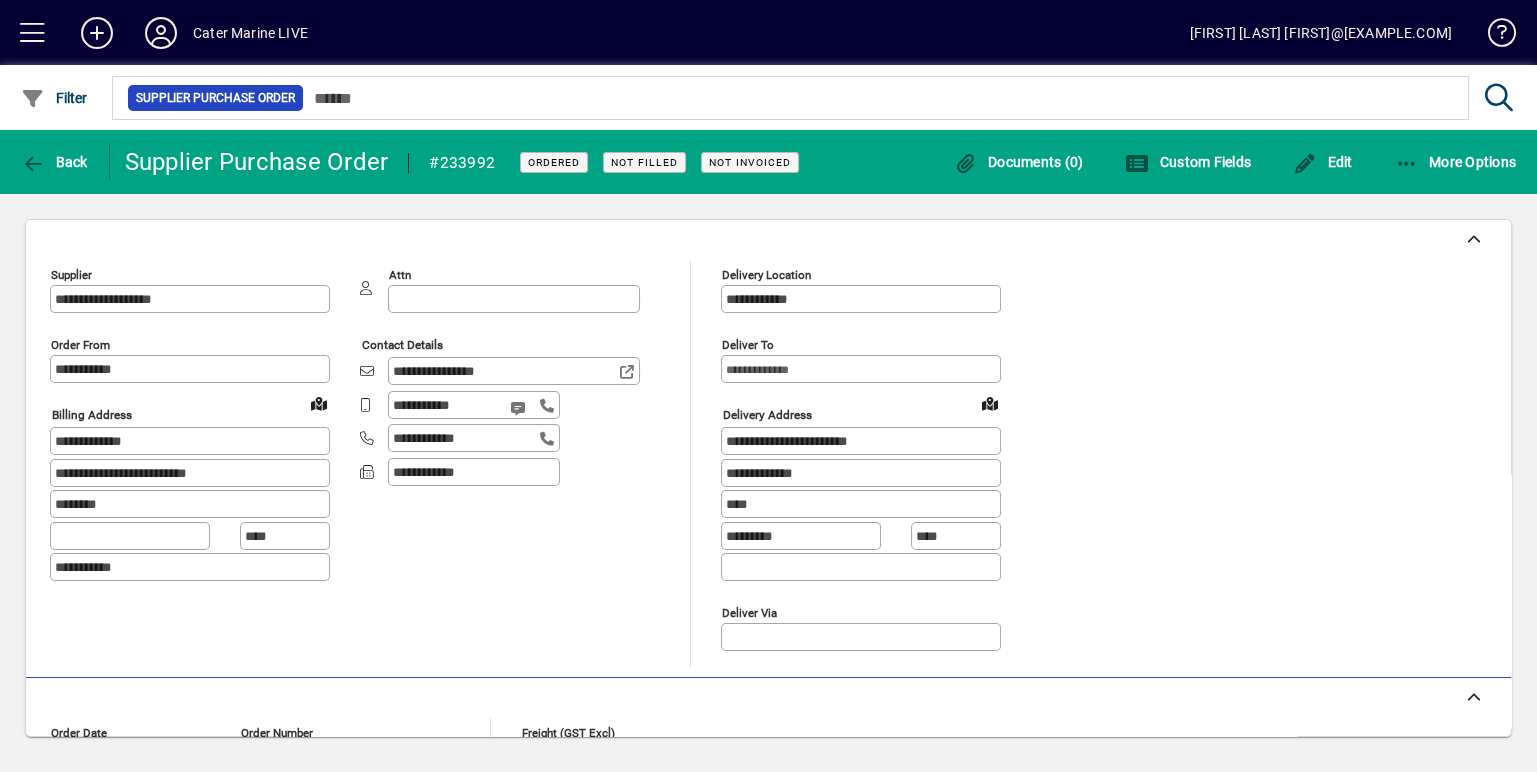 drag, startPoint x: 490, startPoint y: 166, endPoint x: 440, endPoint y: 171, distance: 50.24938 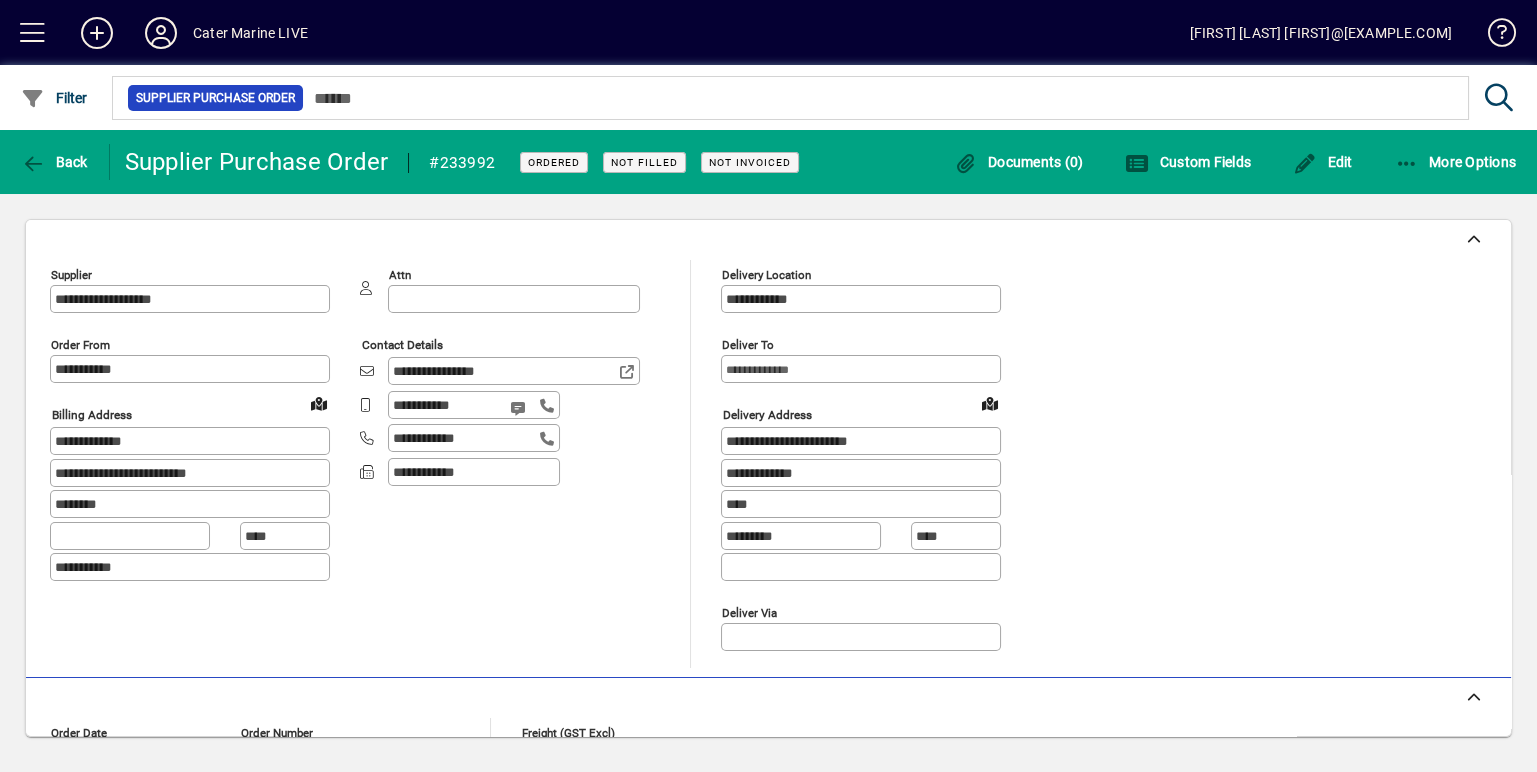 click on "#233992" 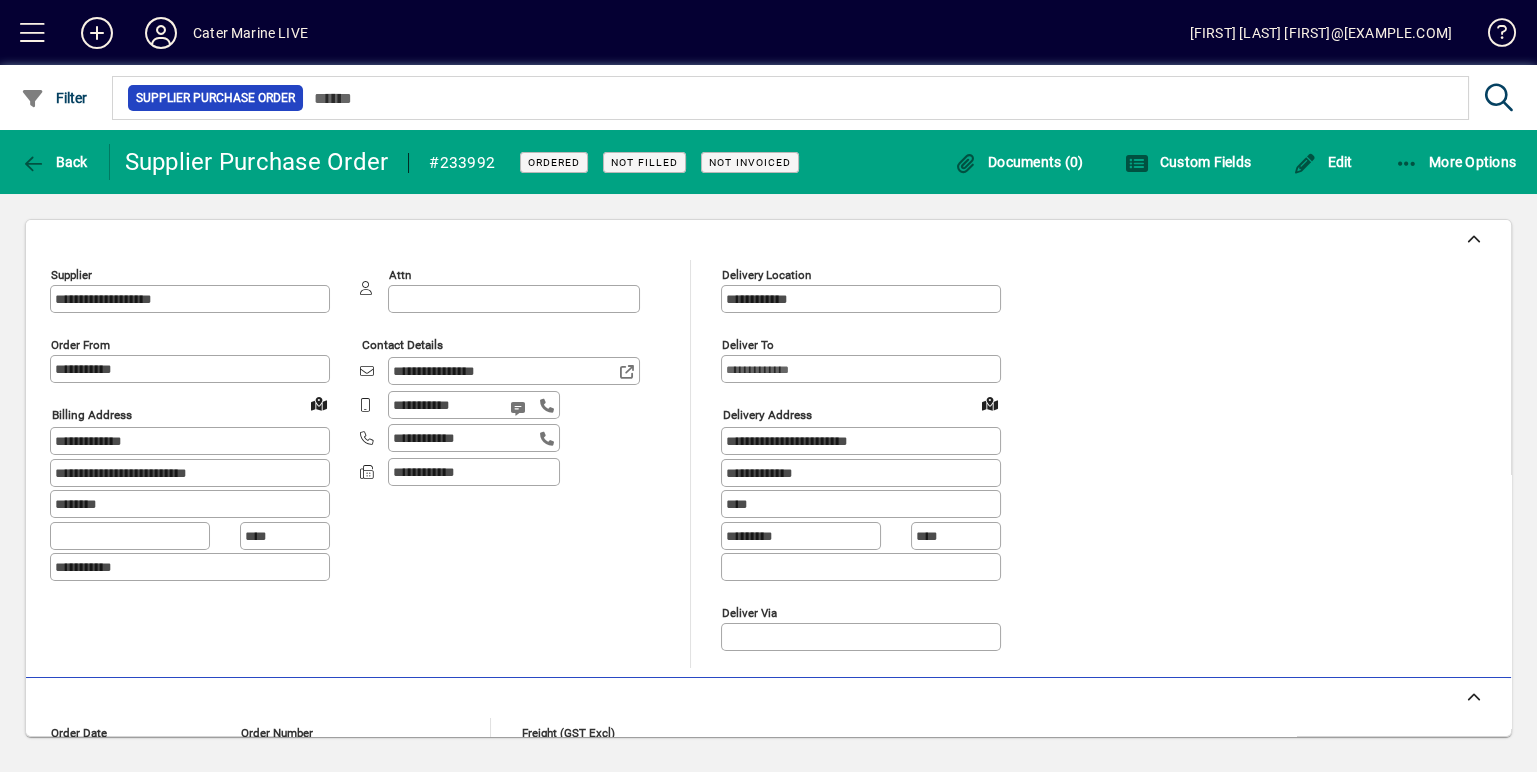 copy on "233992" 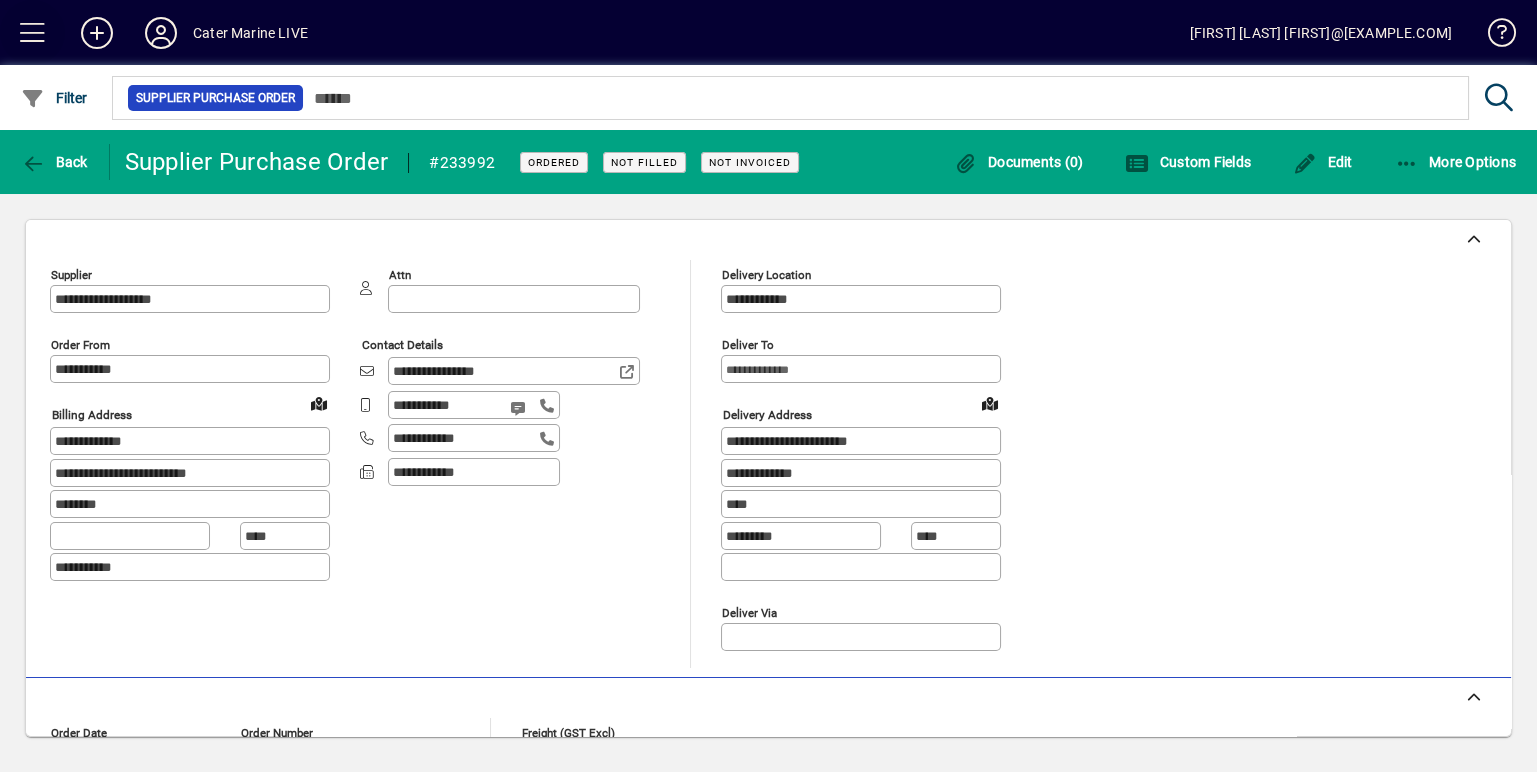 click at bounding box center (33, 33) 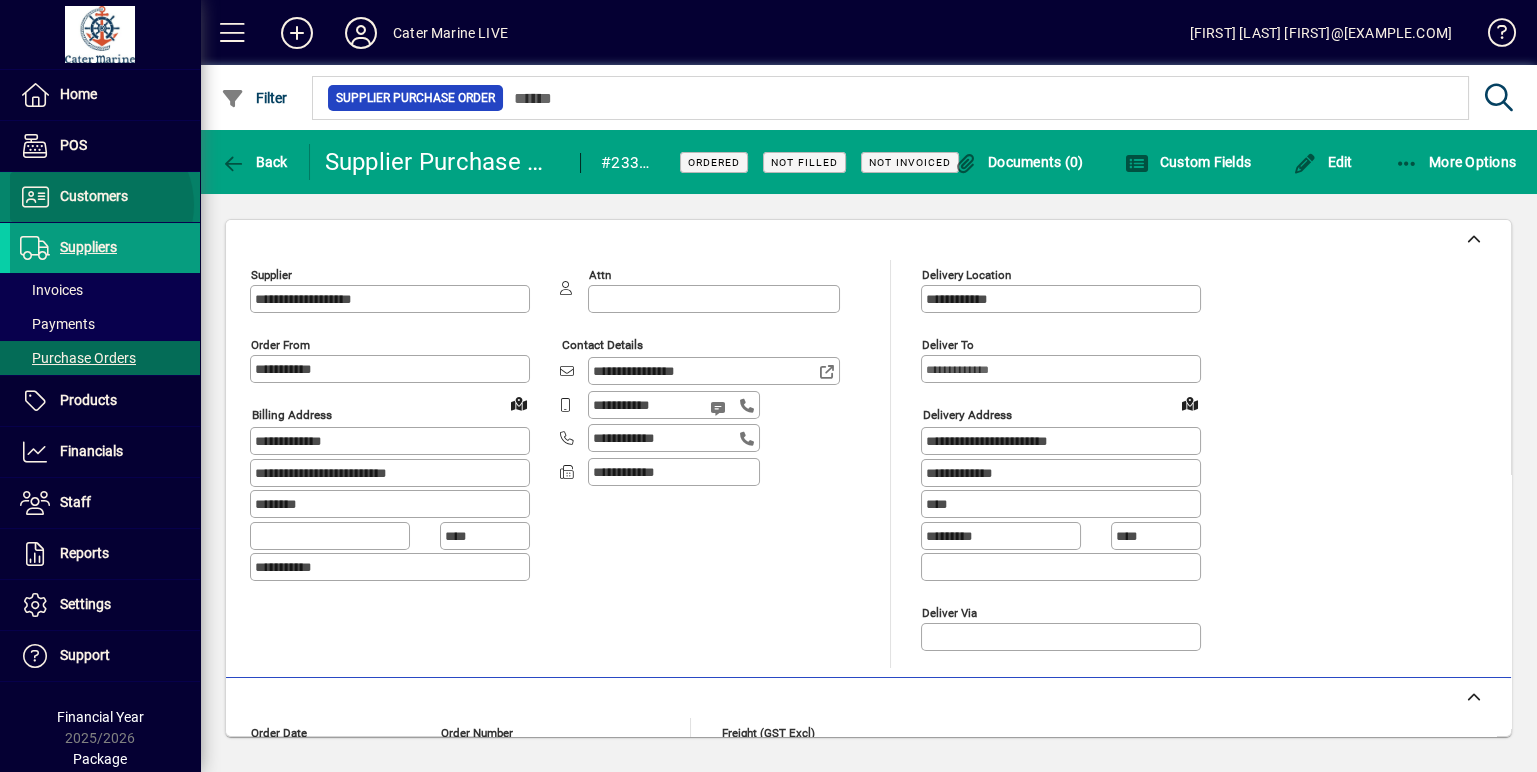 click on "Customers" at bounding box center [69, 197] 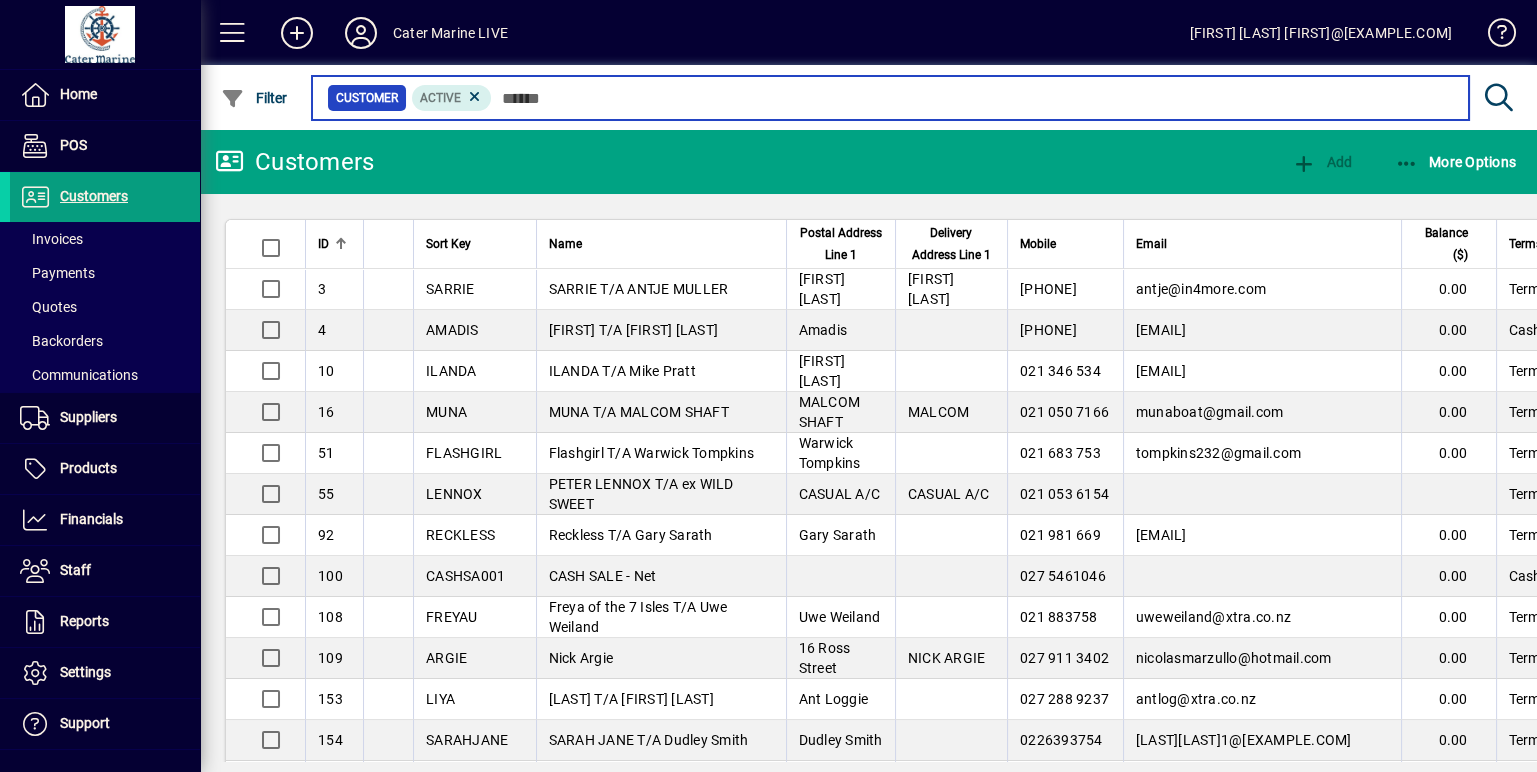 click at bounding box center (972, 98) 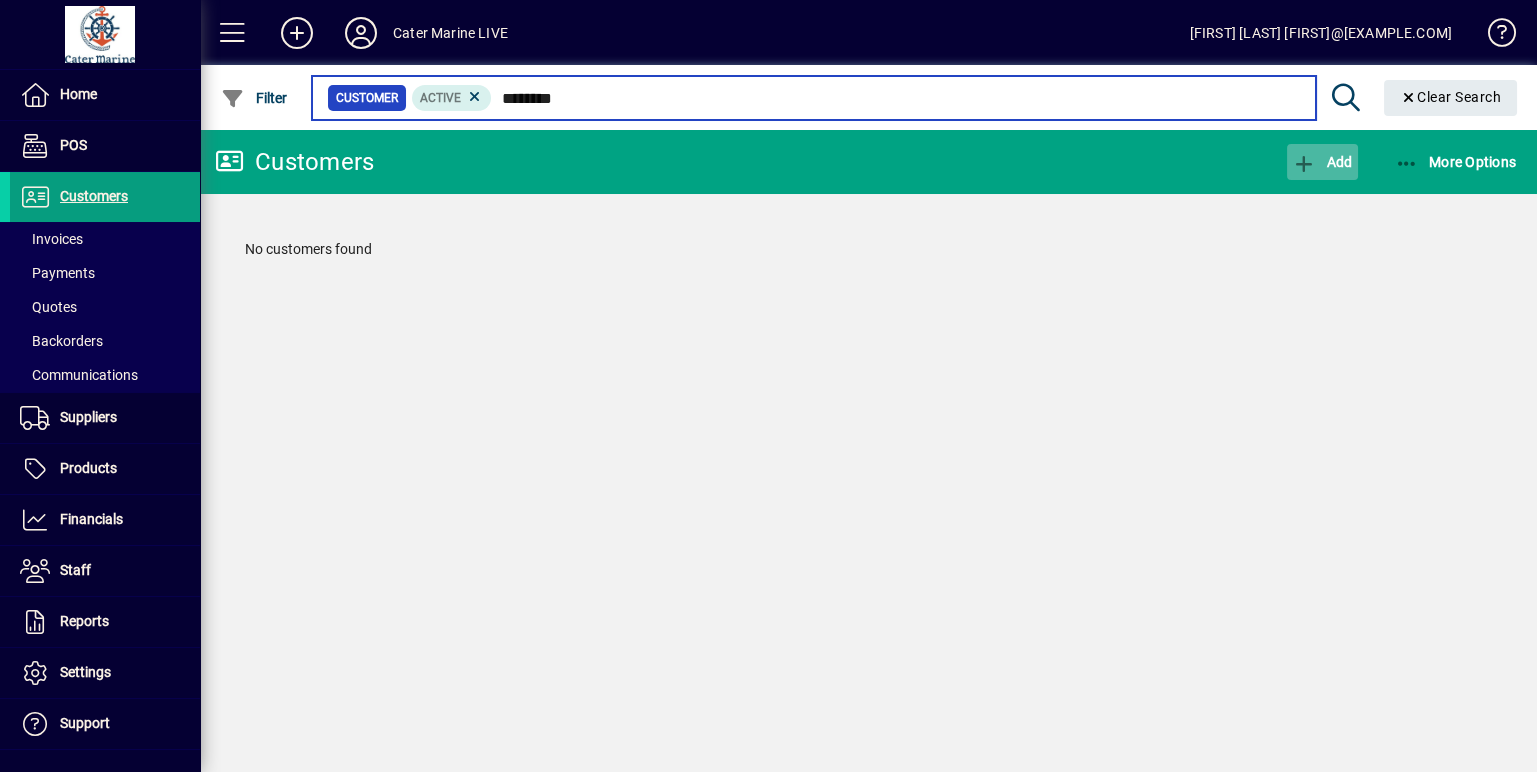 type on "********" 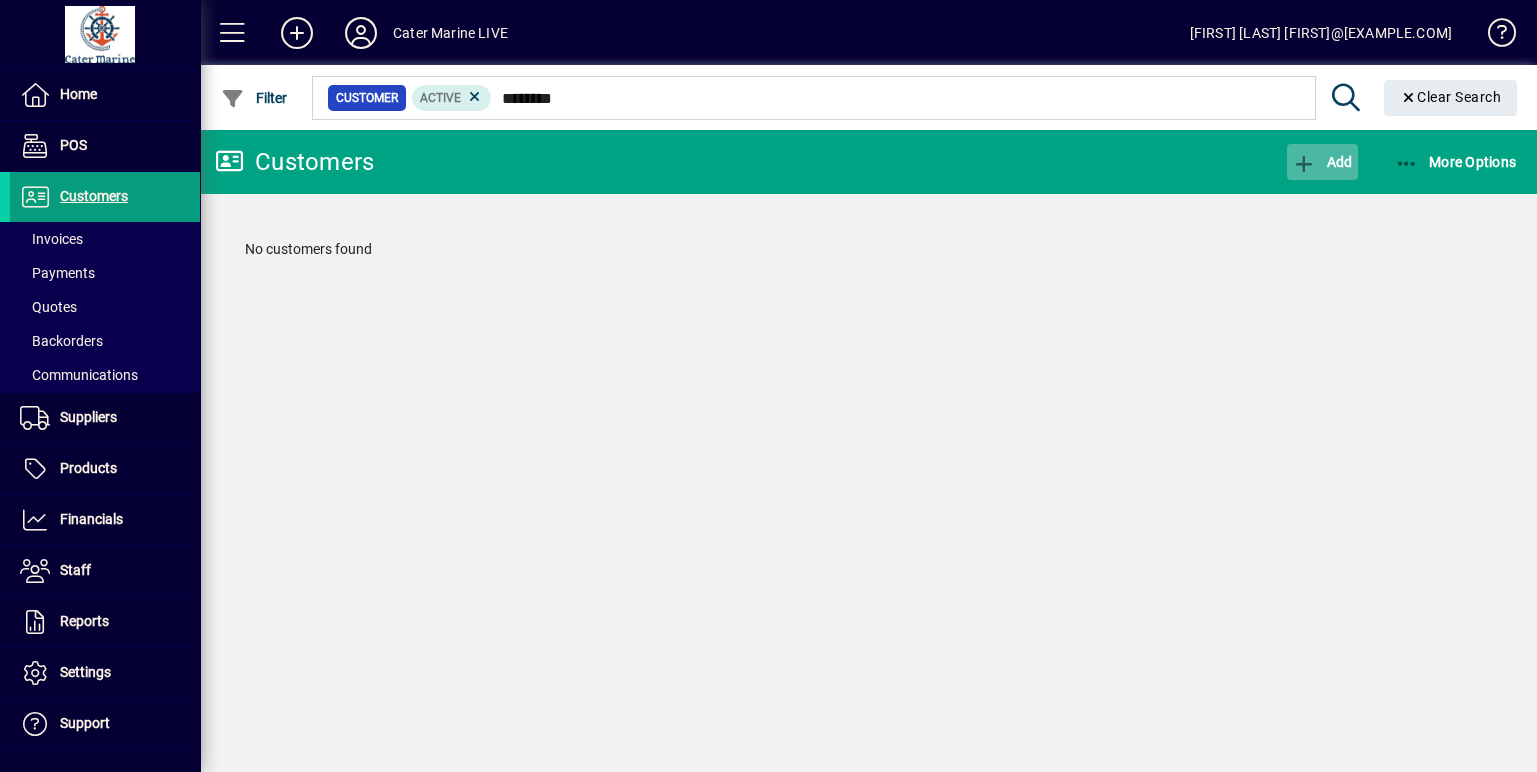 click on "Add" 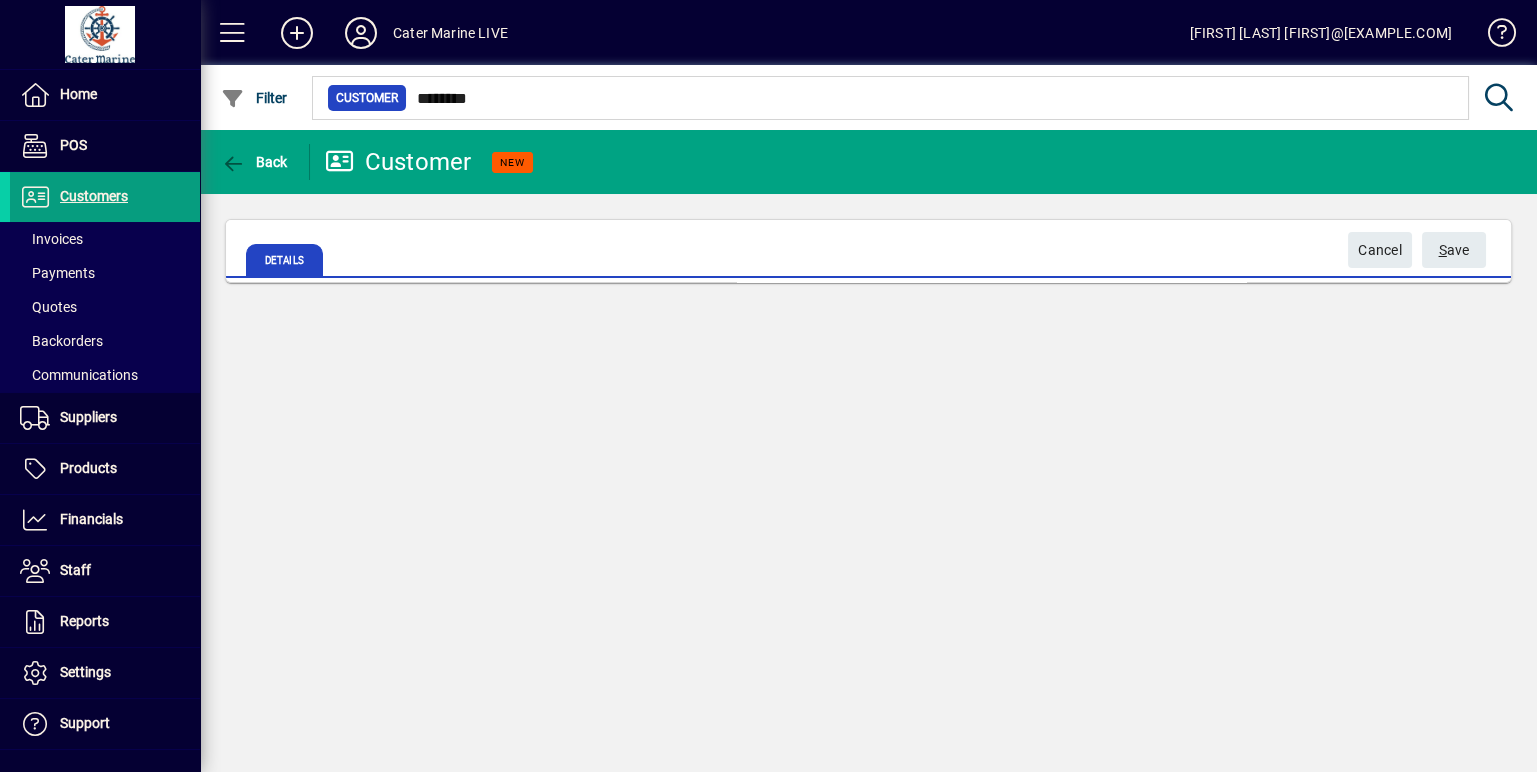 type 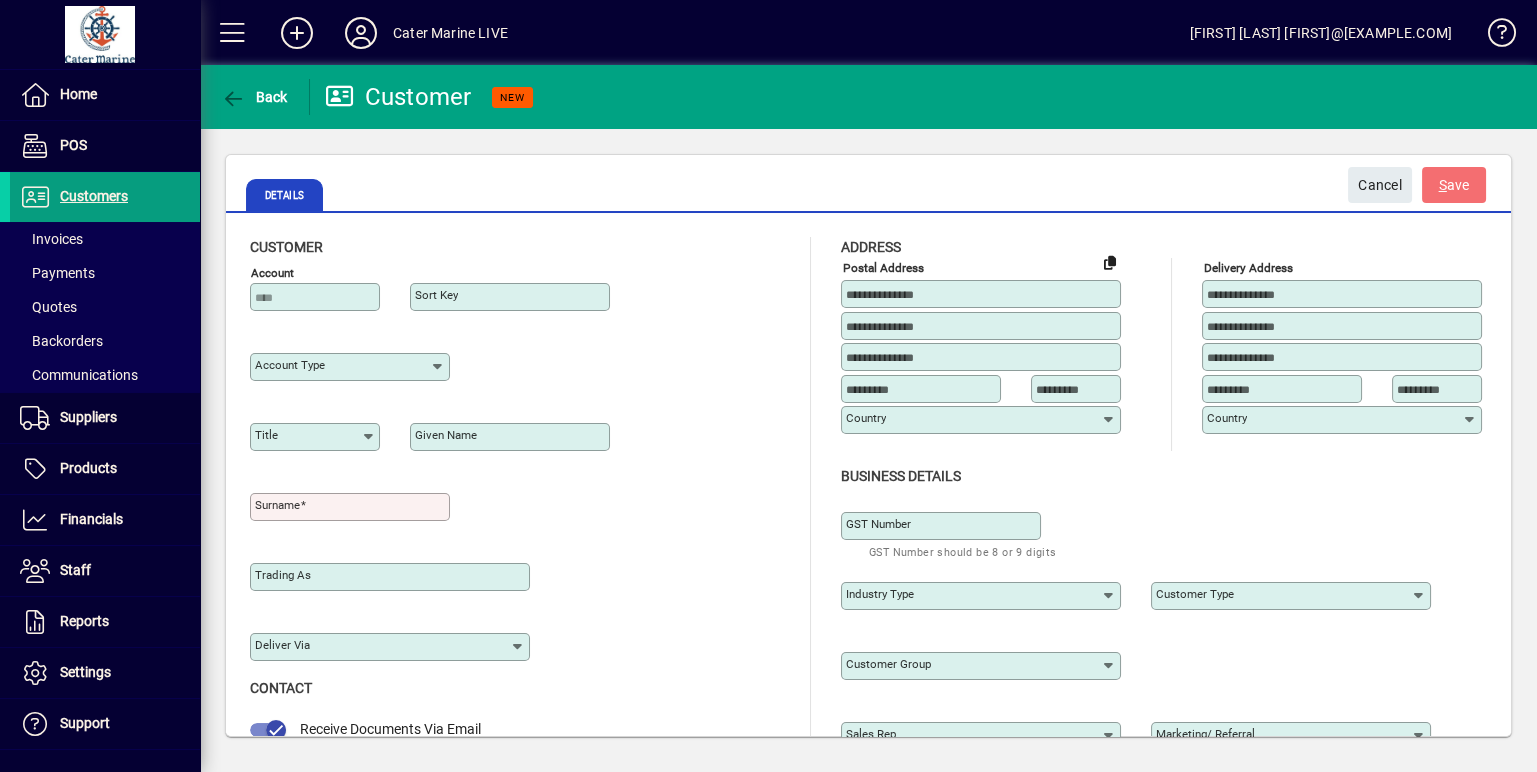 type on "**********" 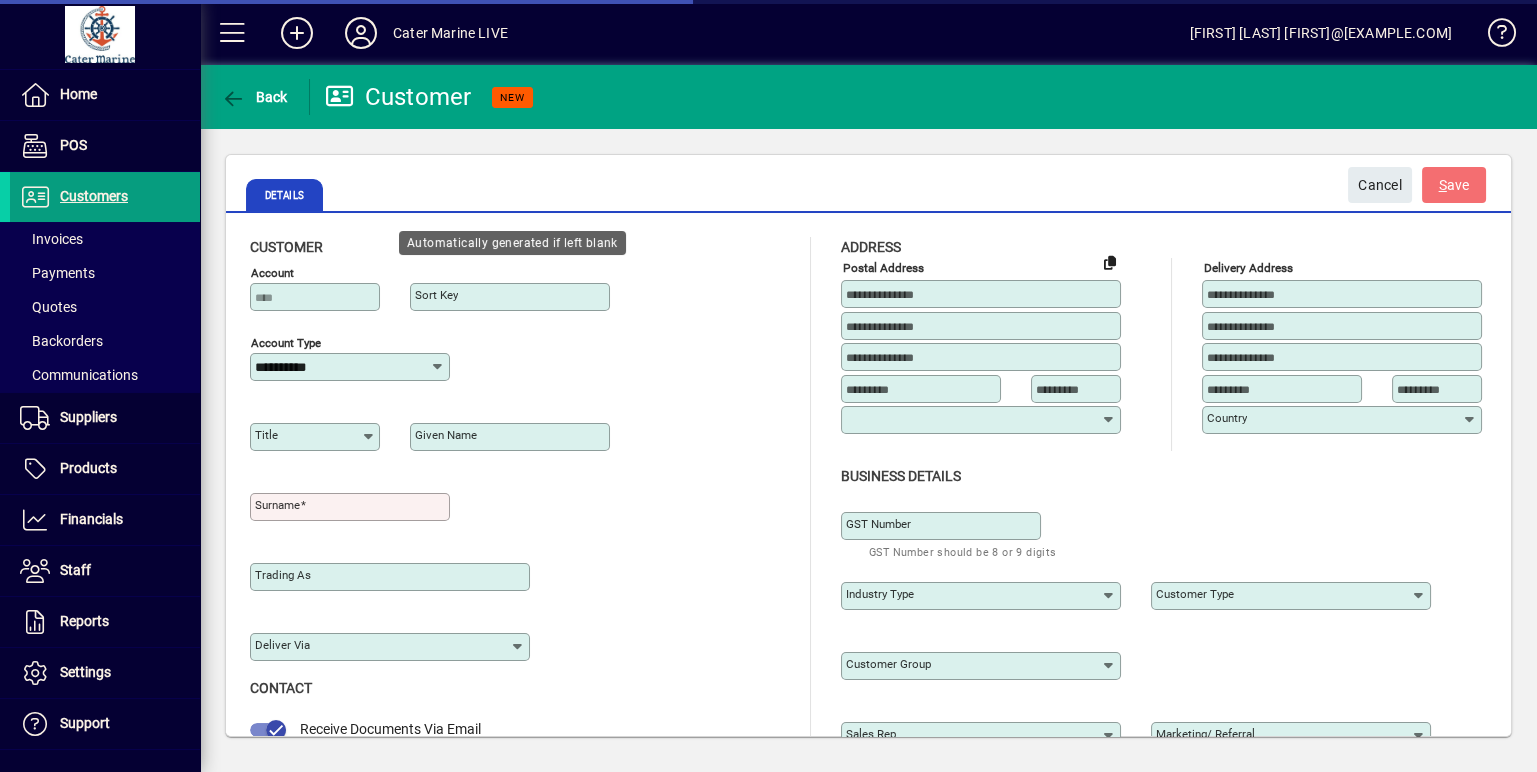 type on "**********" 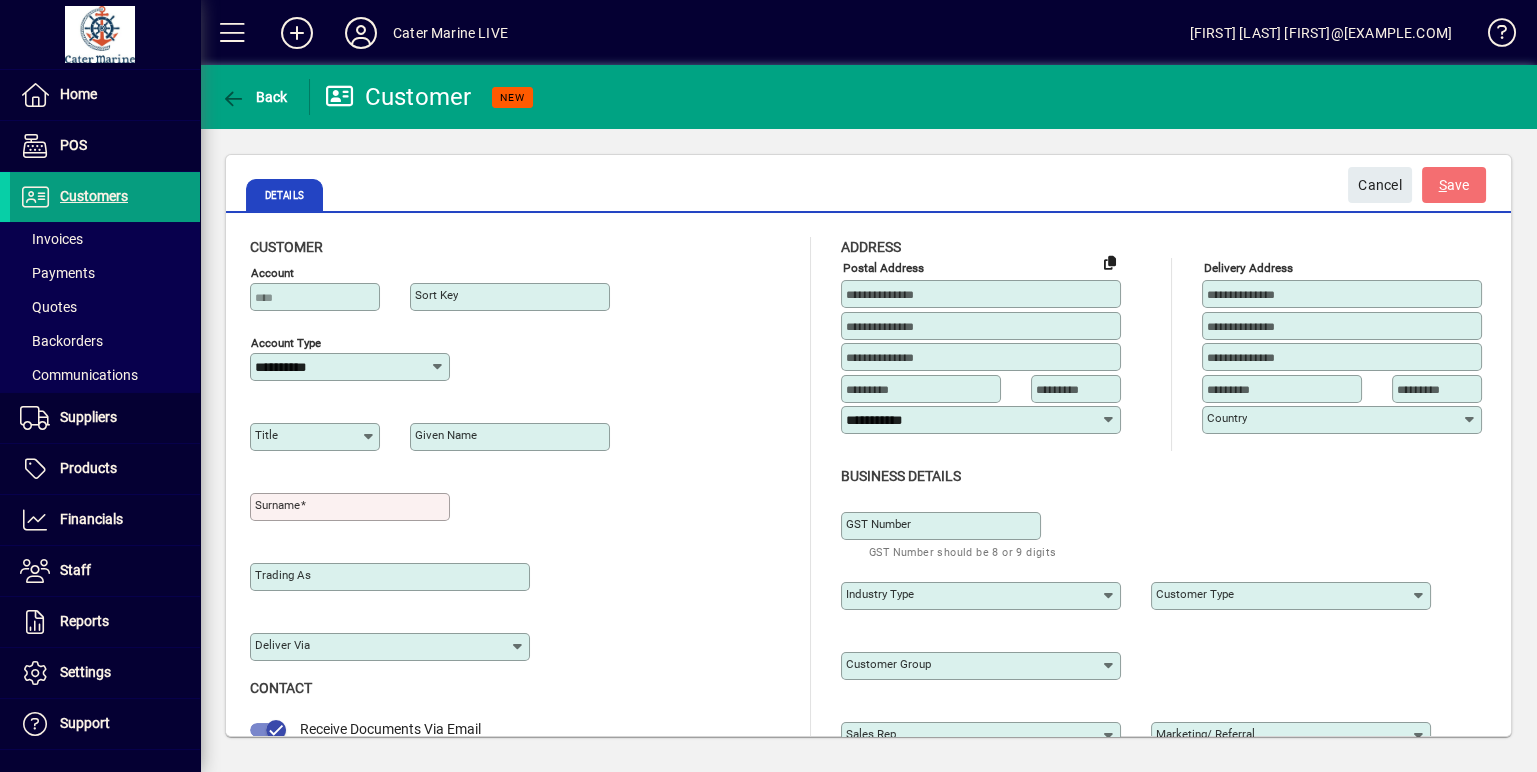 click 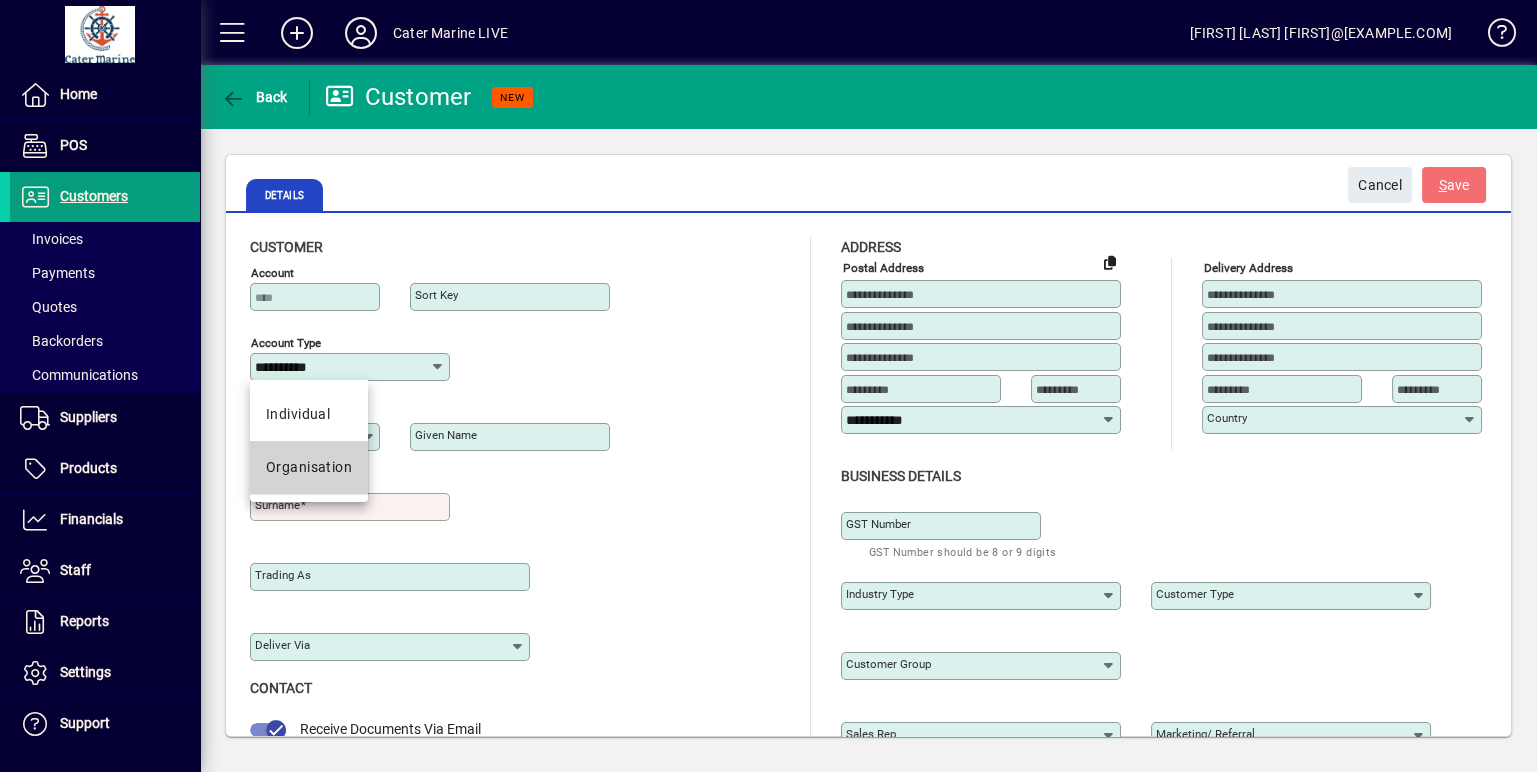 click on "Organisation" at bounding box center (309, 467) 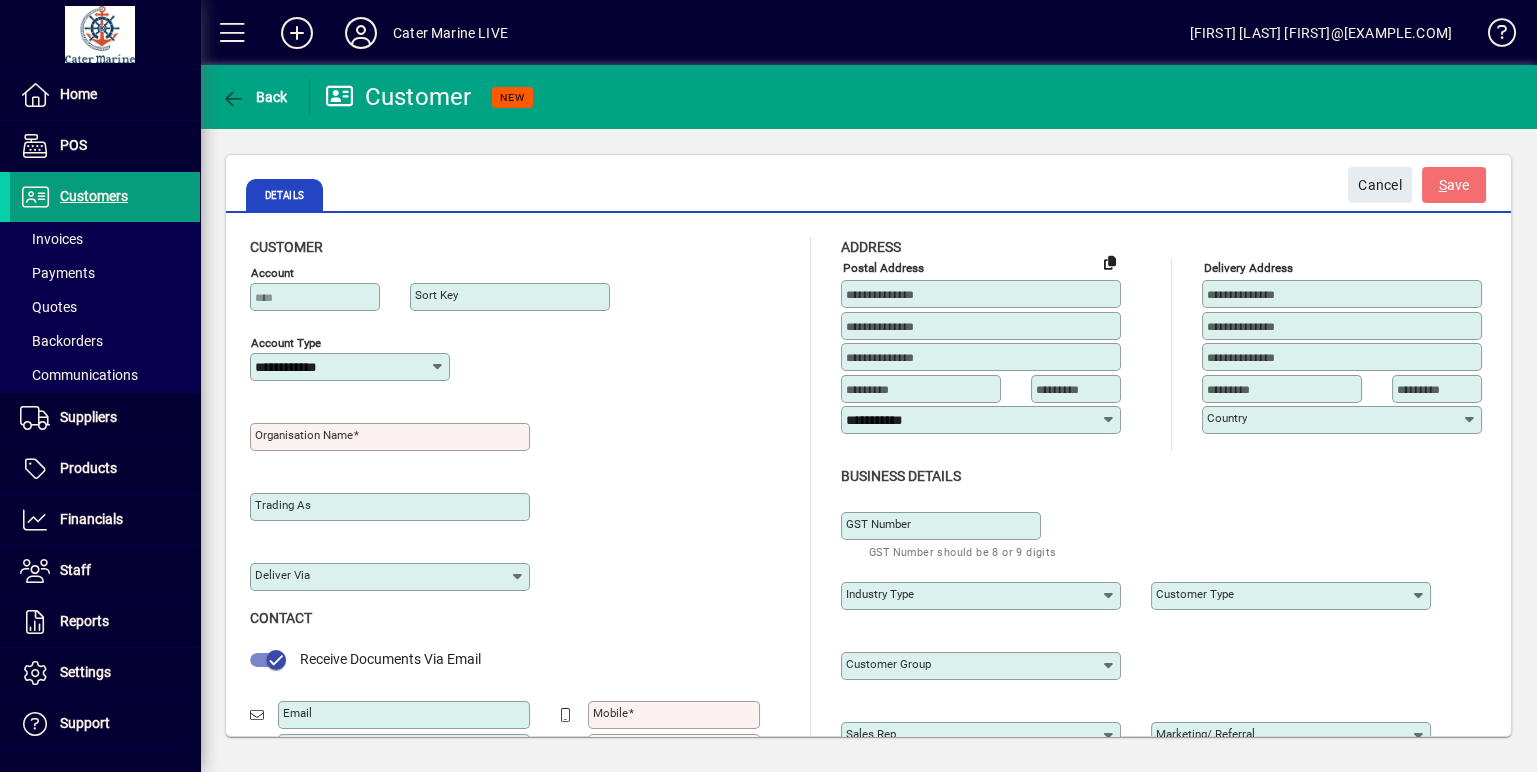 click on "Organisation name" at bounding box center (304, 435) 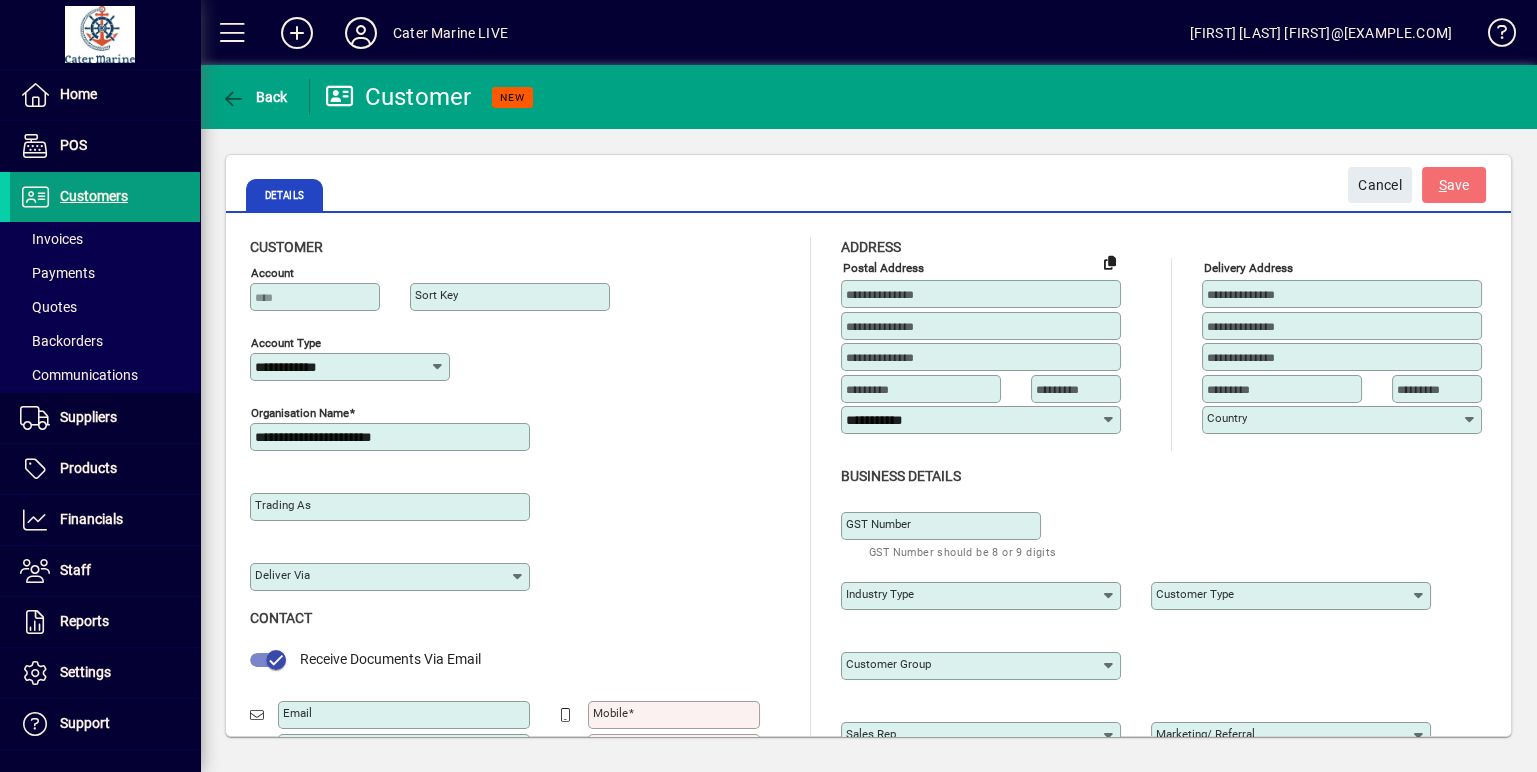 type on "**********" 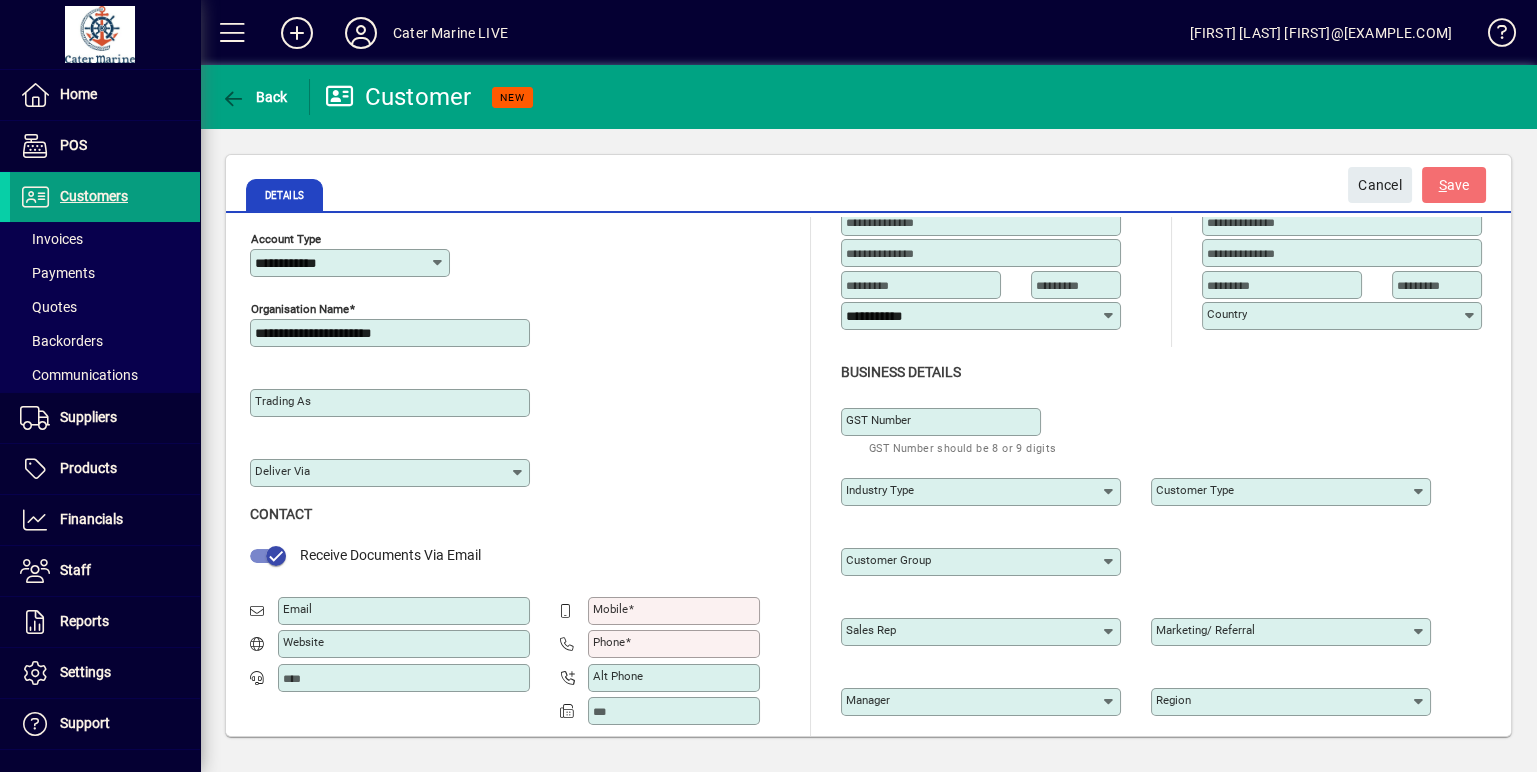 scroll, scrollTop: 0, scrollLeft: 0, axis: both 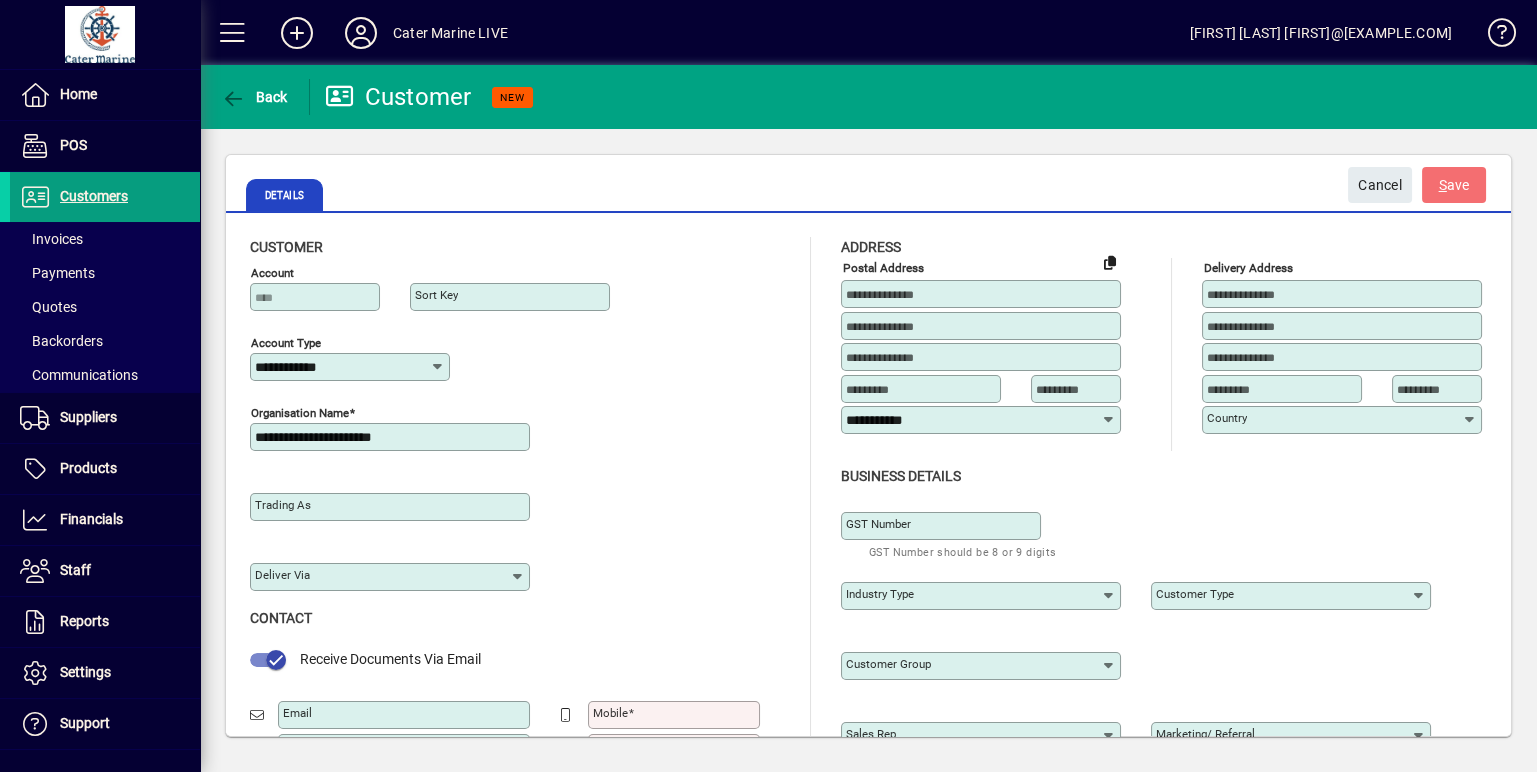 click at bounding box center (983, 294) 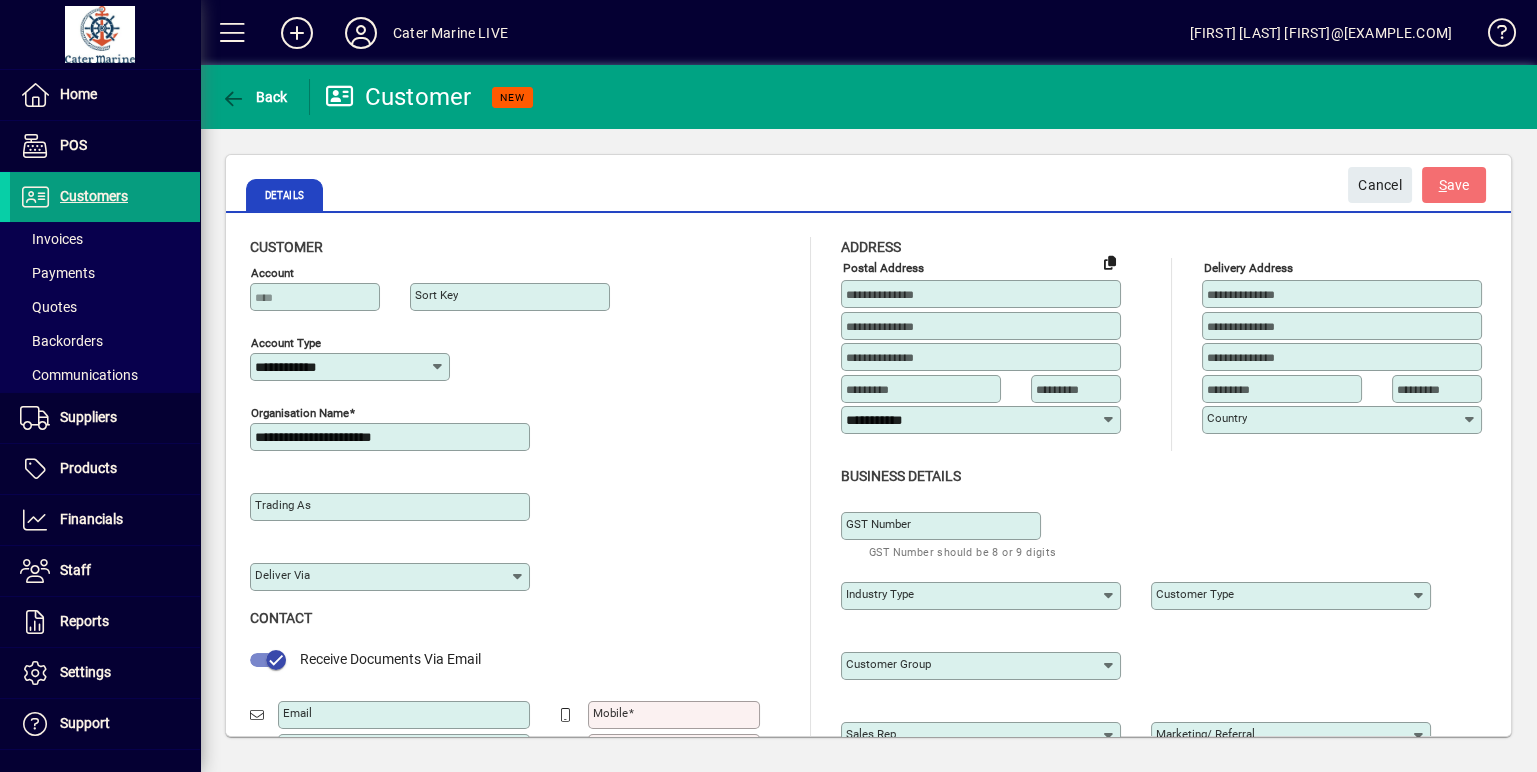 paste on "**********" 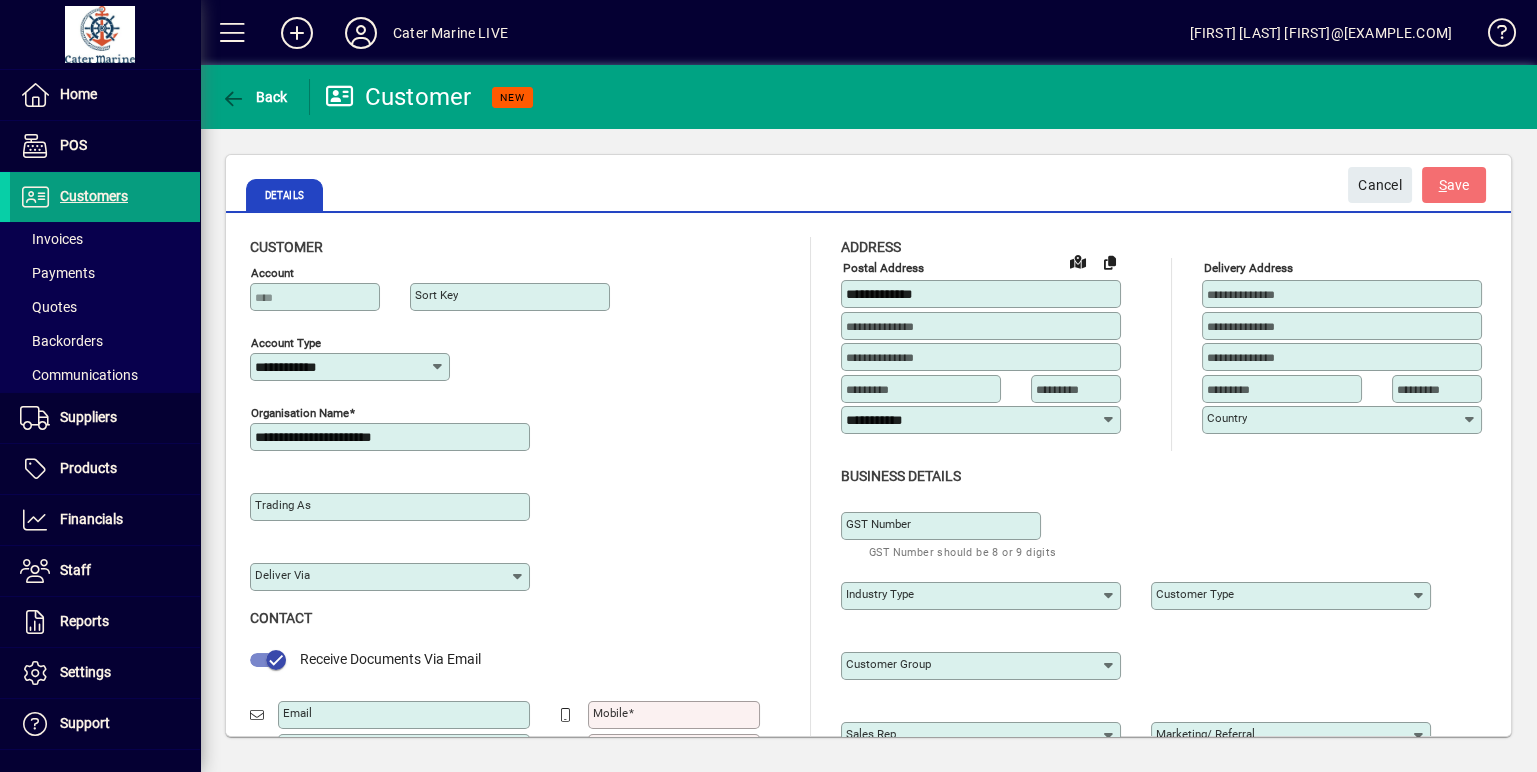 type on "**********" 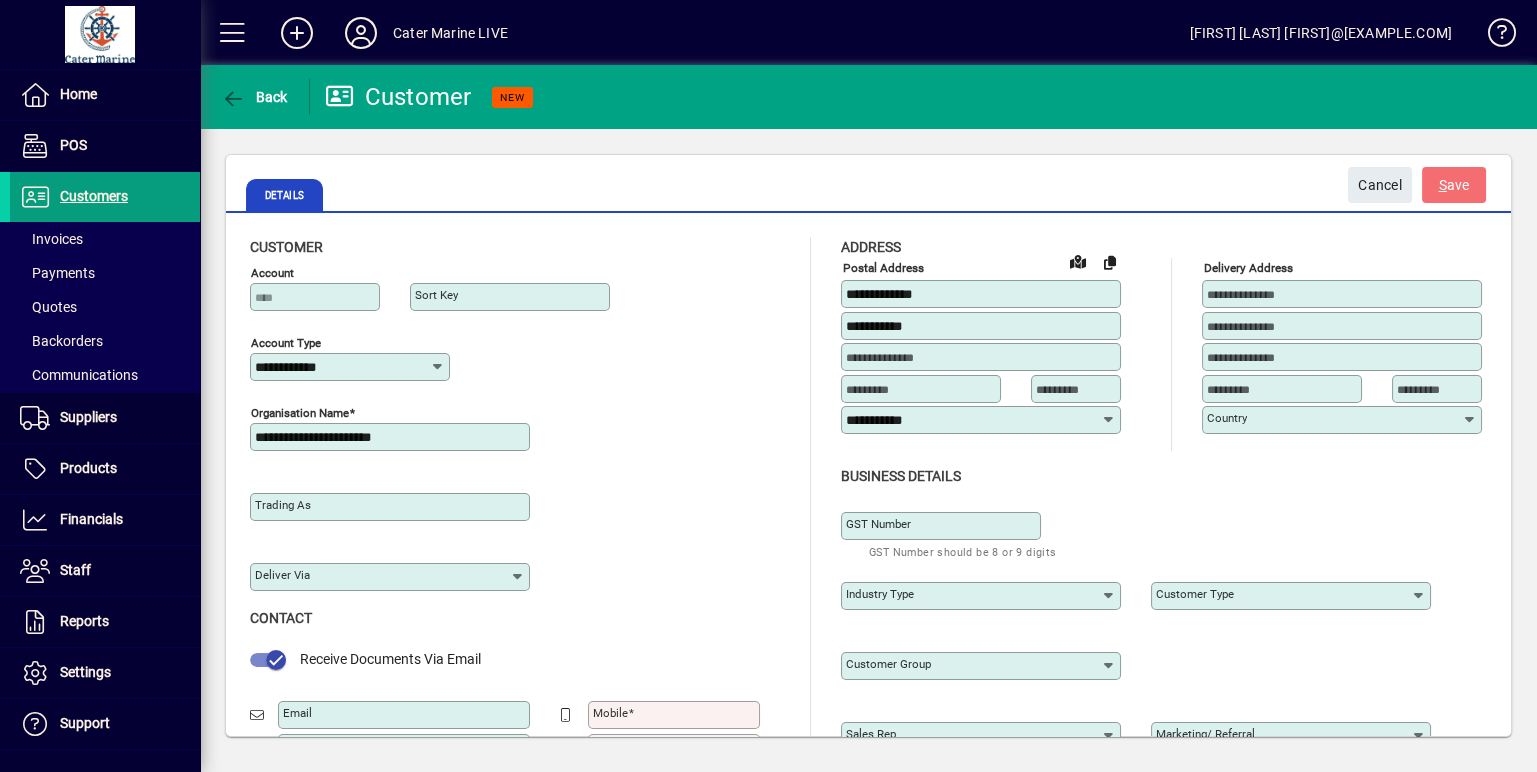 type on "**********" 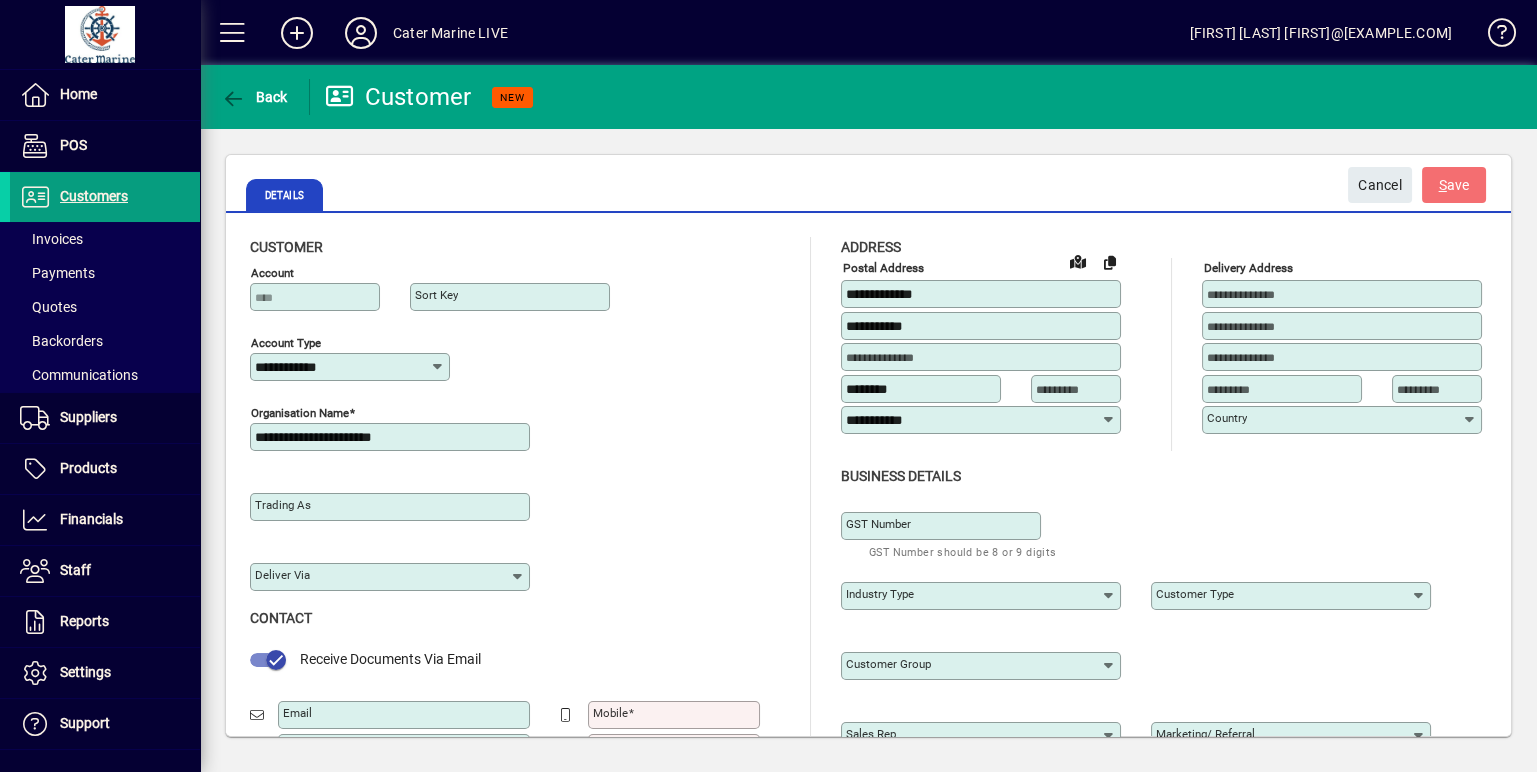 type on "********" 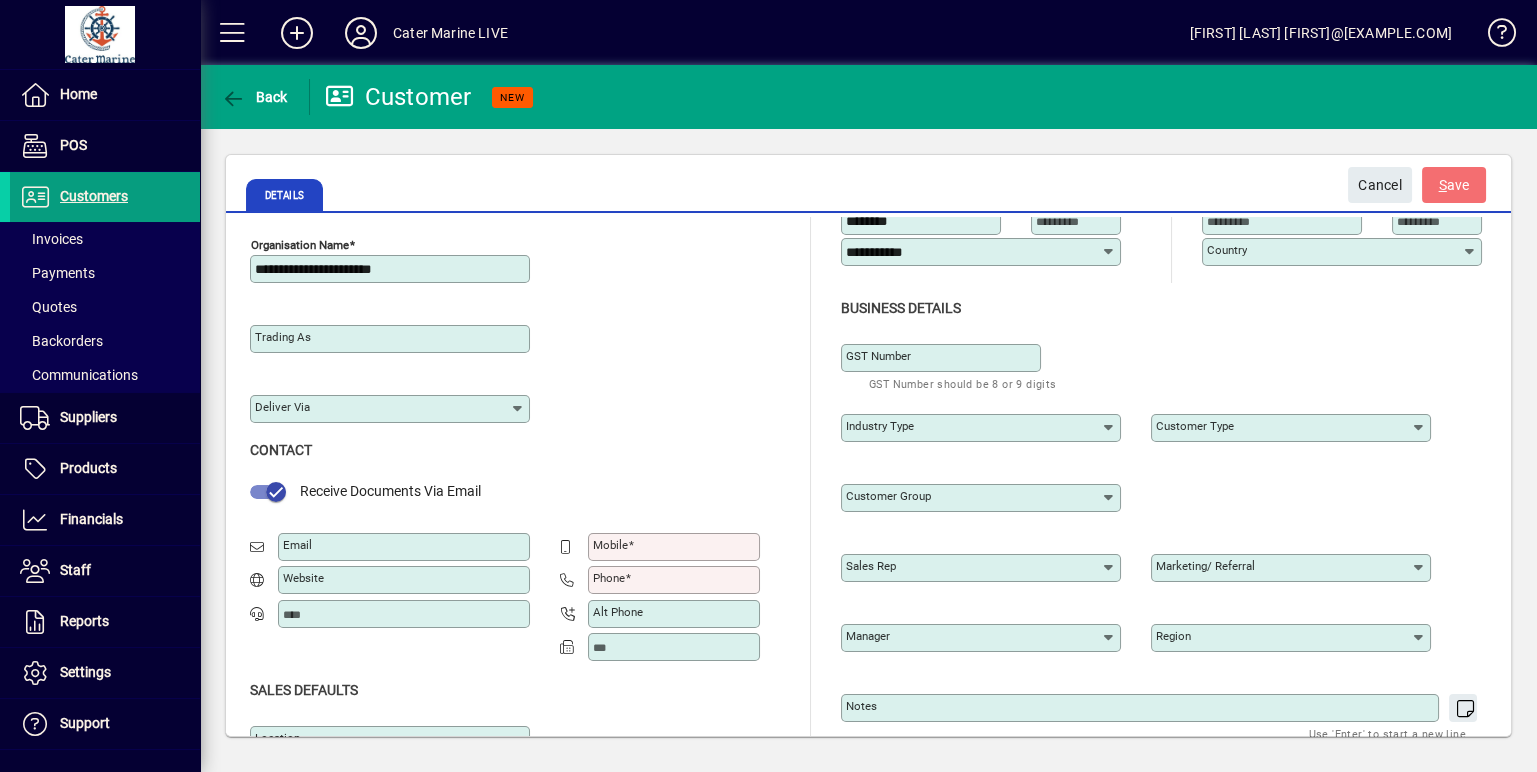scroll, scrollTop: 168, scrollLeft: 0, axis: vertical 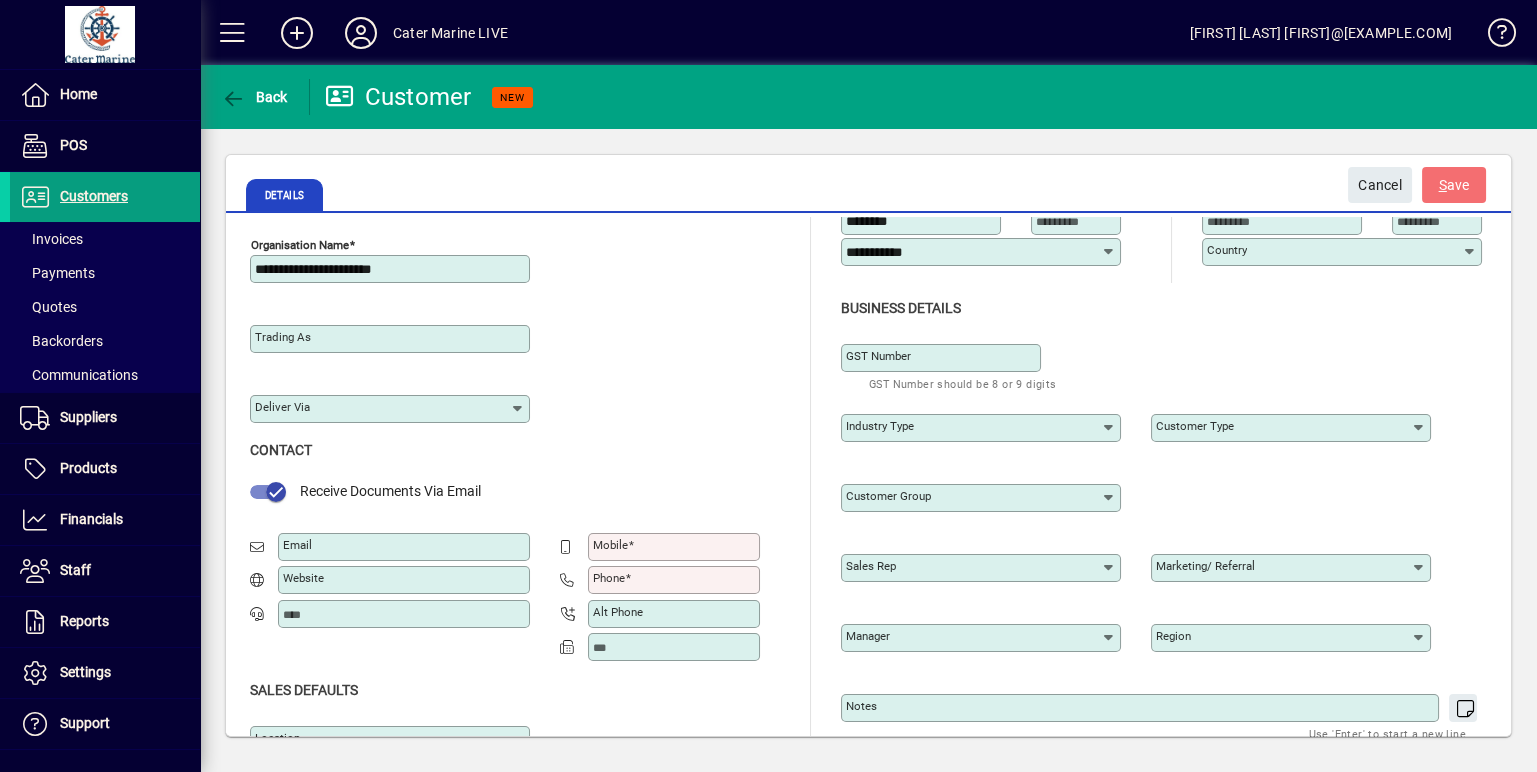 click on "Phone" at bounding box center (609, 578) 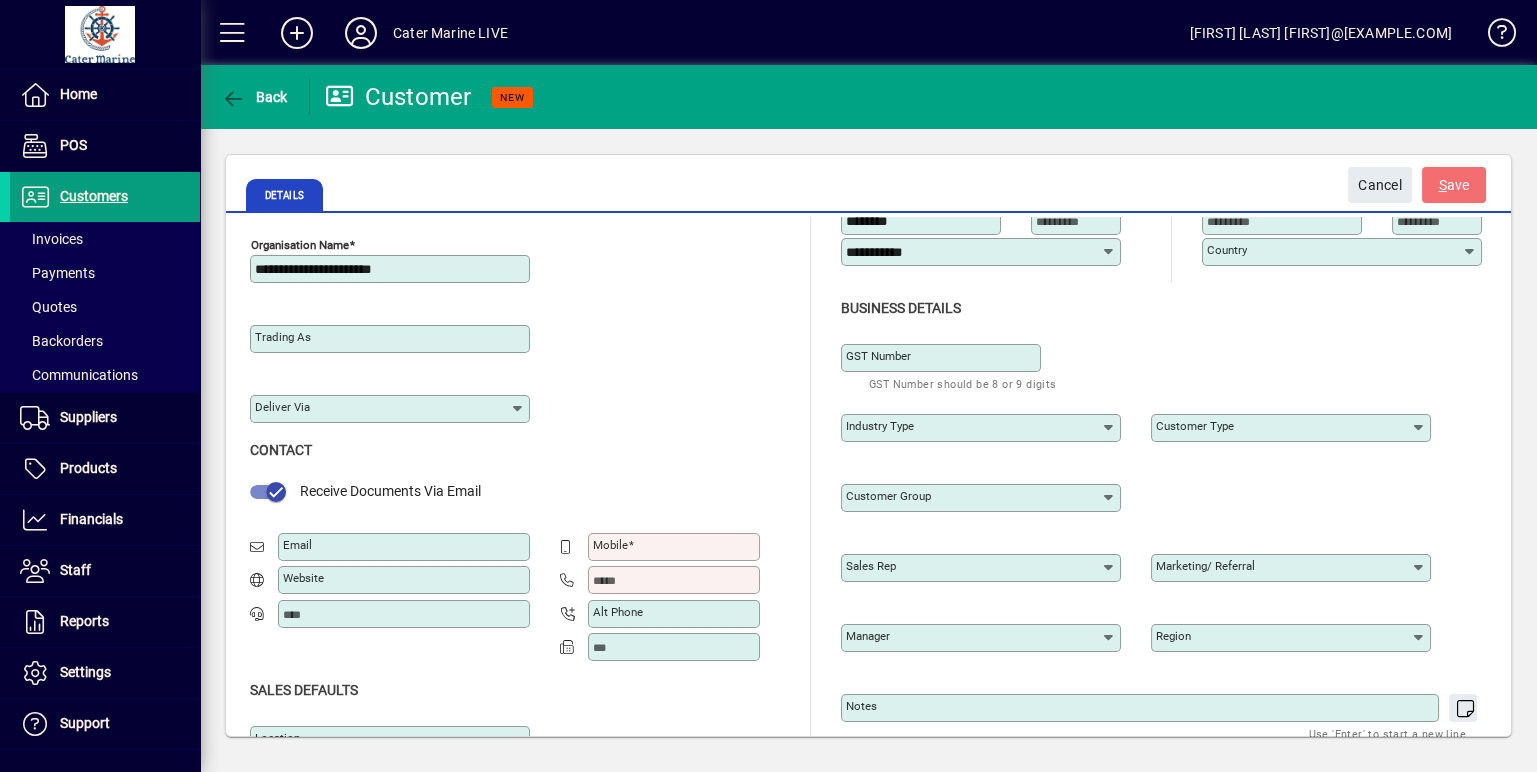 click on "Phone" at bounding box center [676, 580] 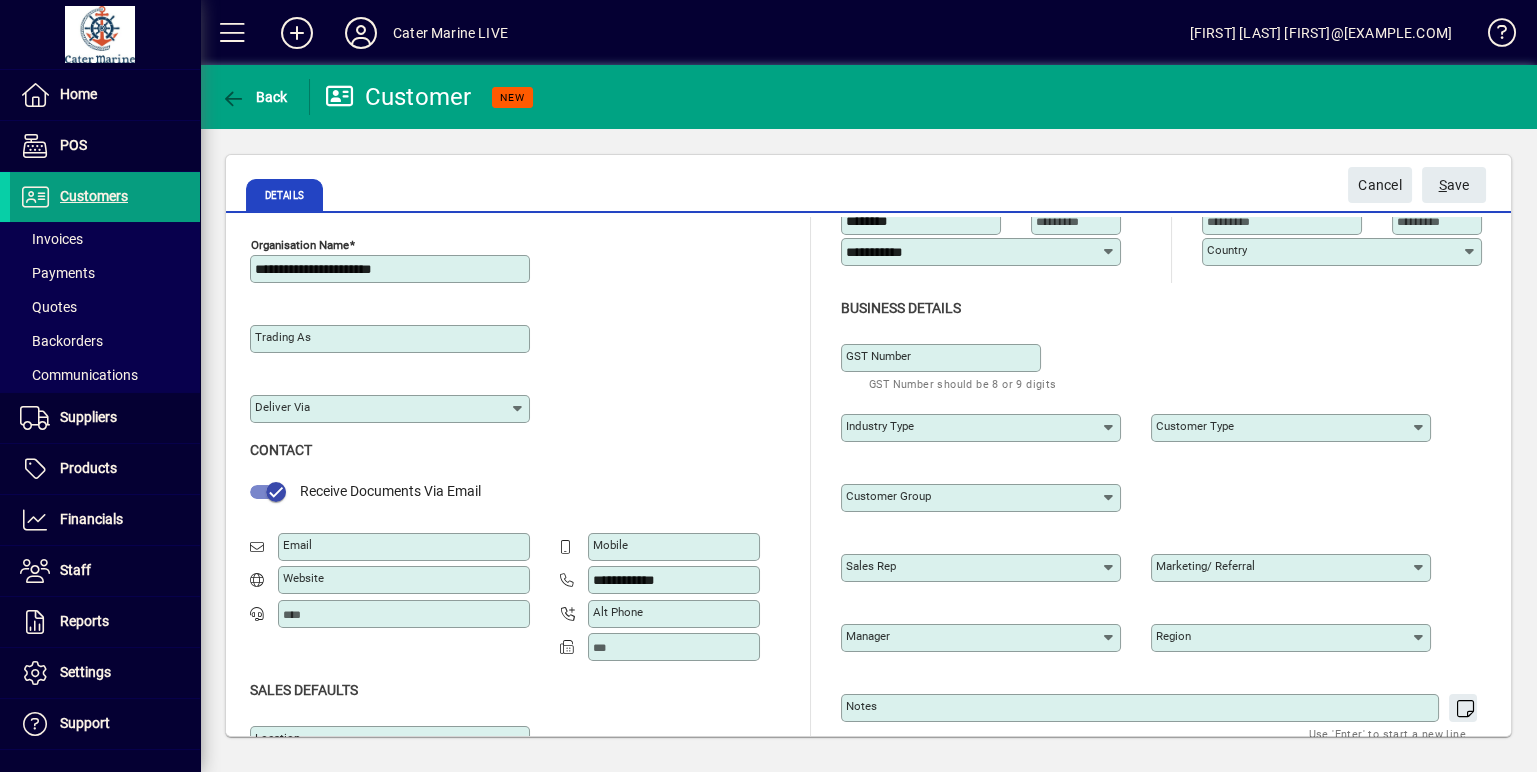 type on "**********" 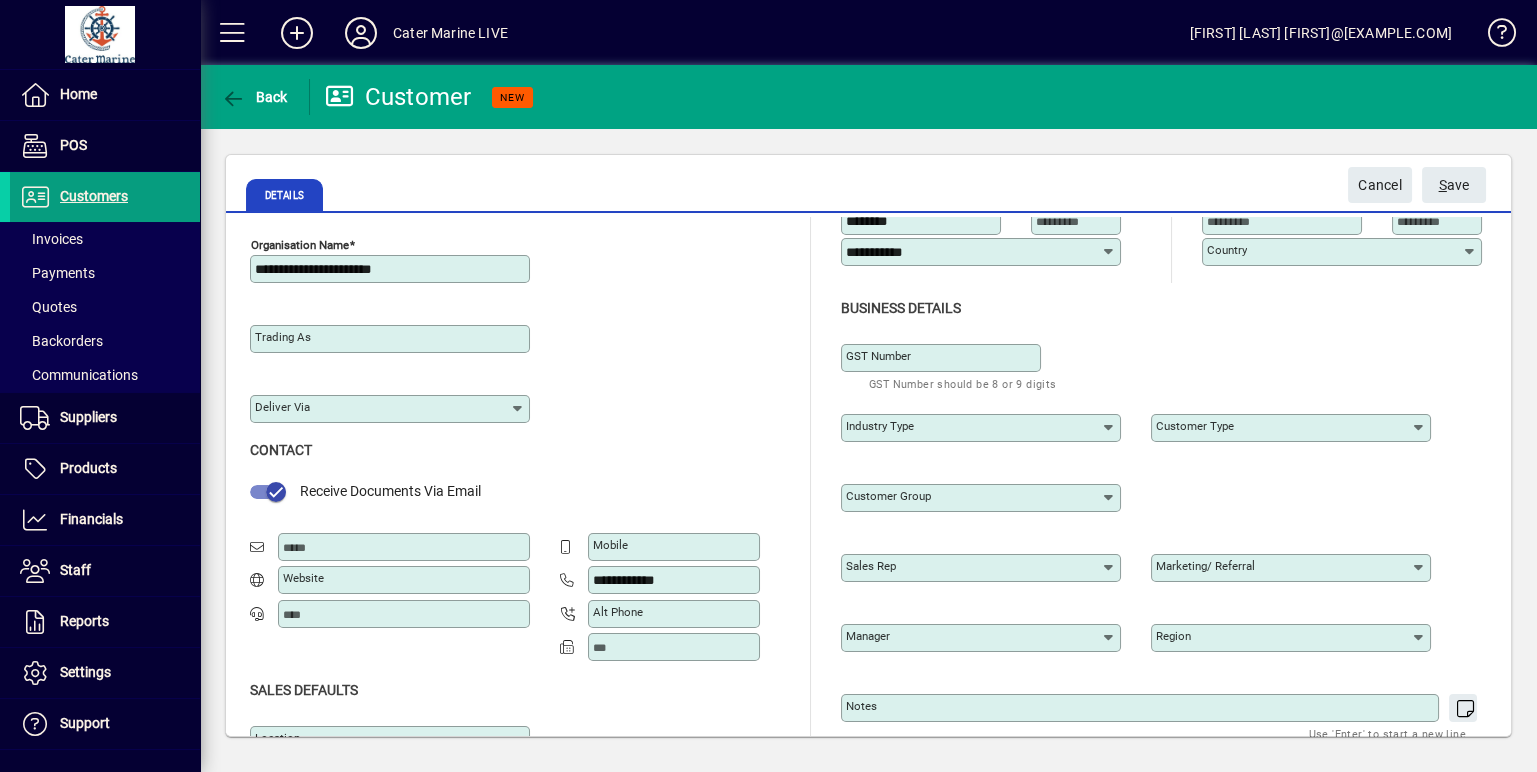click on "Email" at bounding box center [406, 547] 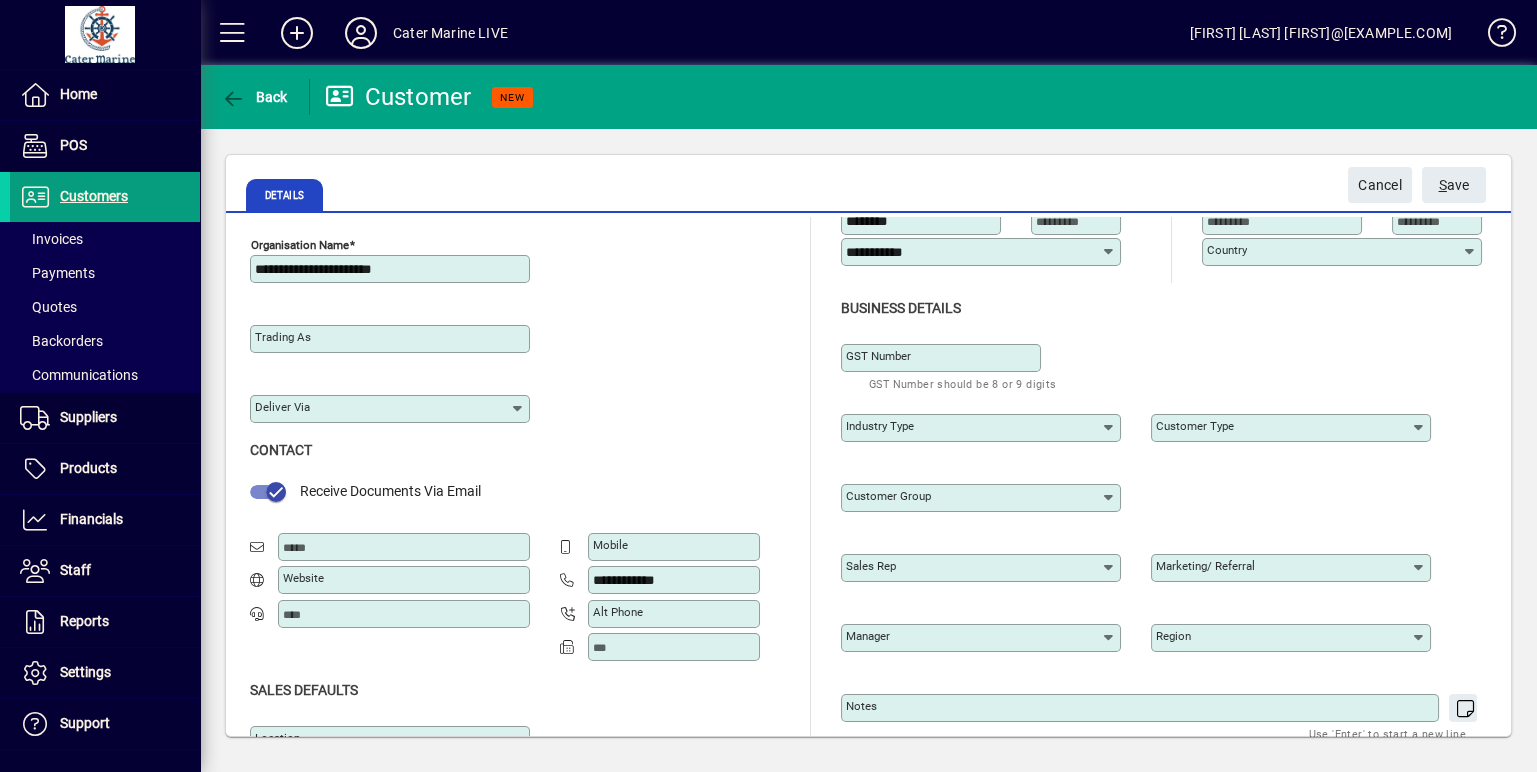 paste on "**********" 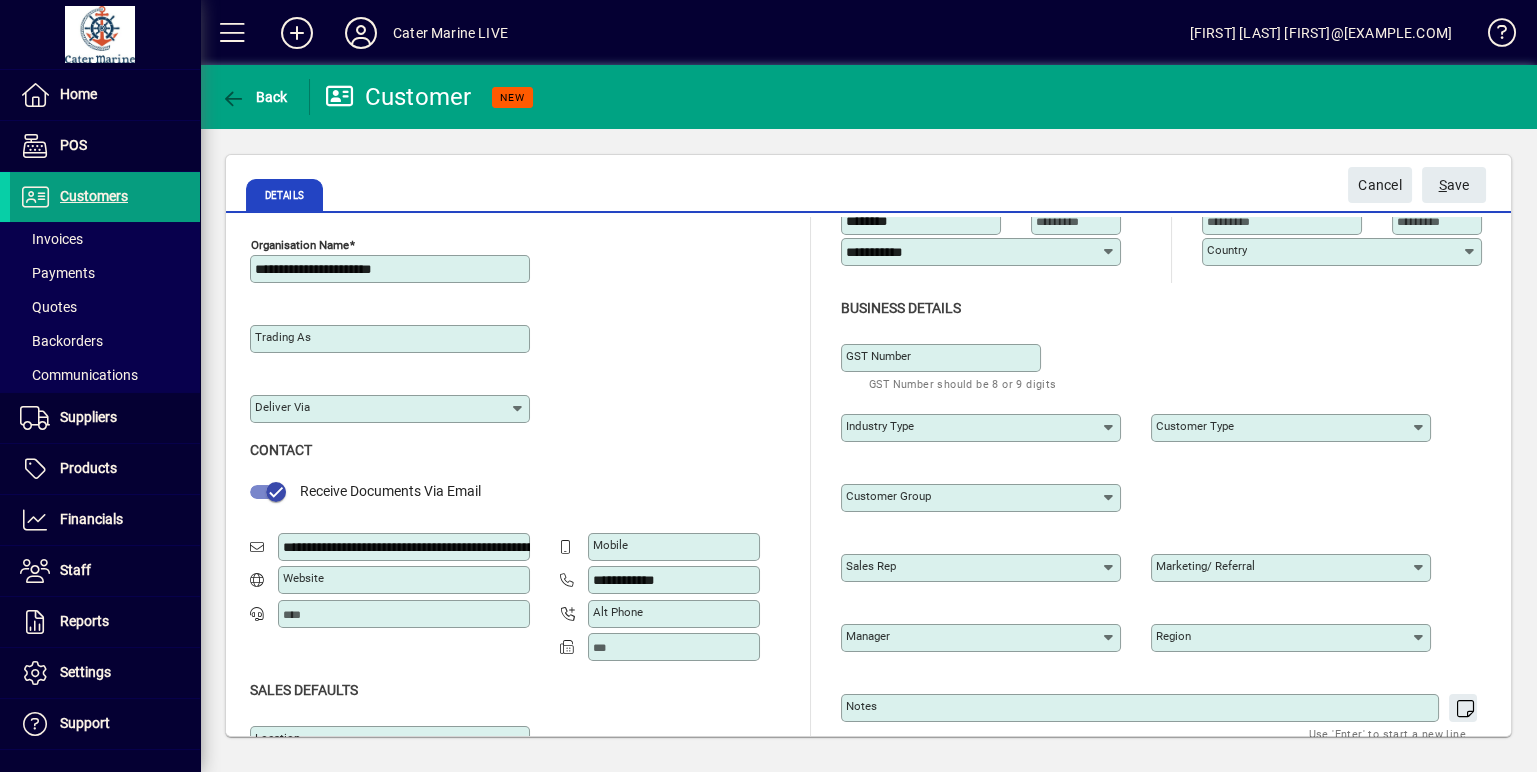 scroll, scrollTop: 0, scrollLeft: 128, axis: horizontal 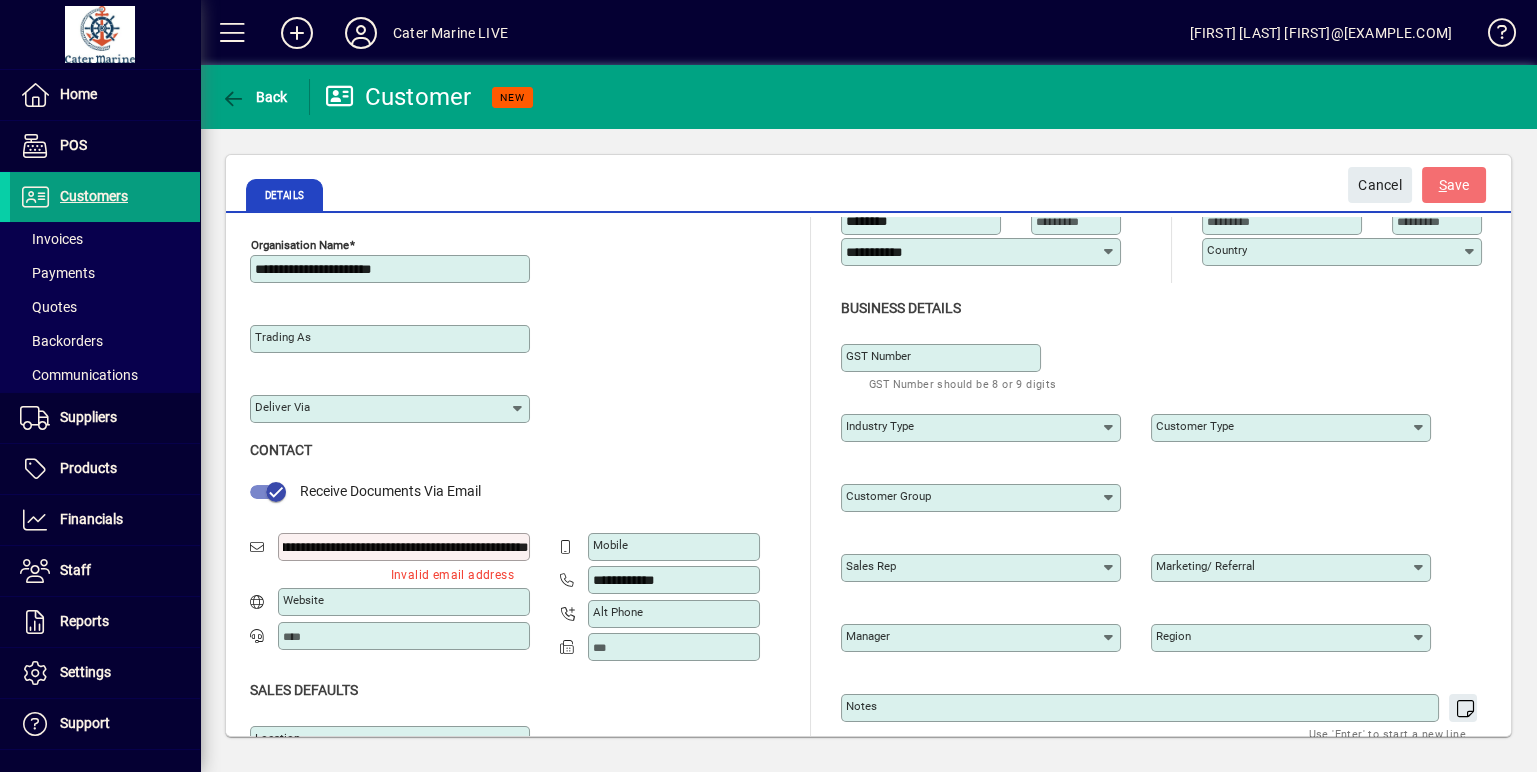 click on "**********" at bounding box center (406, 547) 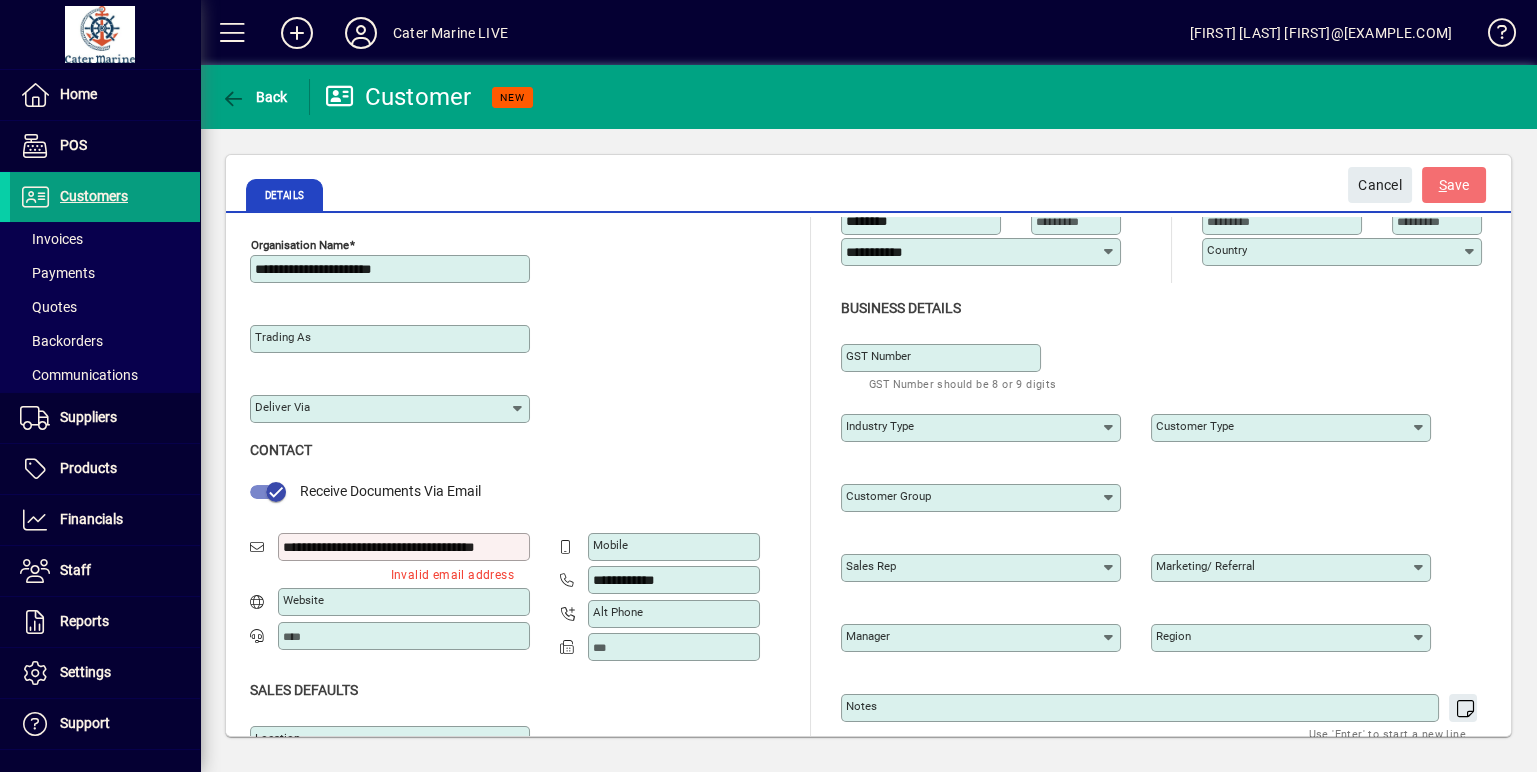 scroll, scrollTop: 0, scrollLeft: 0, axis: both 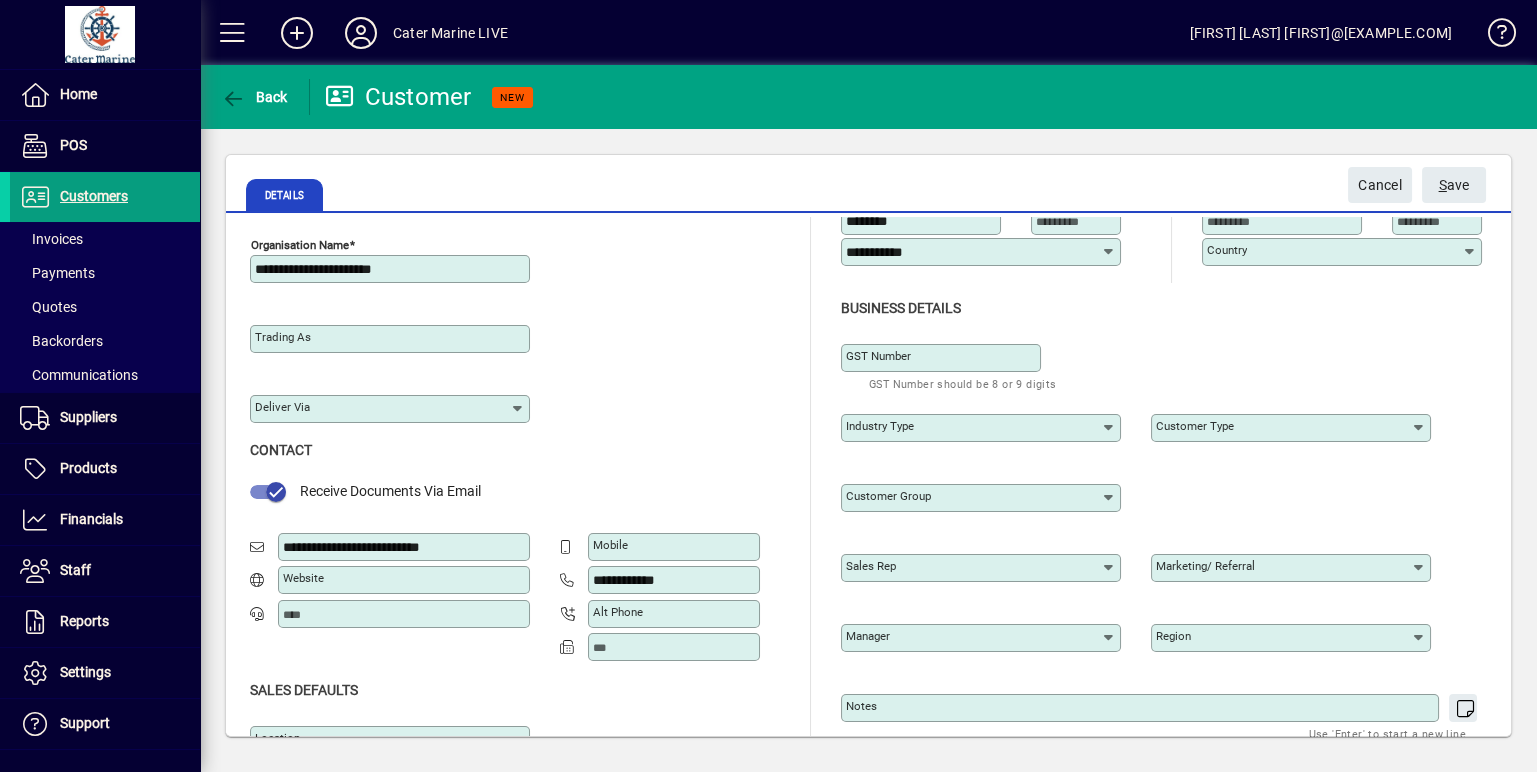 click on "**********" at bounding box center (406, 547) 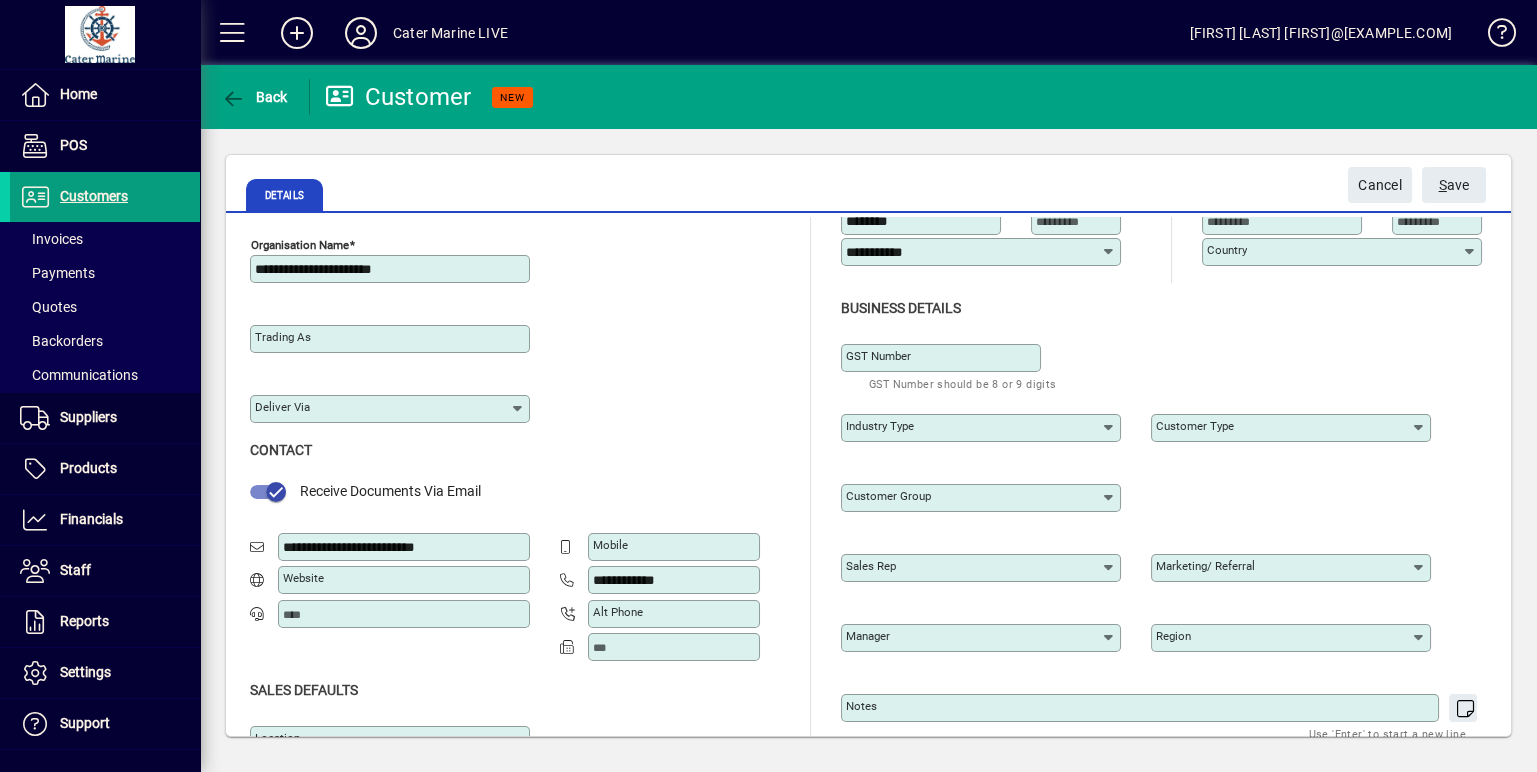 type on "**********" 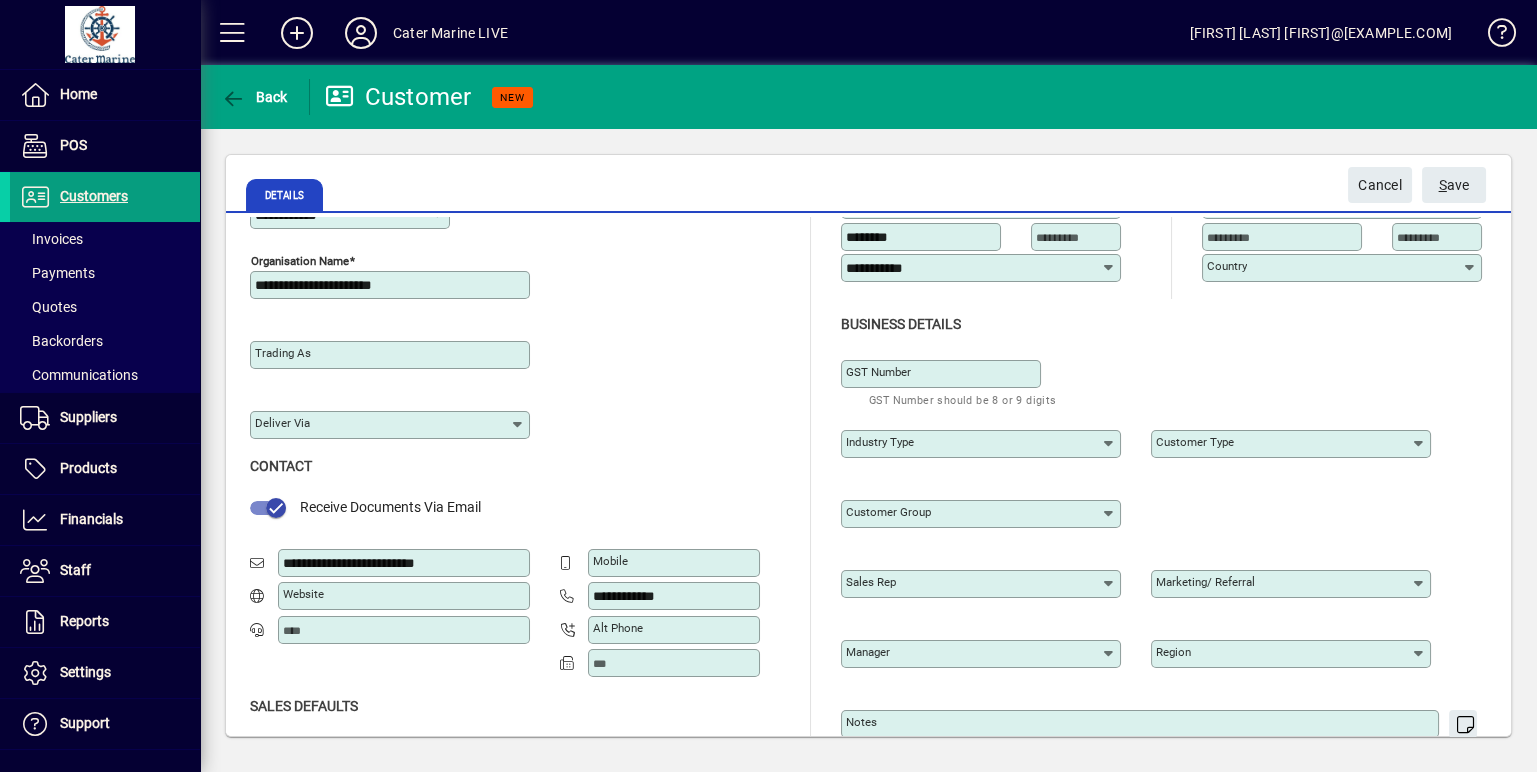 scroll, scrollTop: 208, scrollLeft: 0, axis: vertical 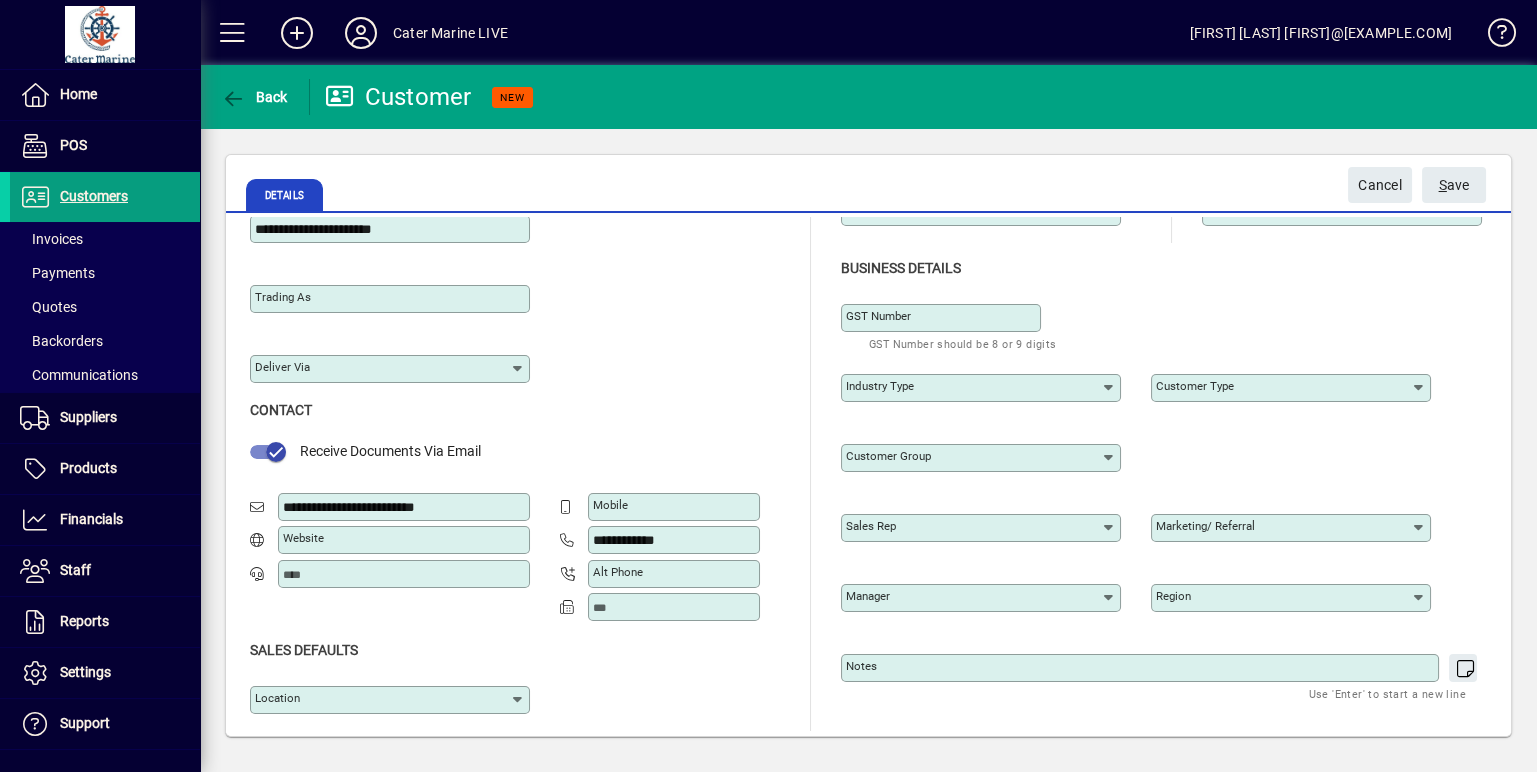 click on "Customer type" 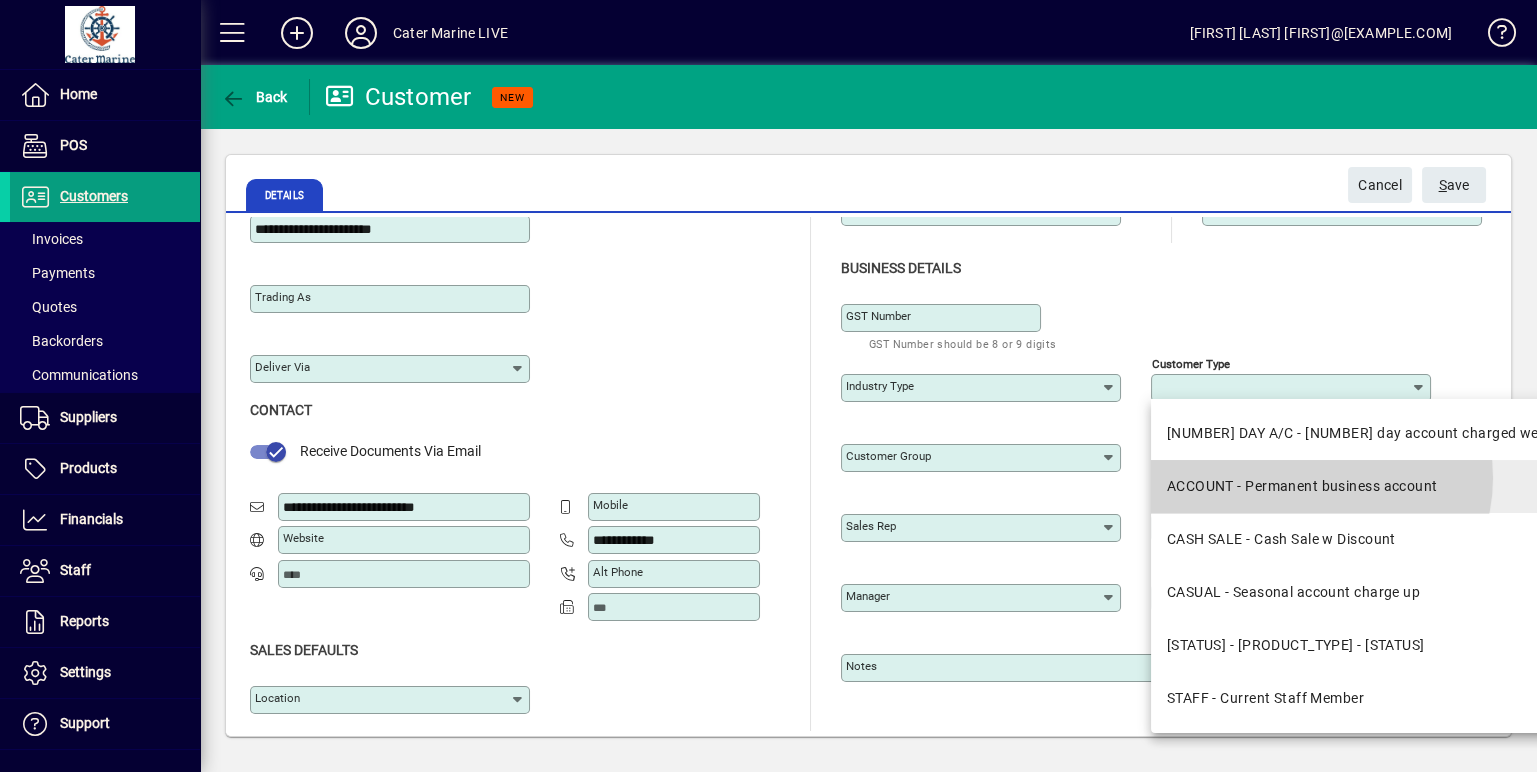 click on "ACCOUNT - Permanent business account" at bounding box center (1302, 486) 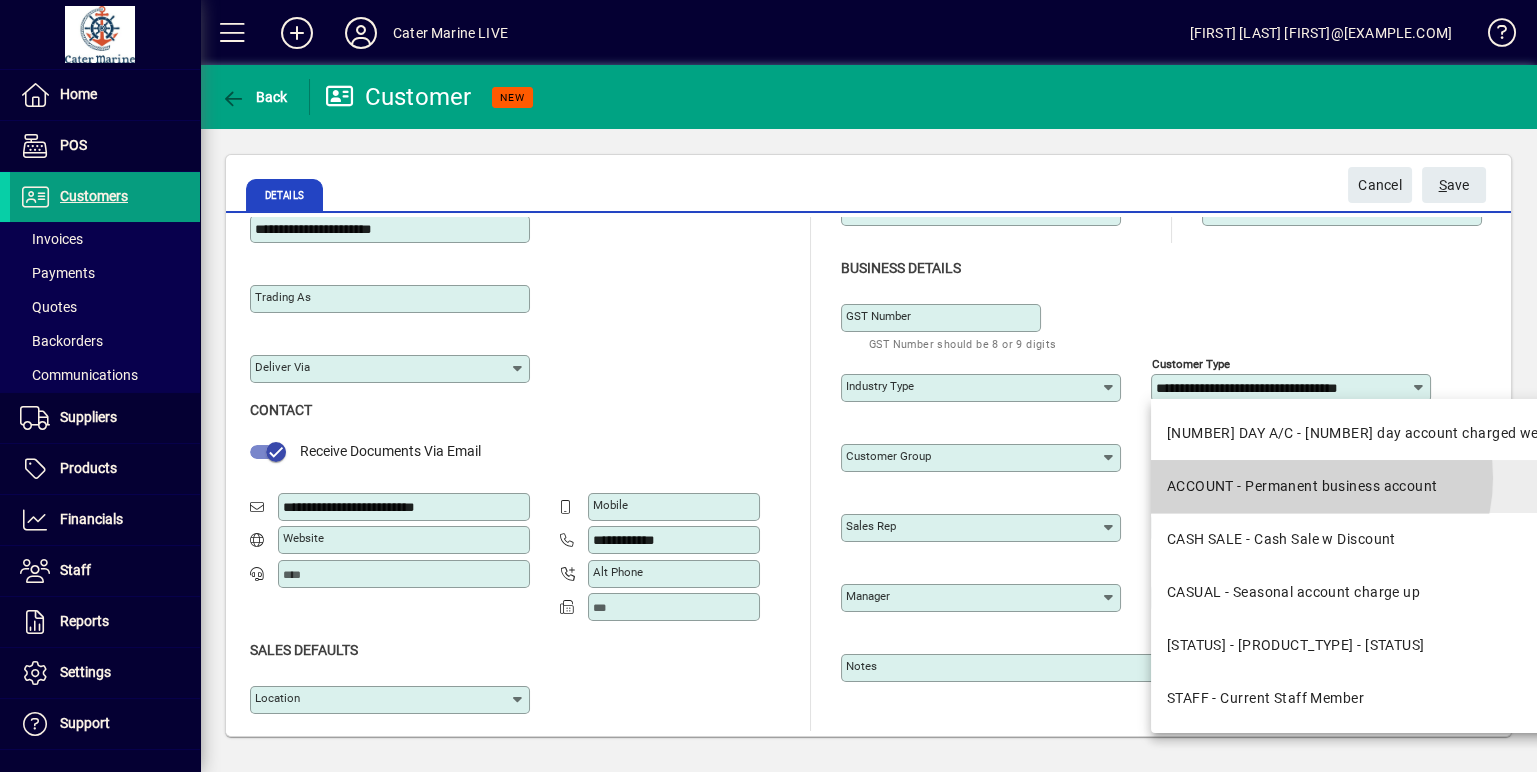 scroll, scrollTop: 0, scrollLeft: 11, axis: horizontal 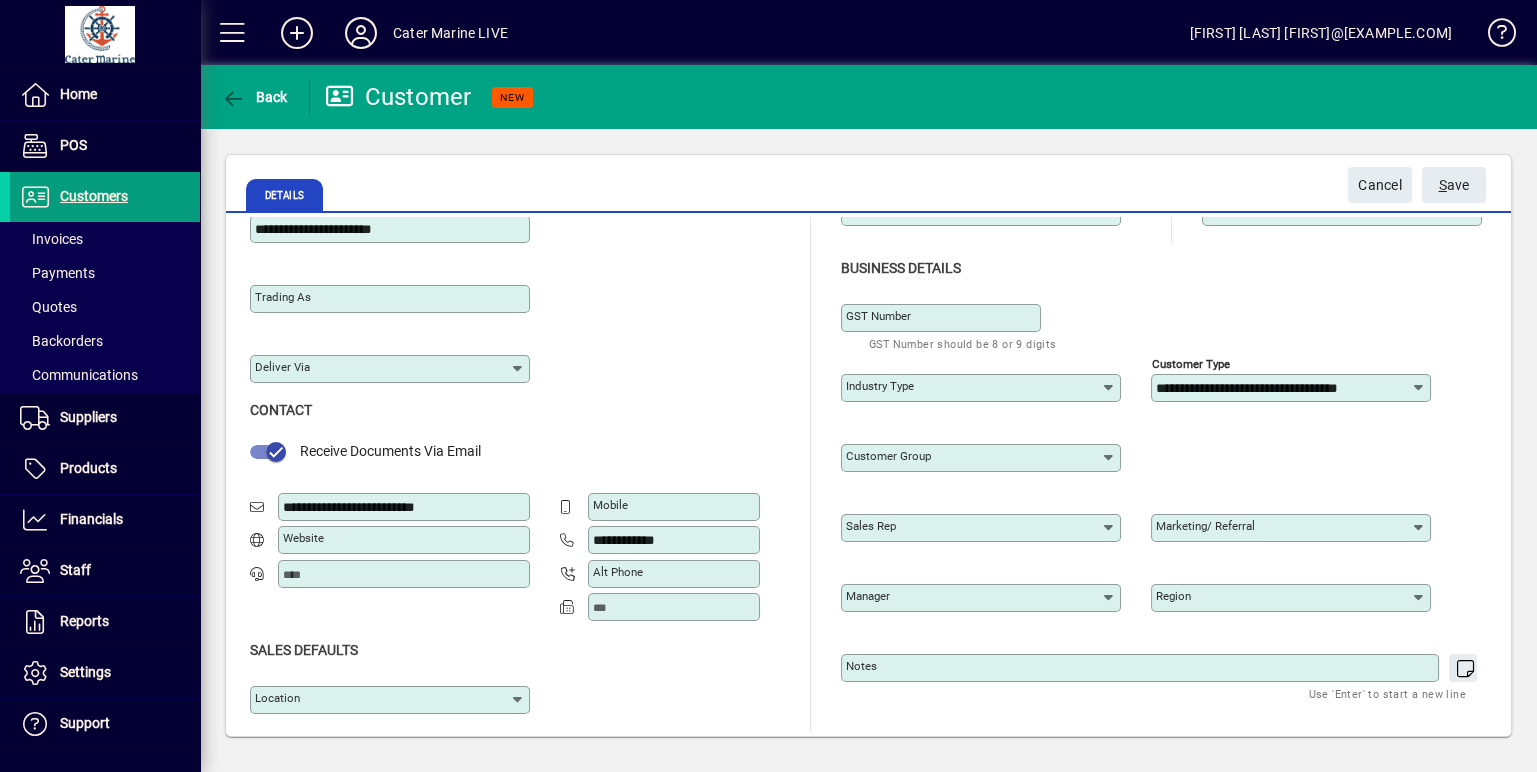 click 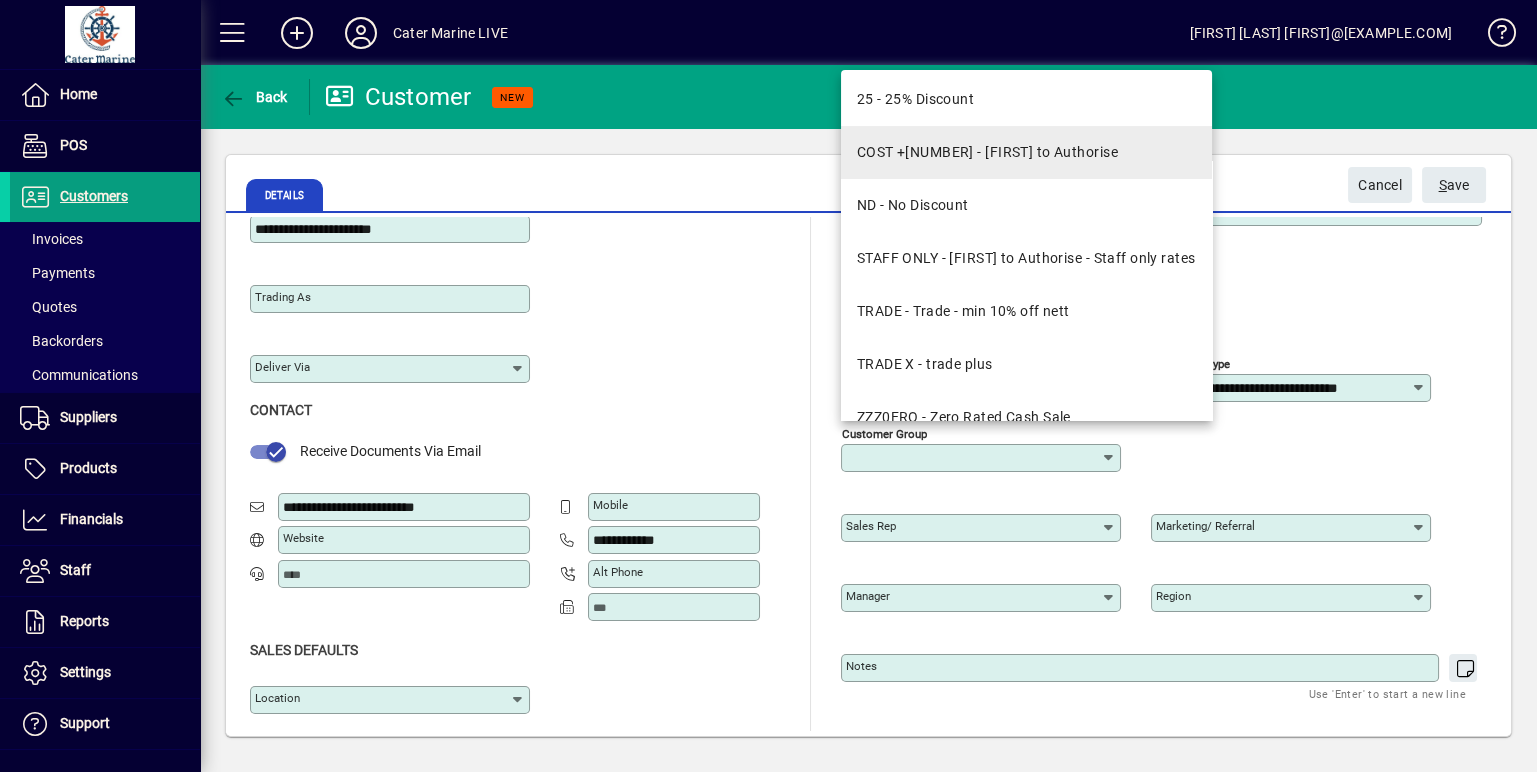scroll, scrollTop: 170, scrollLeft: 0, axis: vertical 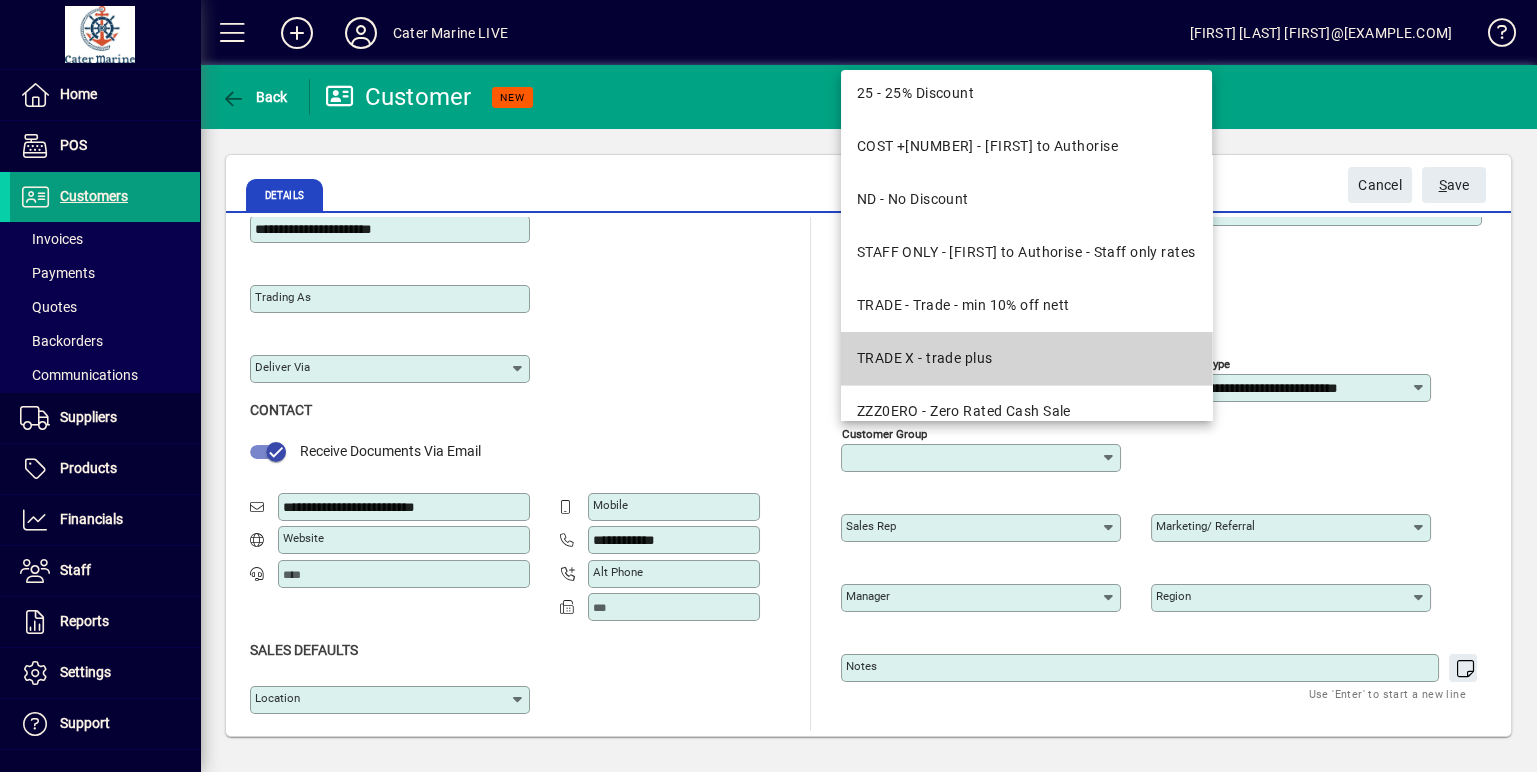 click on "TRADE X - trade plus" at bounding box center (1026, 358) 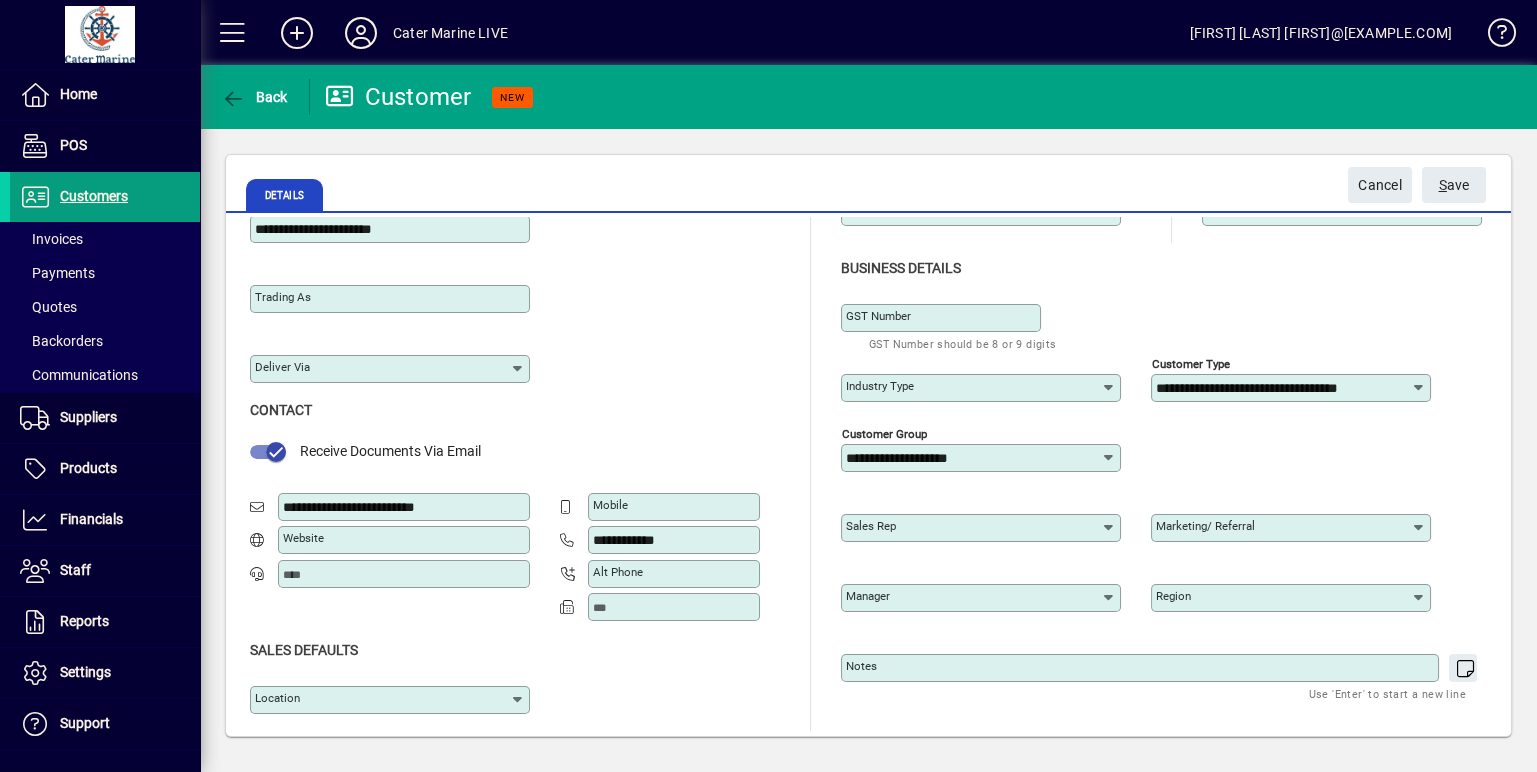 click on "**********" 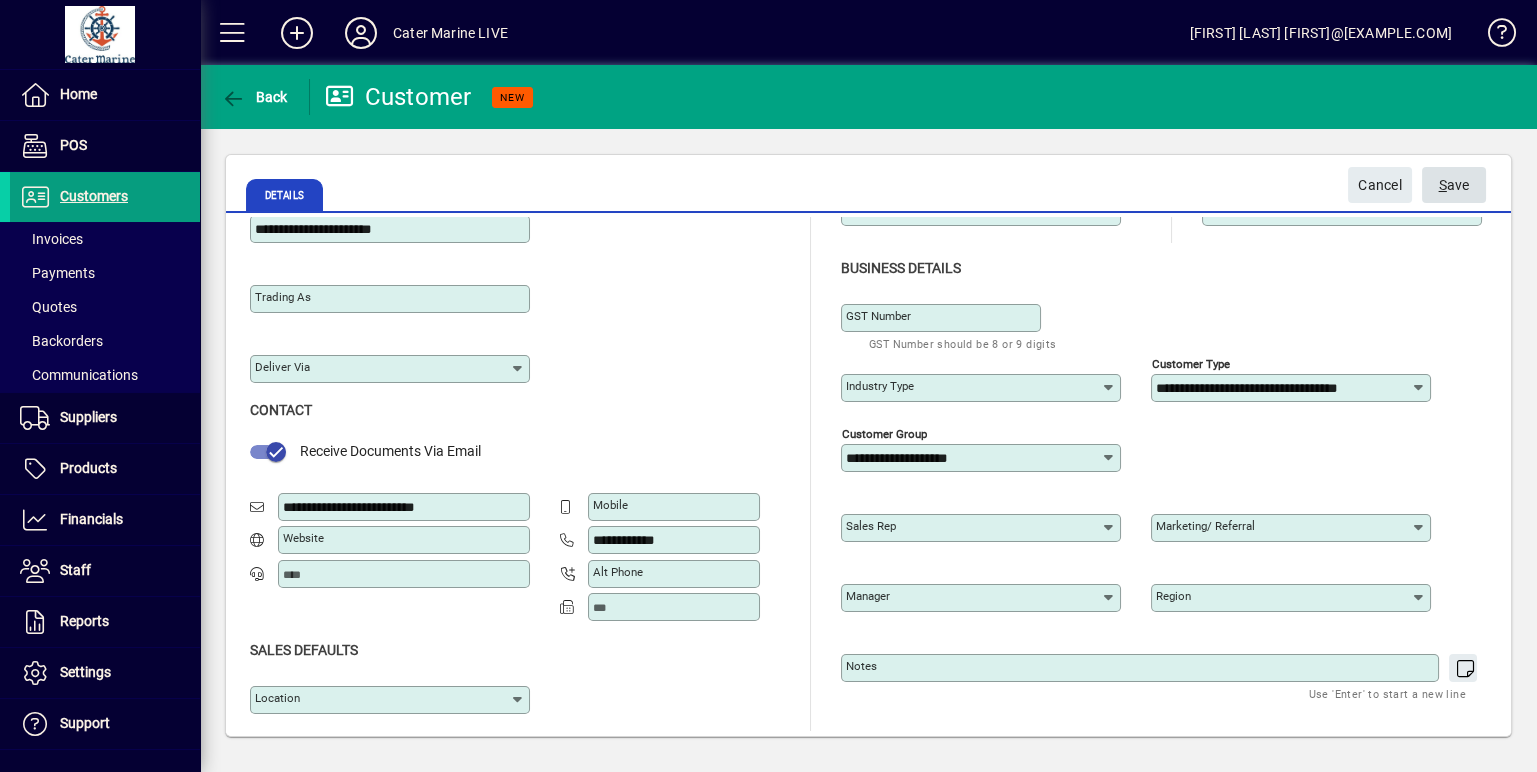click on "S ave" 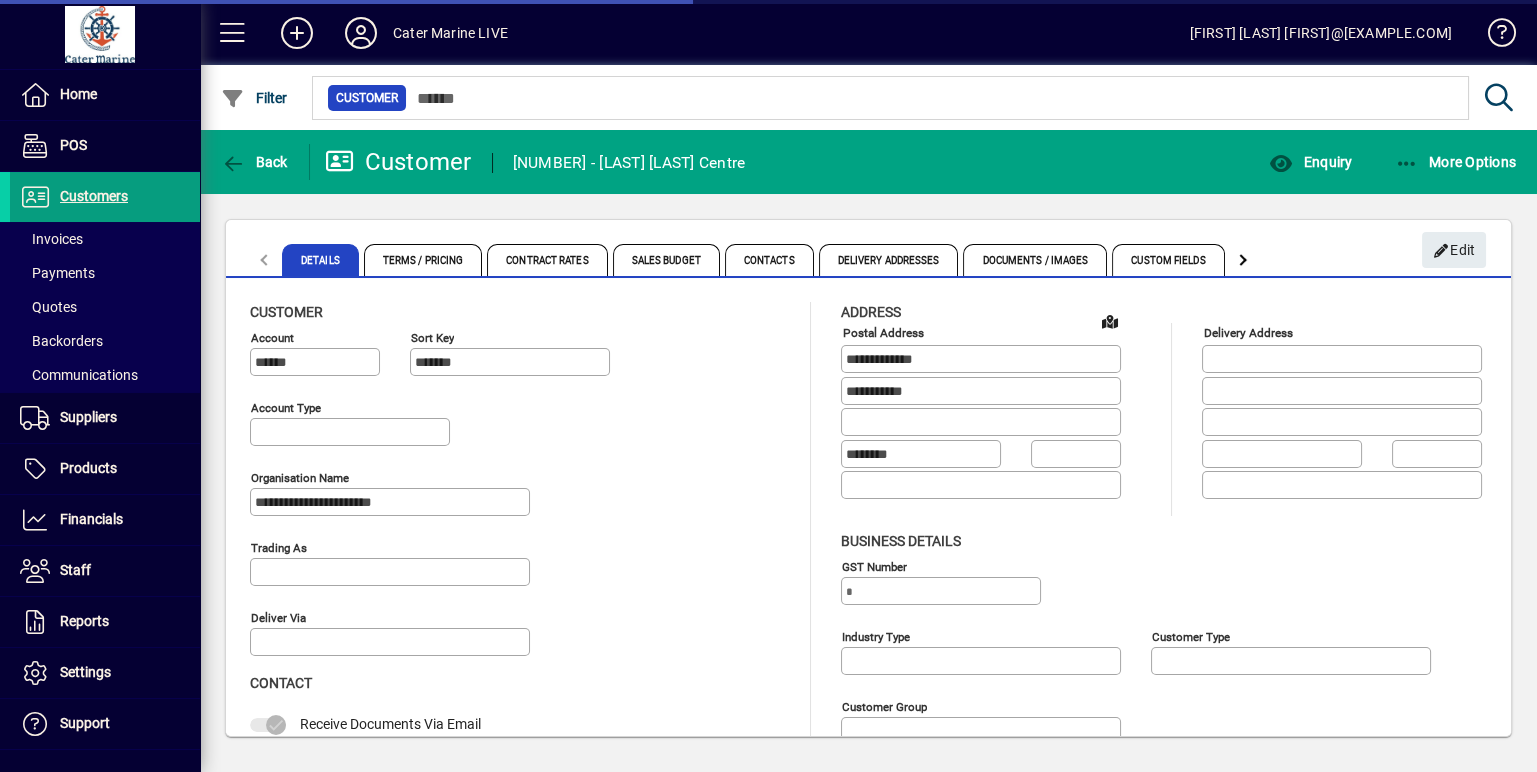 type on "**********" 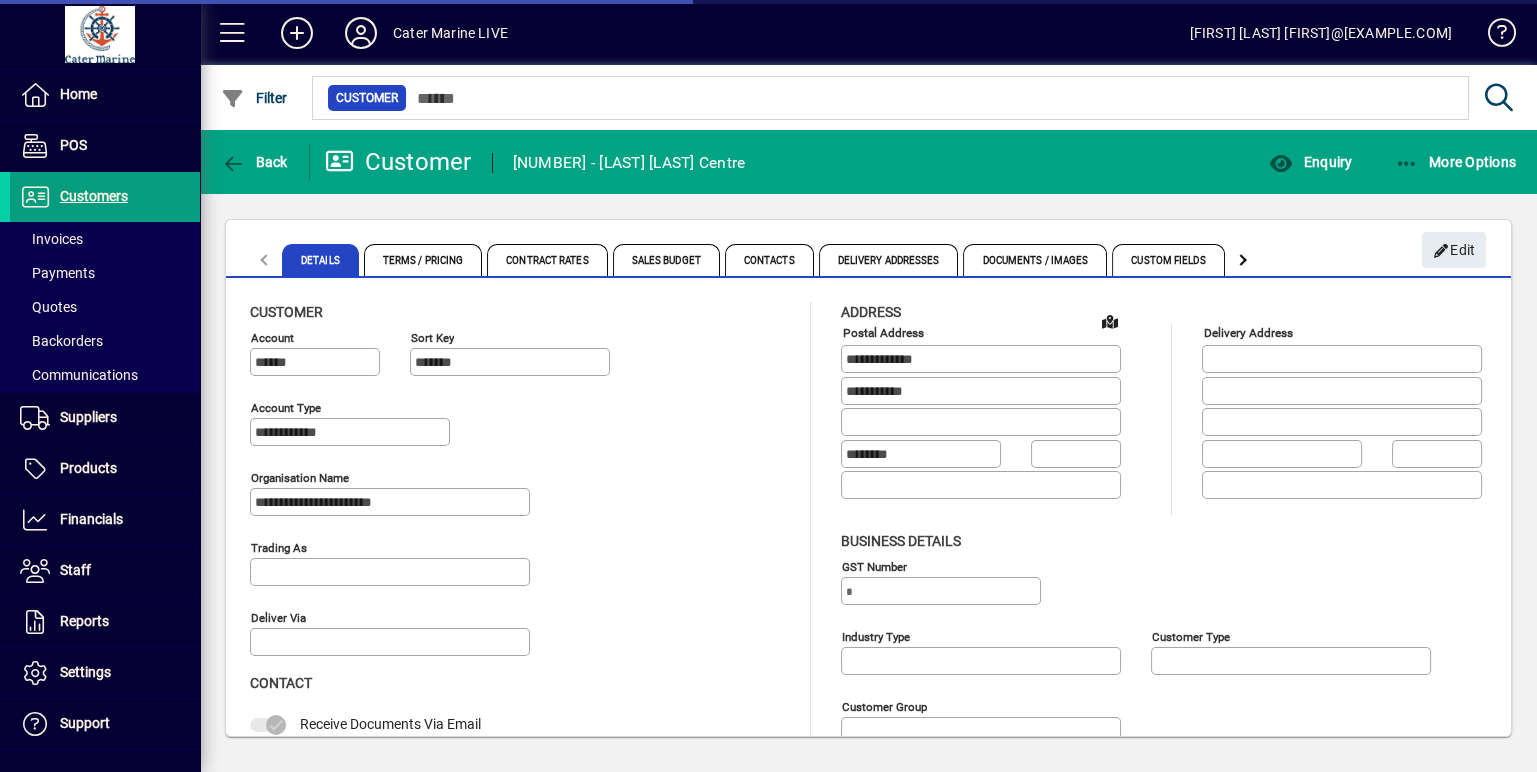type on "**********" 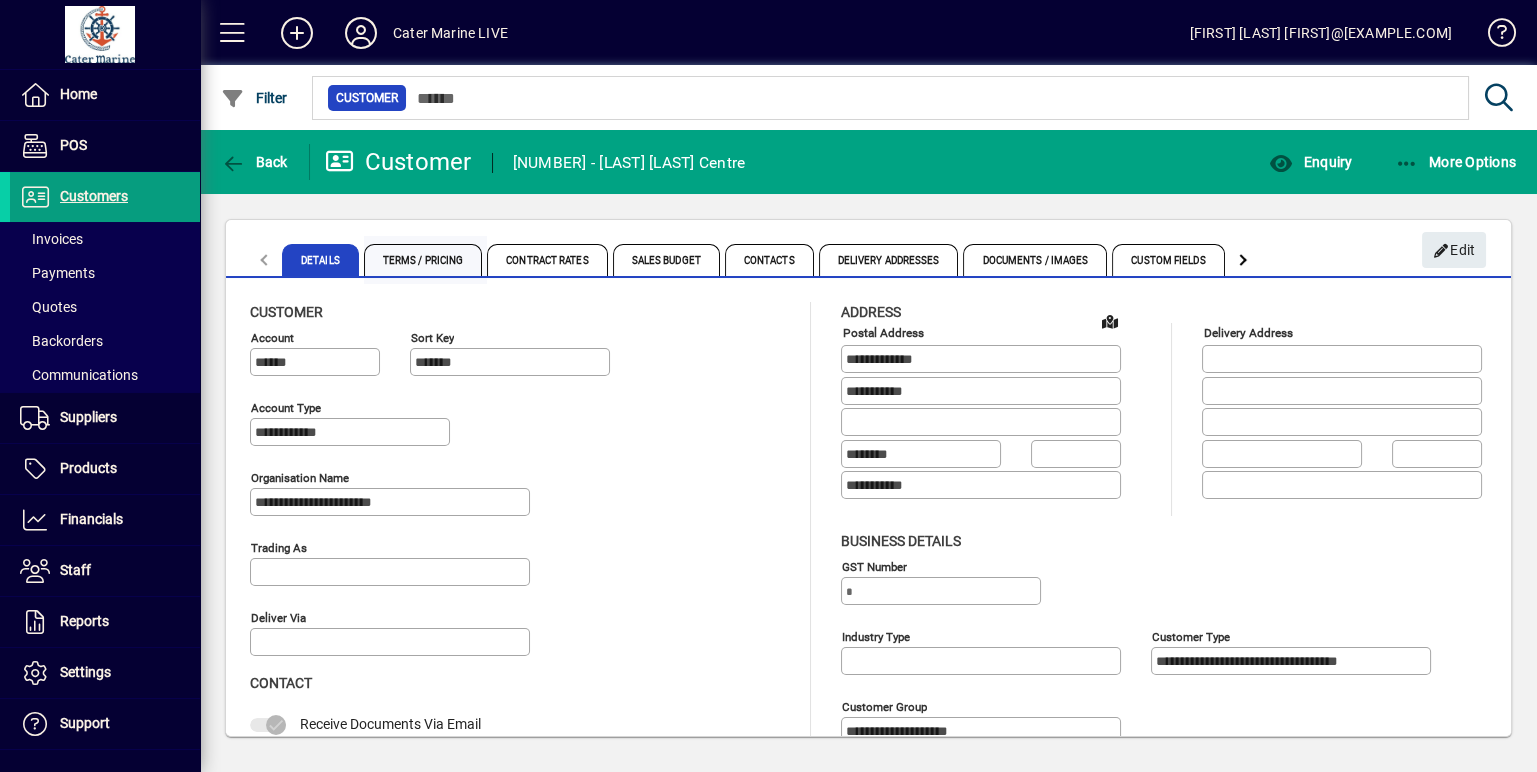 click on "Terms / Pricing" at bounding box center [423, 260] 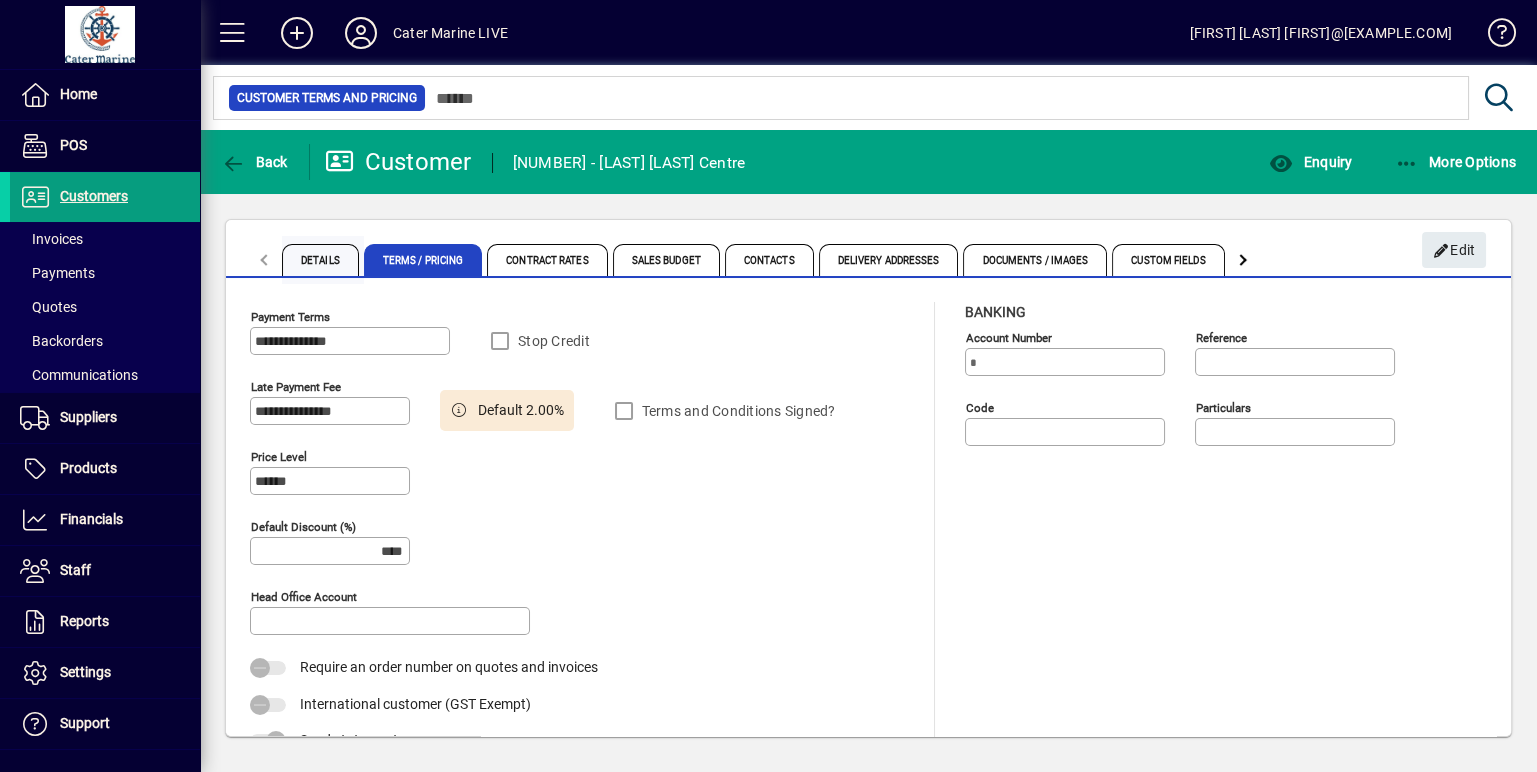 click on "Details" at bounding box center (320, 260) 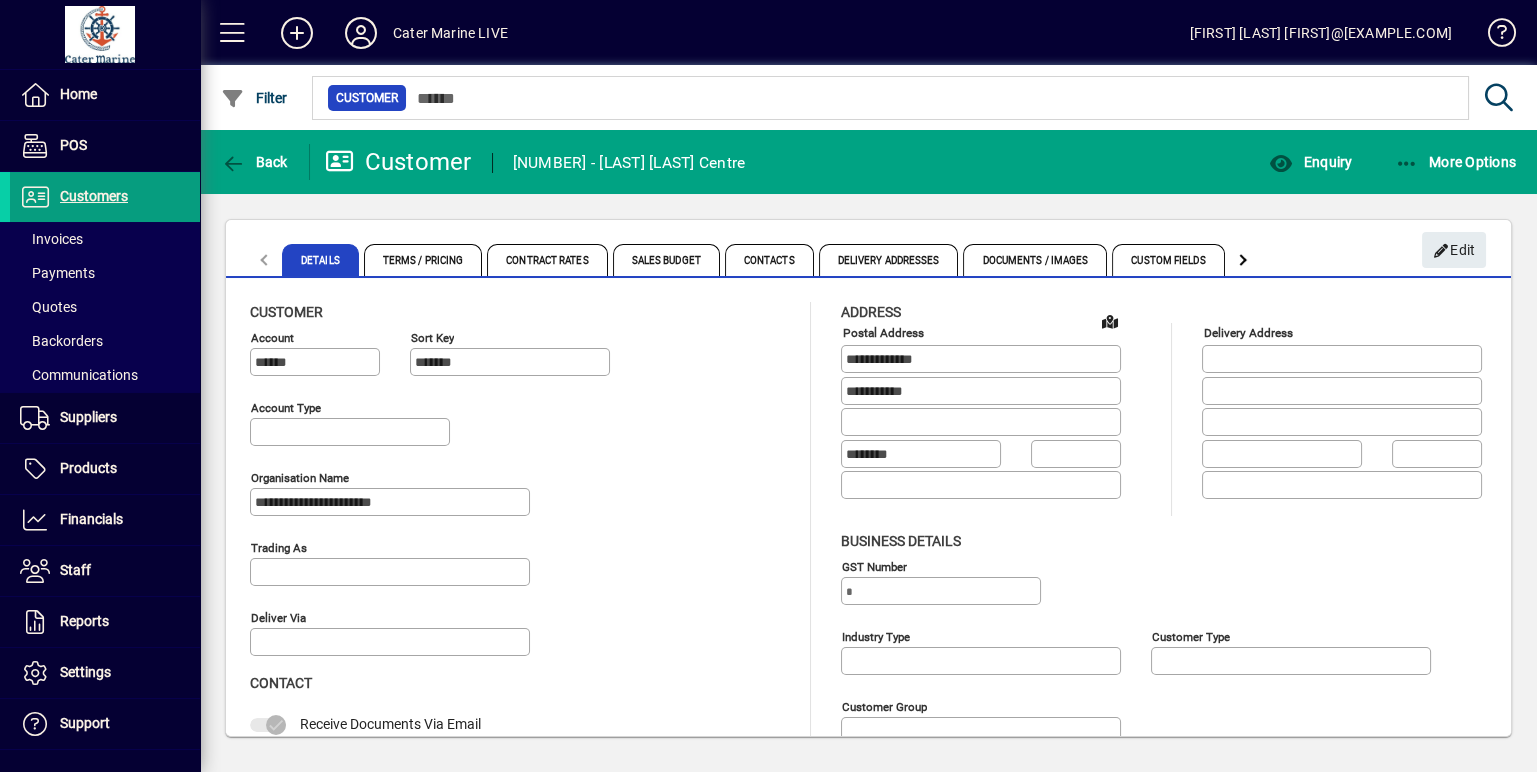 type on "**********" 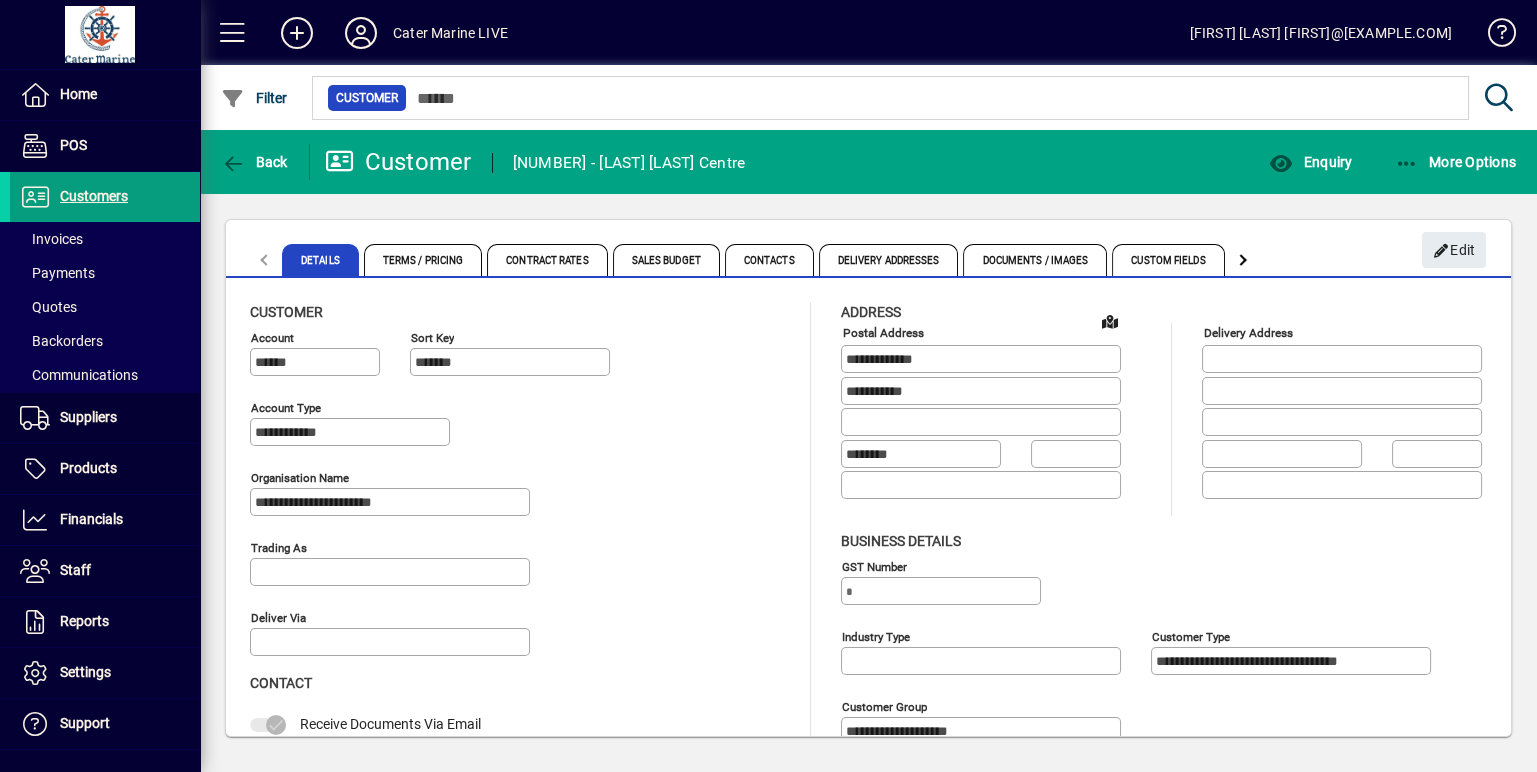 type on "**********" 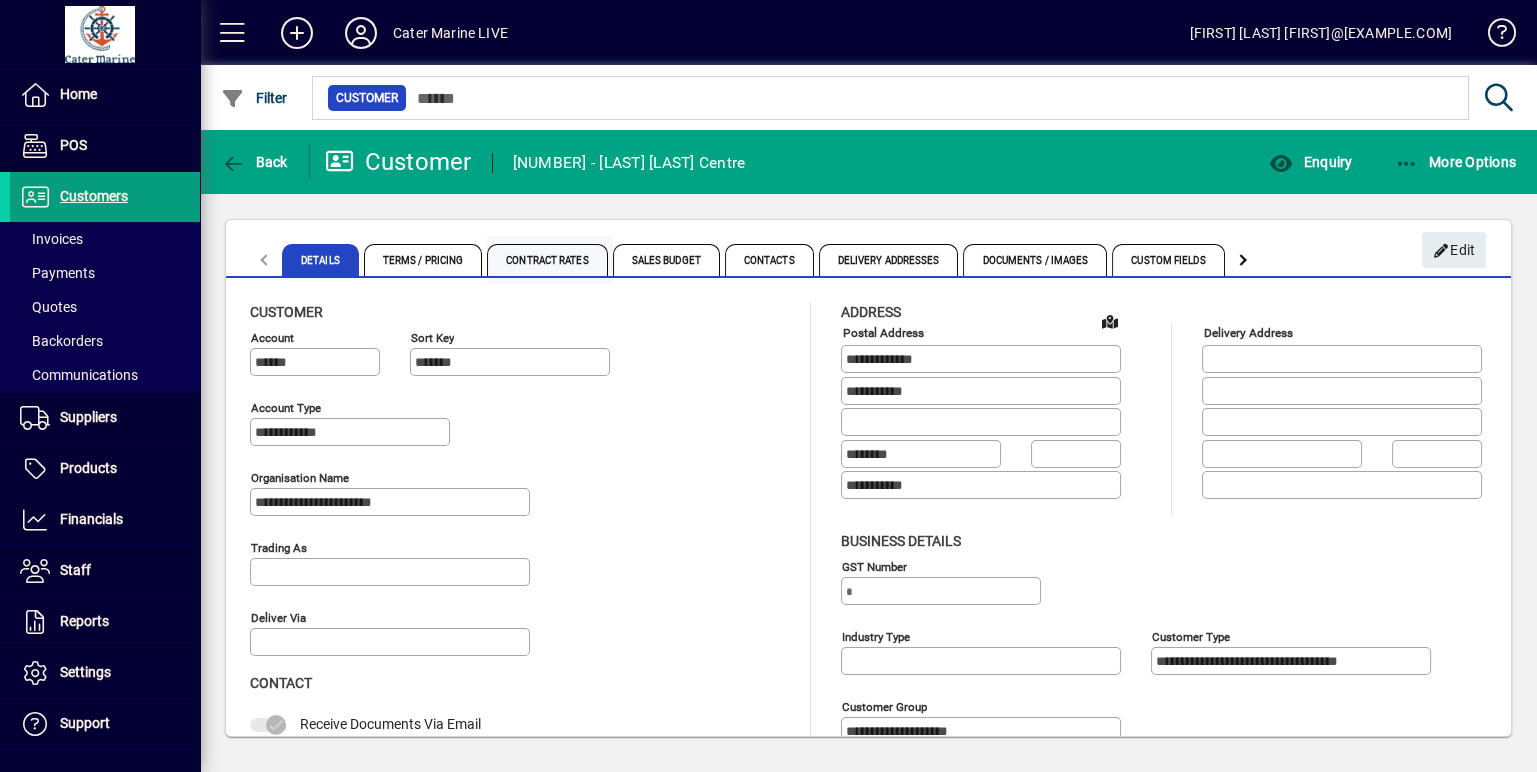 click on "Contract Rates" at bounding box center [547, 260] 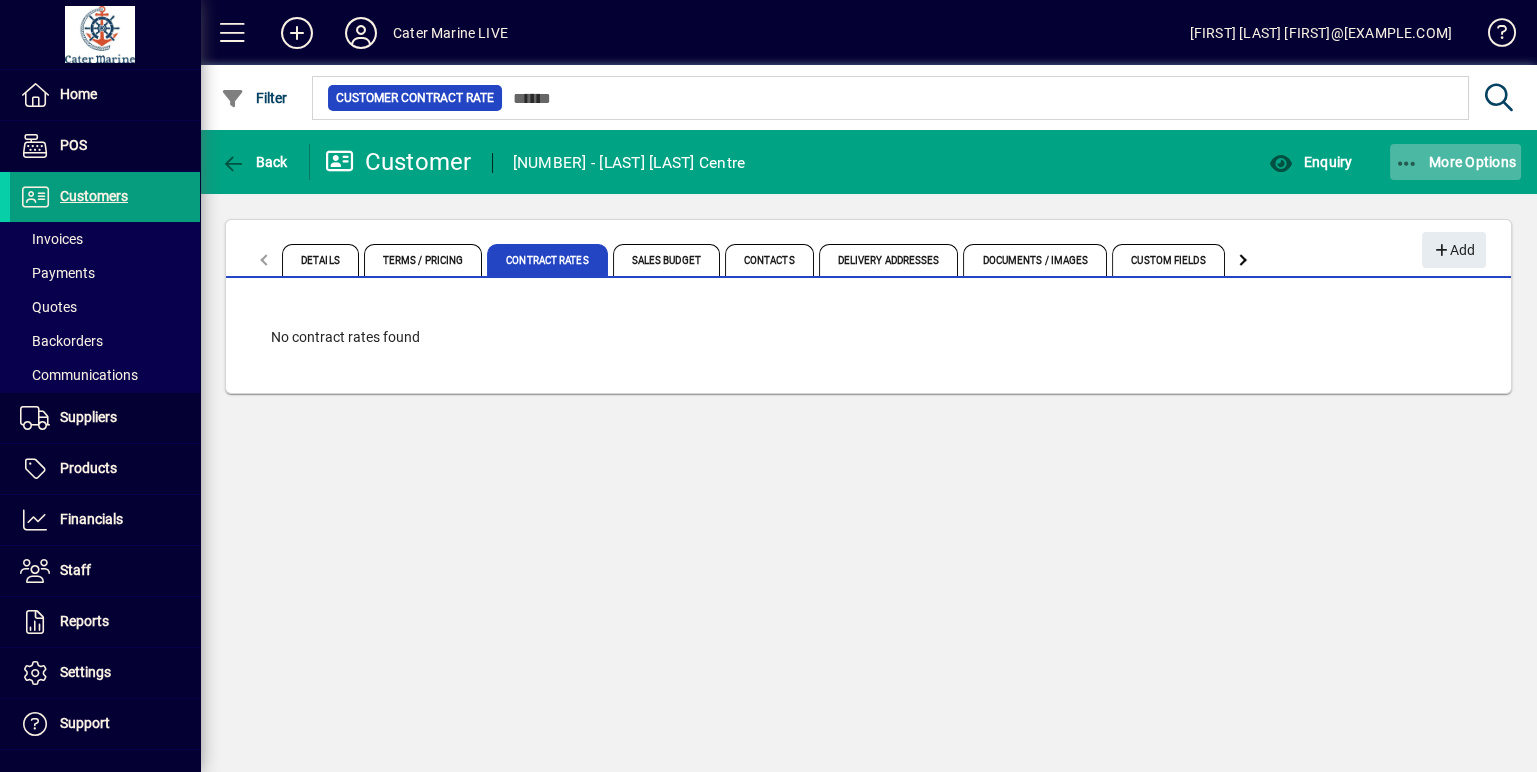 click 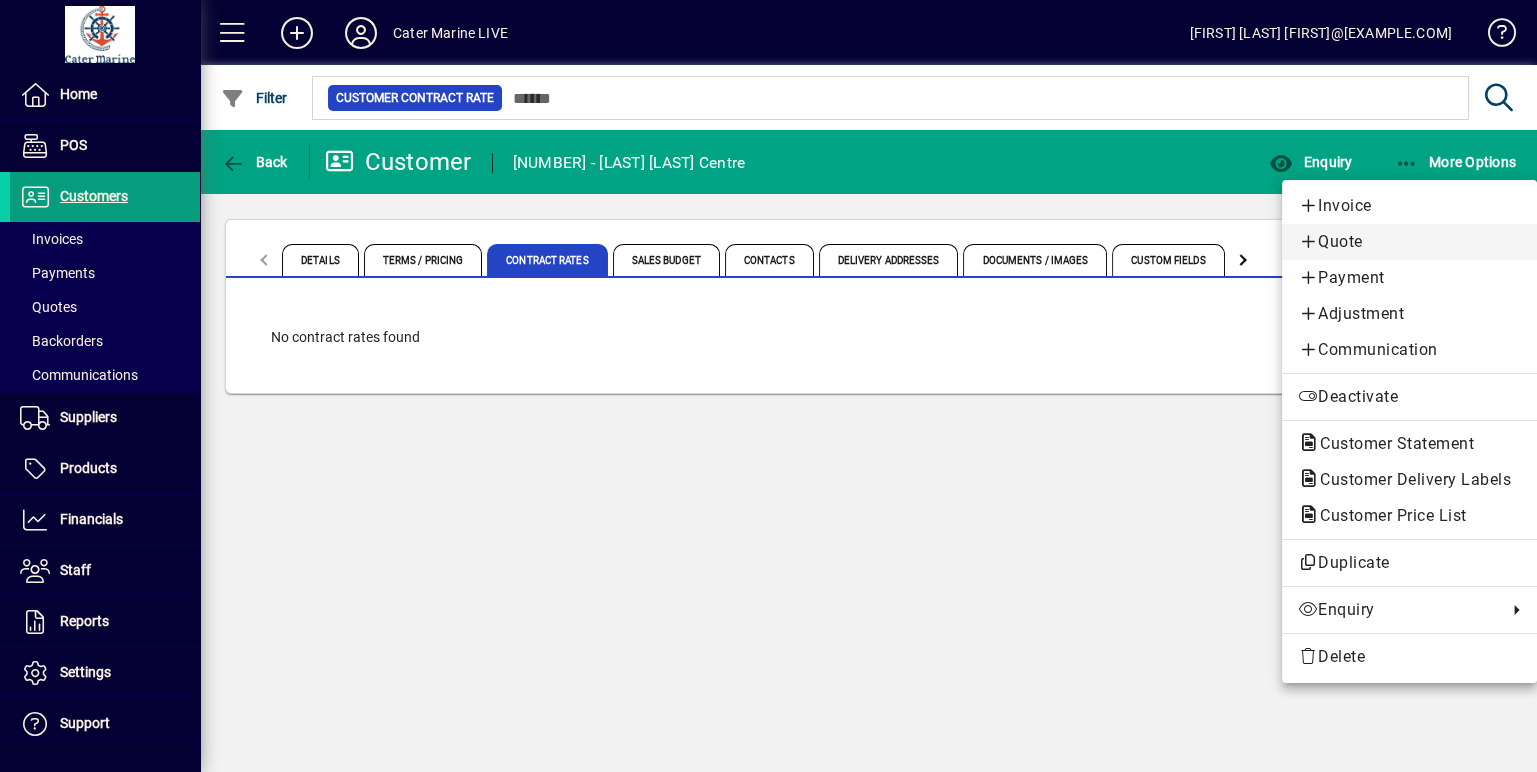 click on "Quote" at bounding box center (1409, 242) 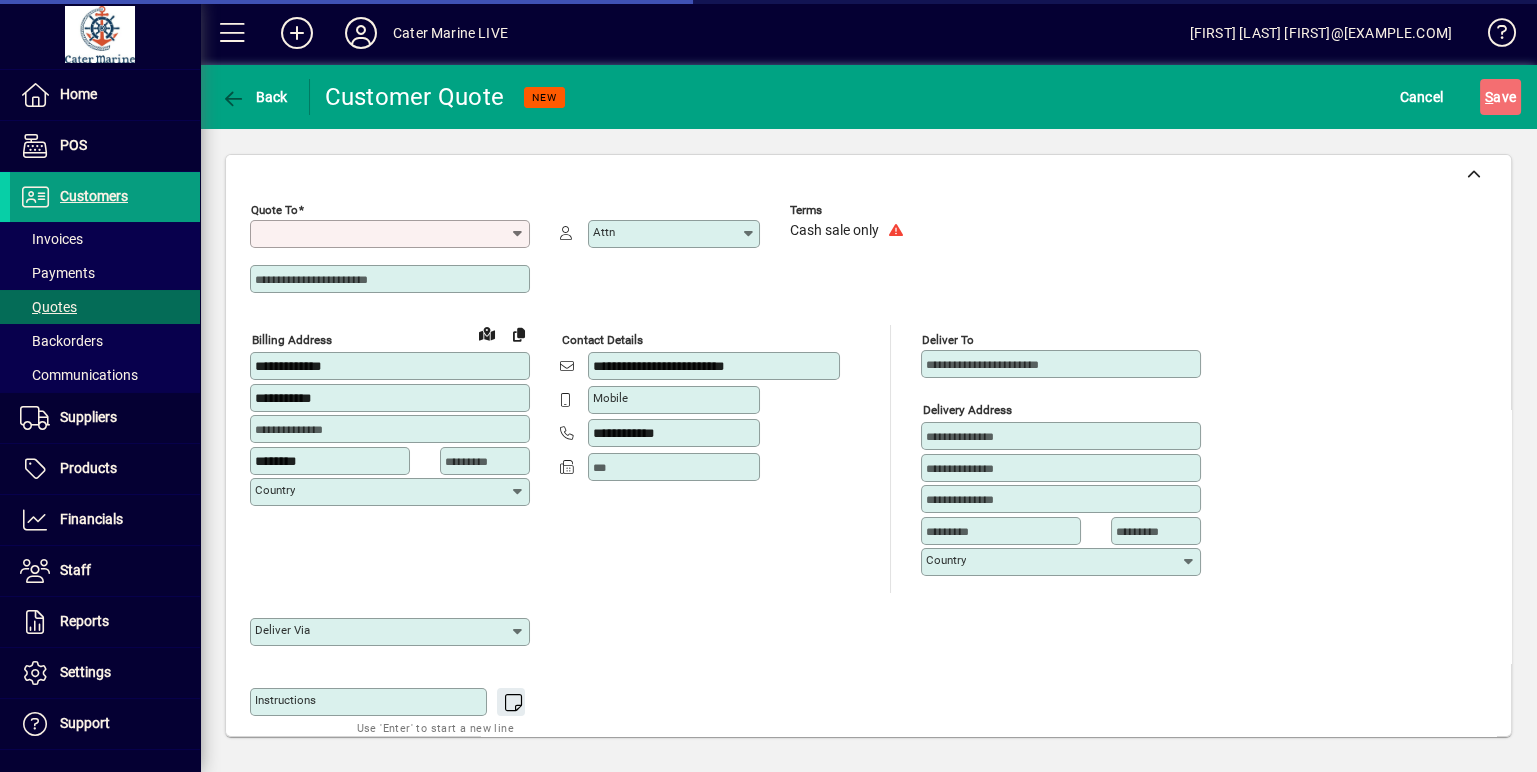 type on "**********" 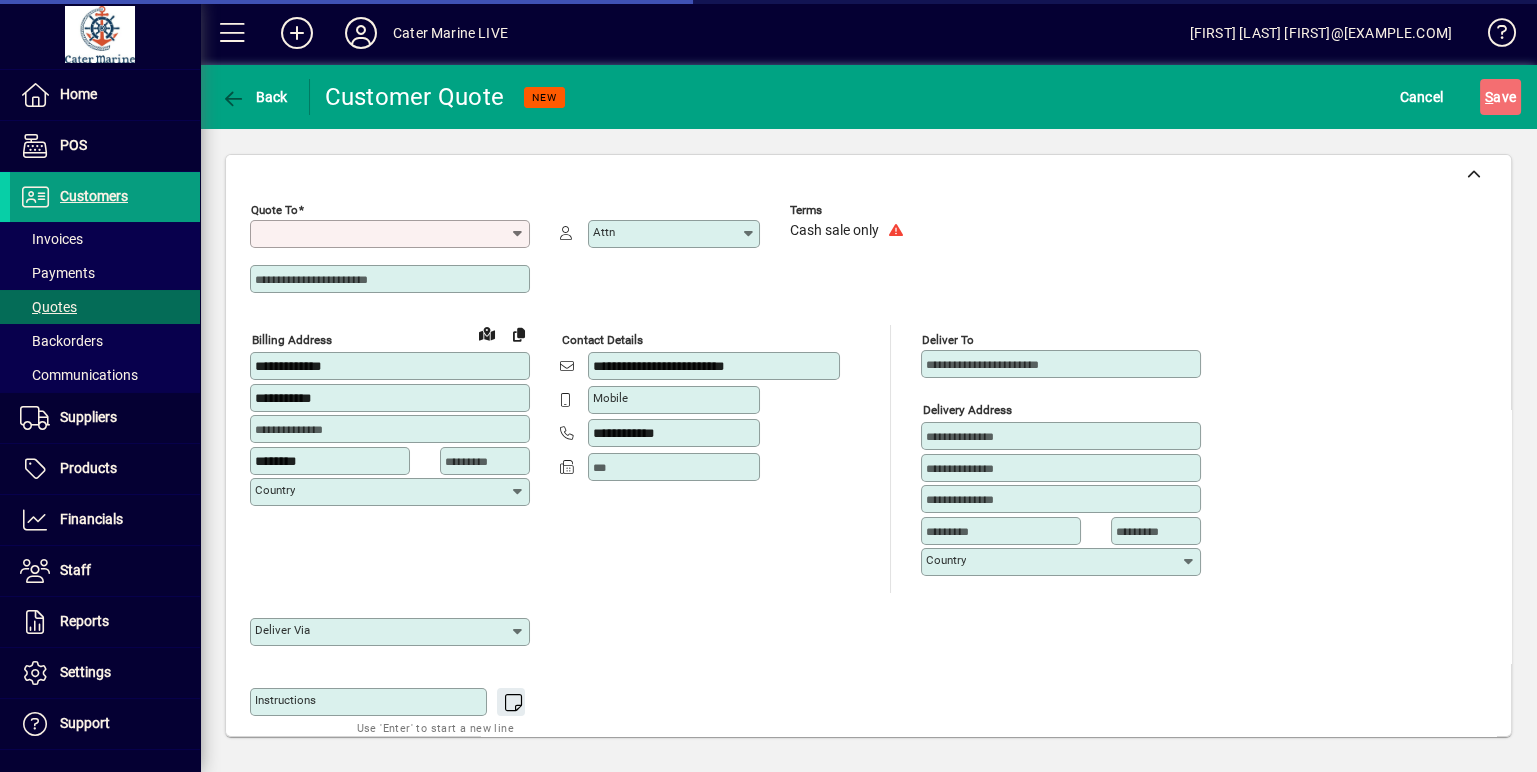 type on "**********" 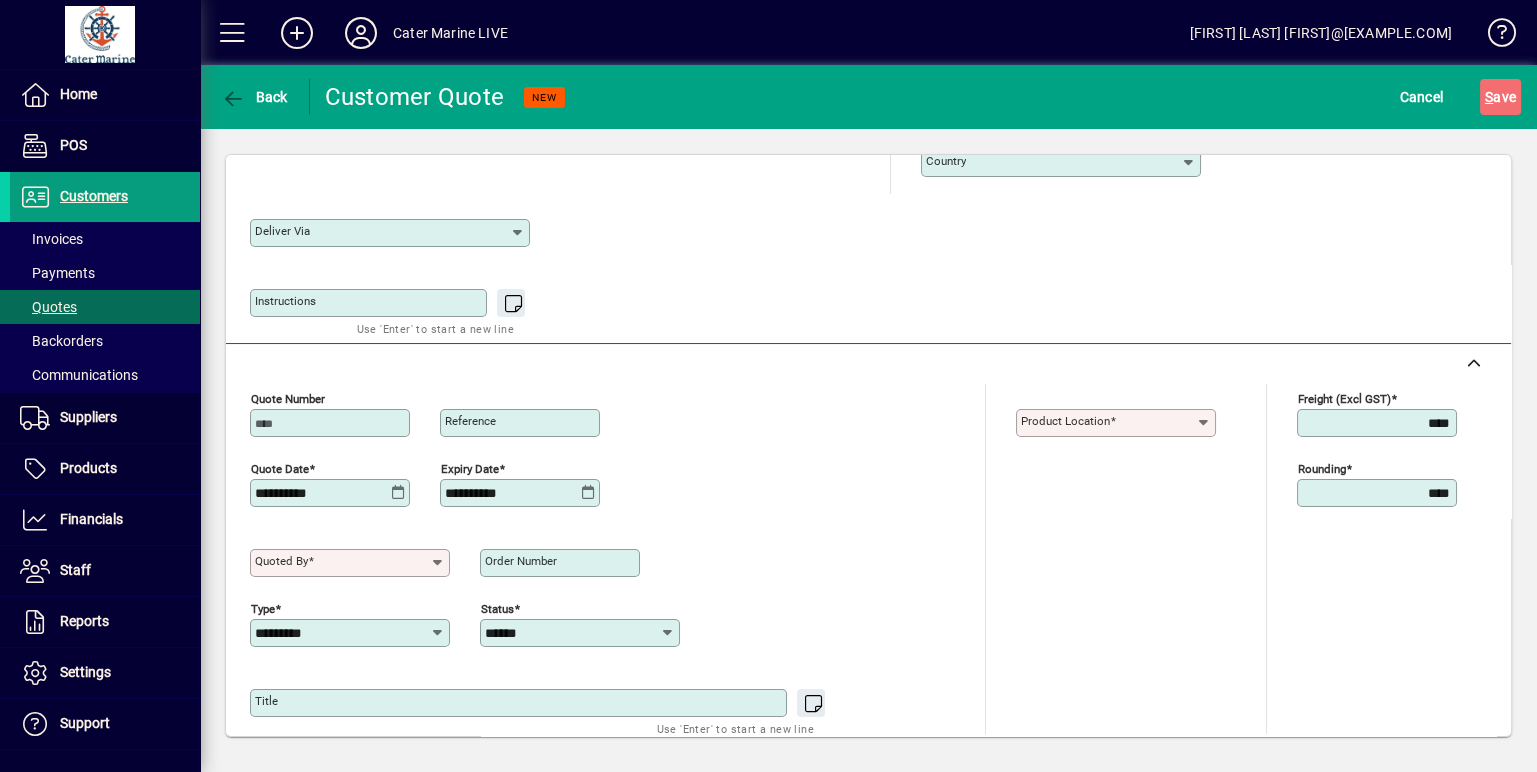 scroll, scrollTop: 411, scrollLeft: 0, axis: vertical 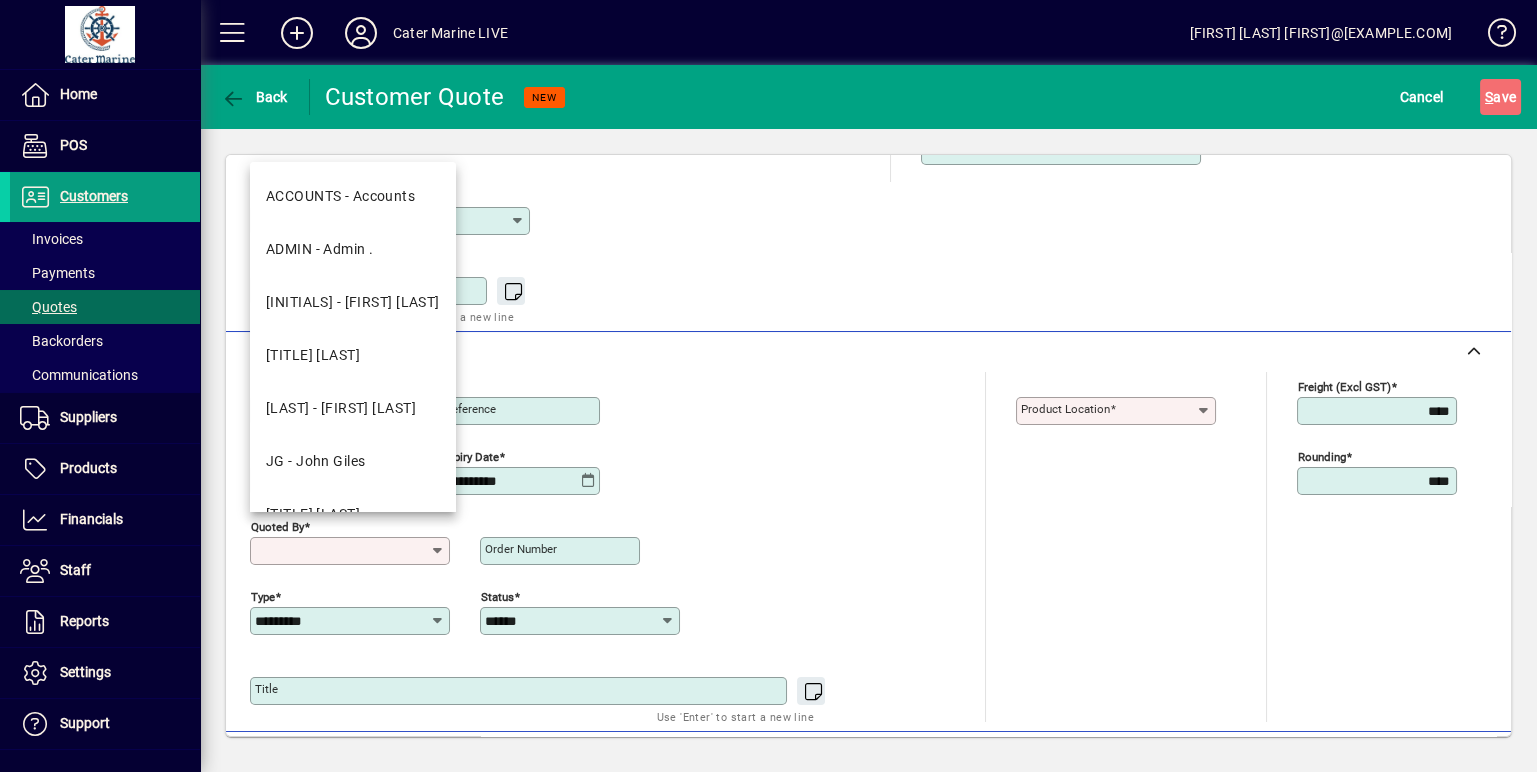 click on "Quoted by" at bounding box center [342, 551] 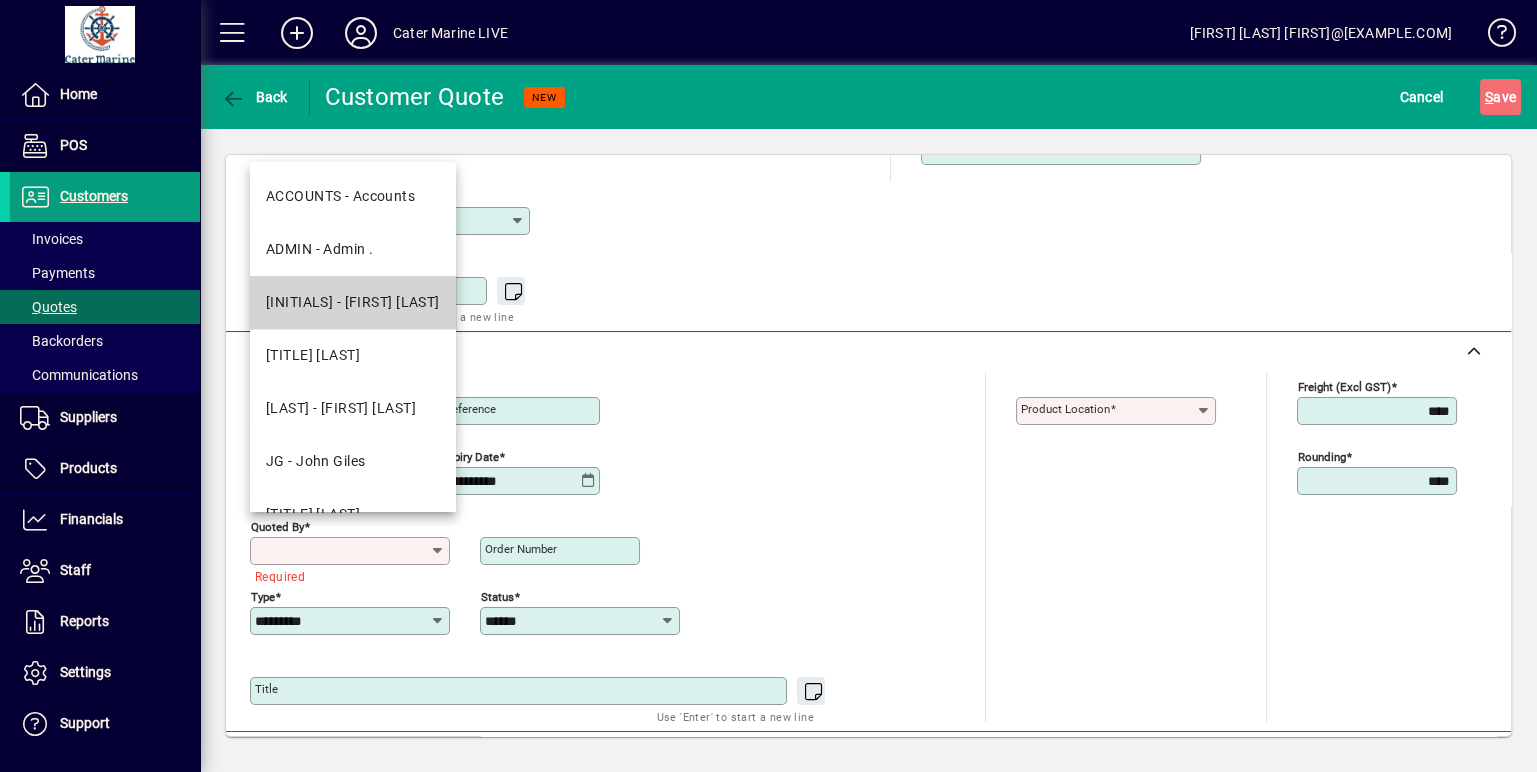 click on "[INITIALS] - [FIRST] [LAST]" at bounding box center [353, 302] 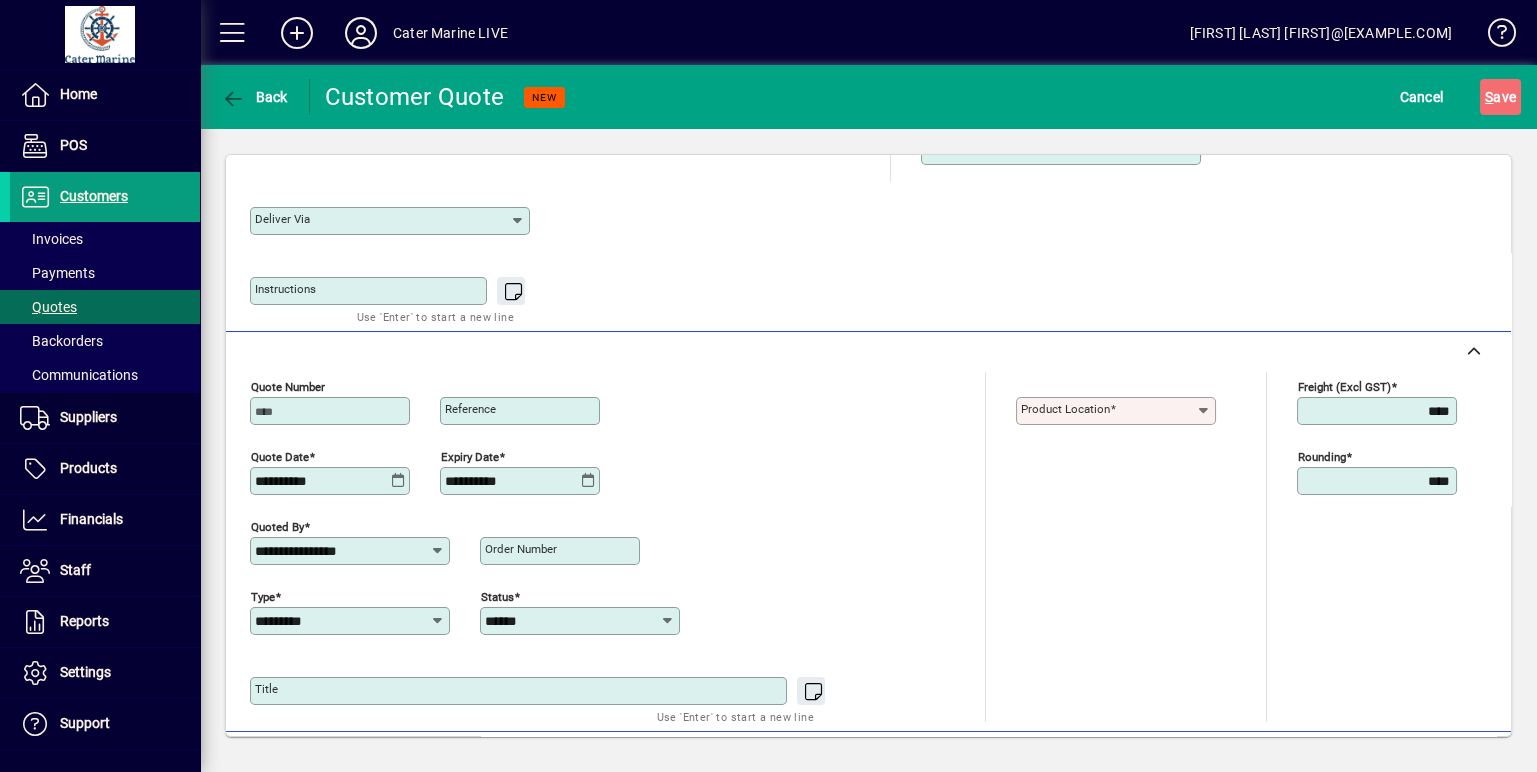 click on "Product location" at bounding box center (1065, 409) 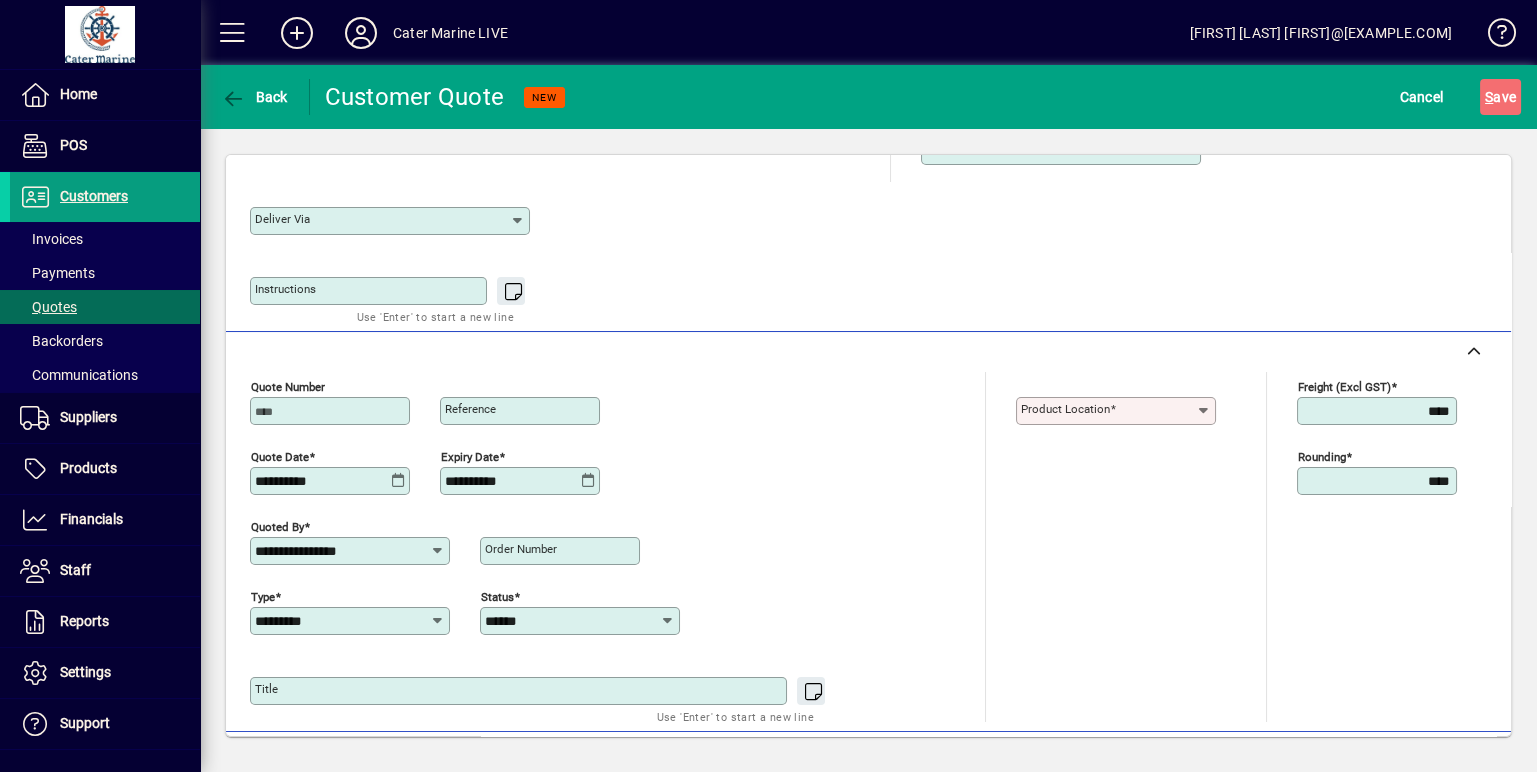 click on "Product location" at bounding box center [1108, 411] 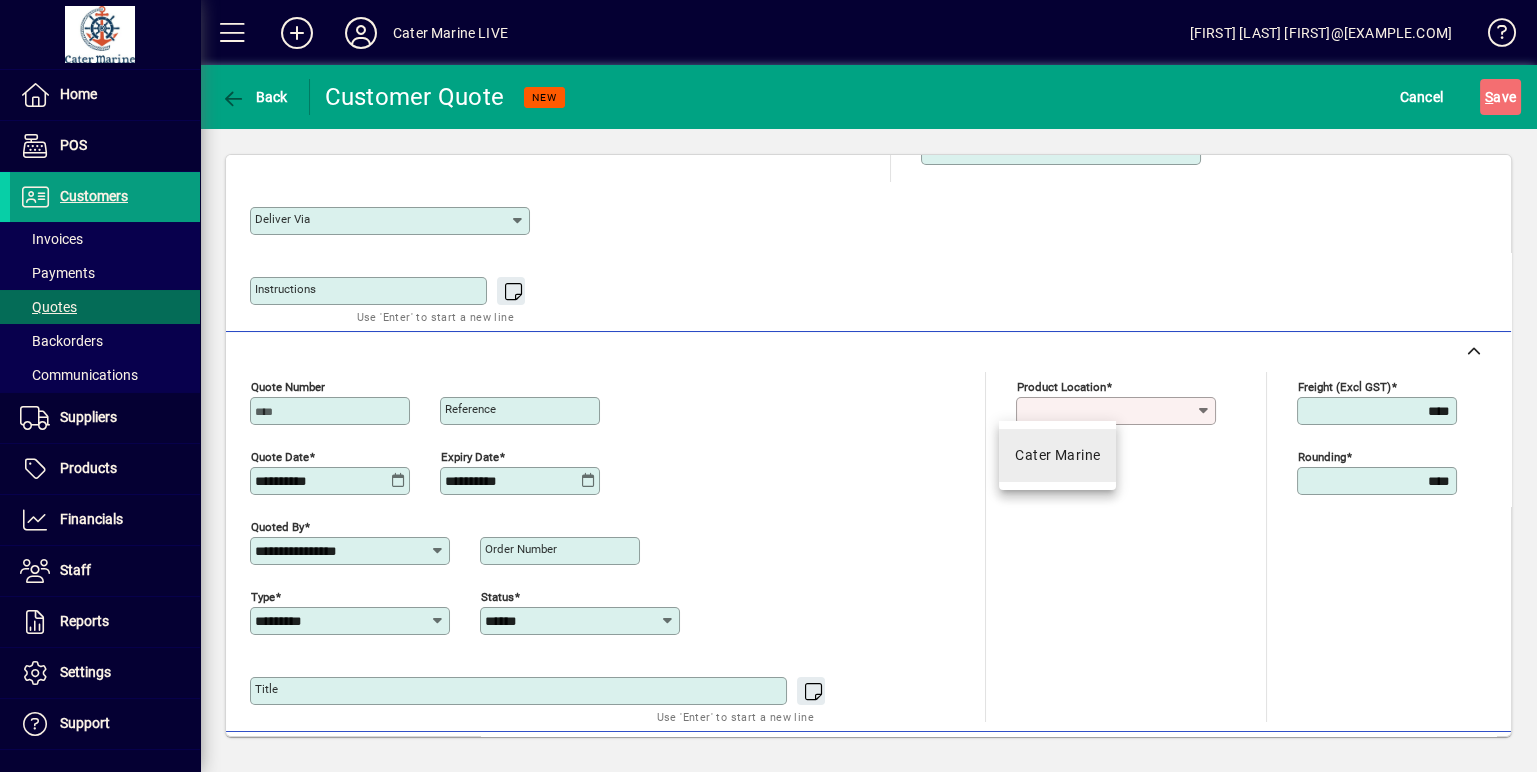 click on "Cater Marine" at bounding box center [1057, 455] 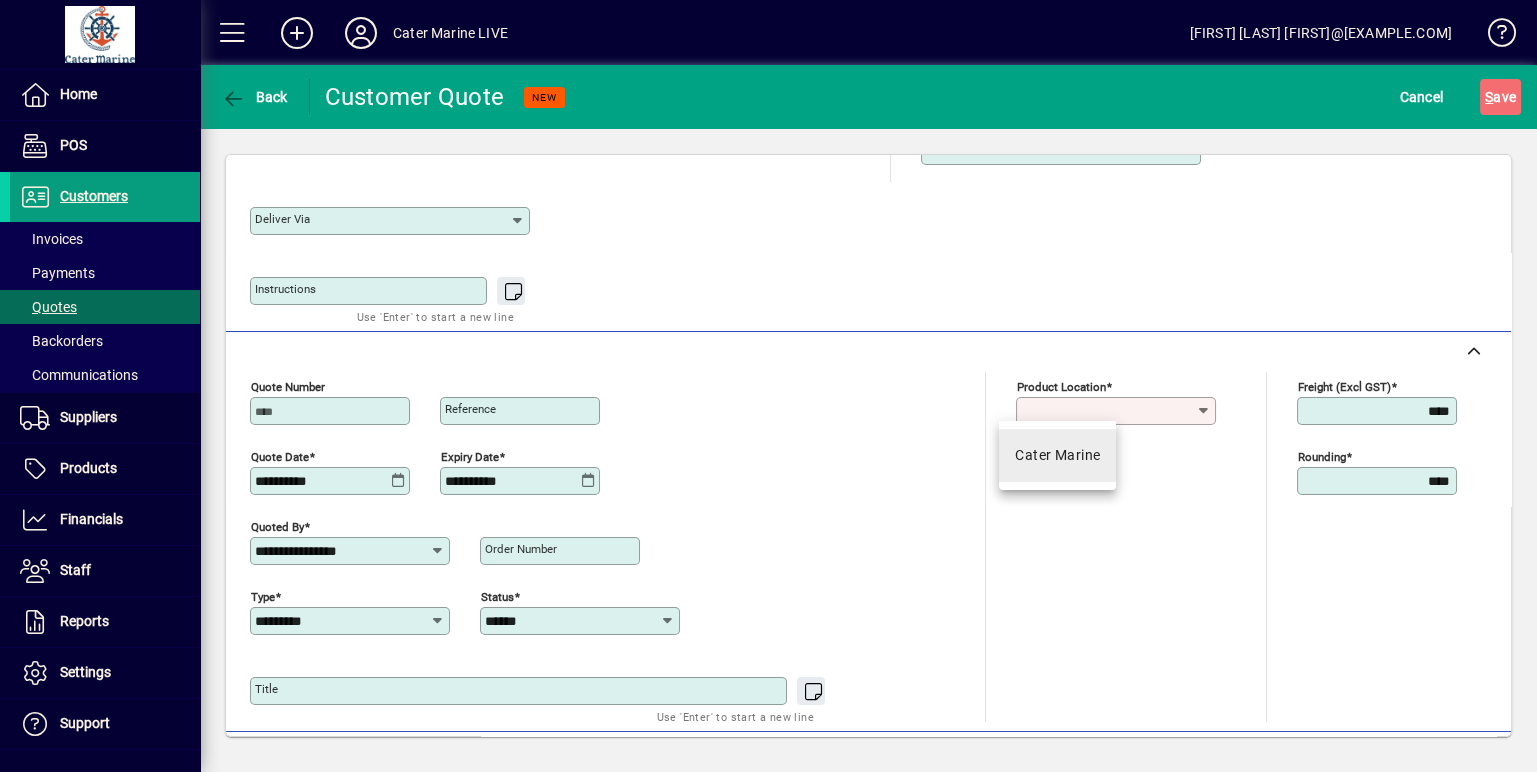 type on "**********" 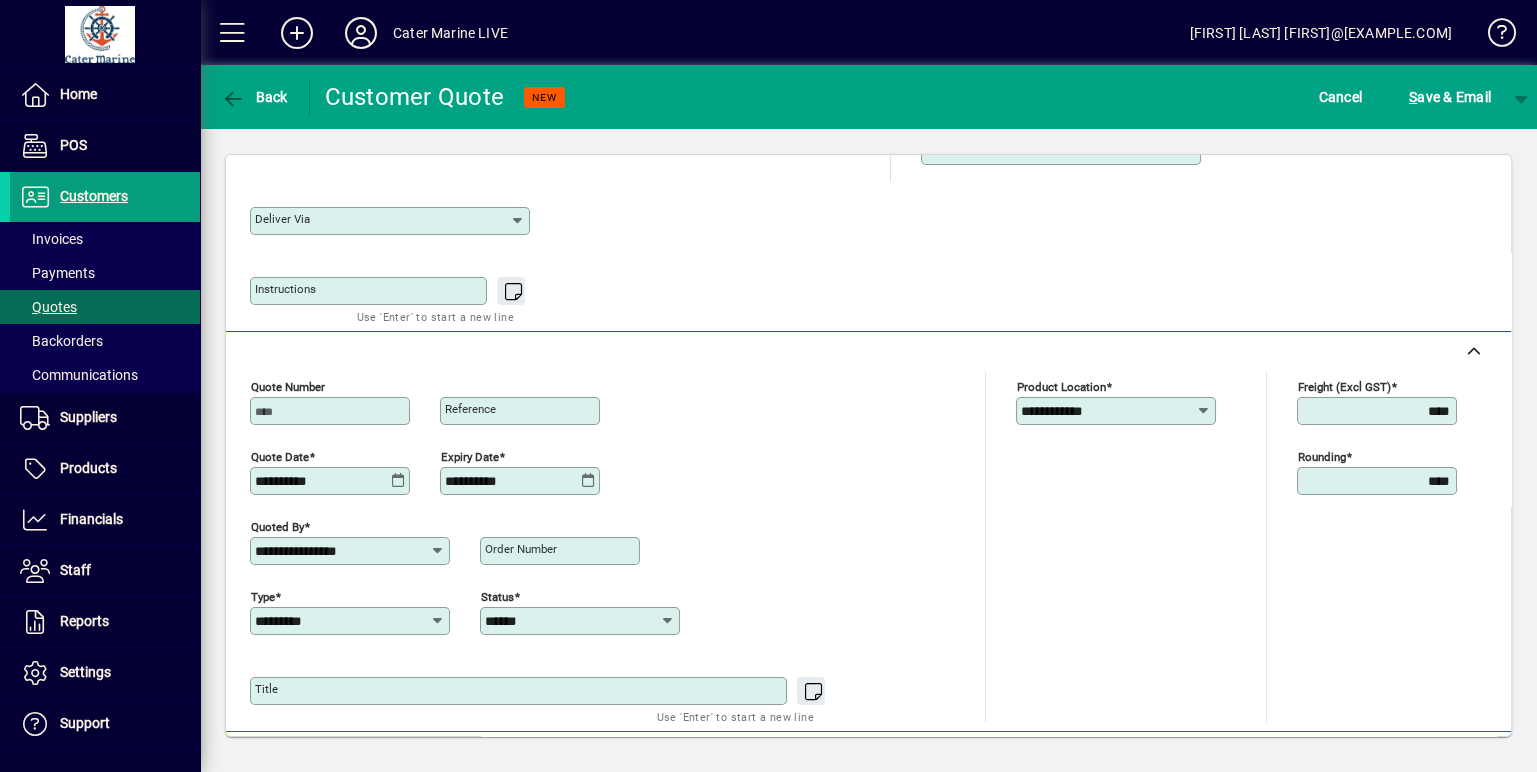 scroll, scrollTop: 627, scrollLeft: 0, axis: vertical 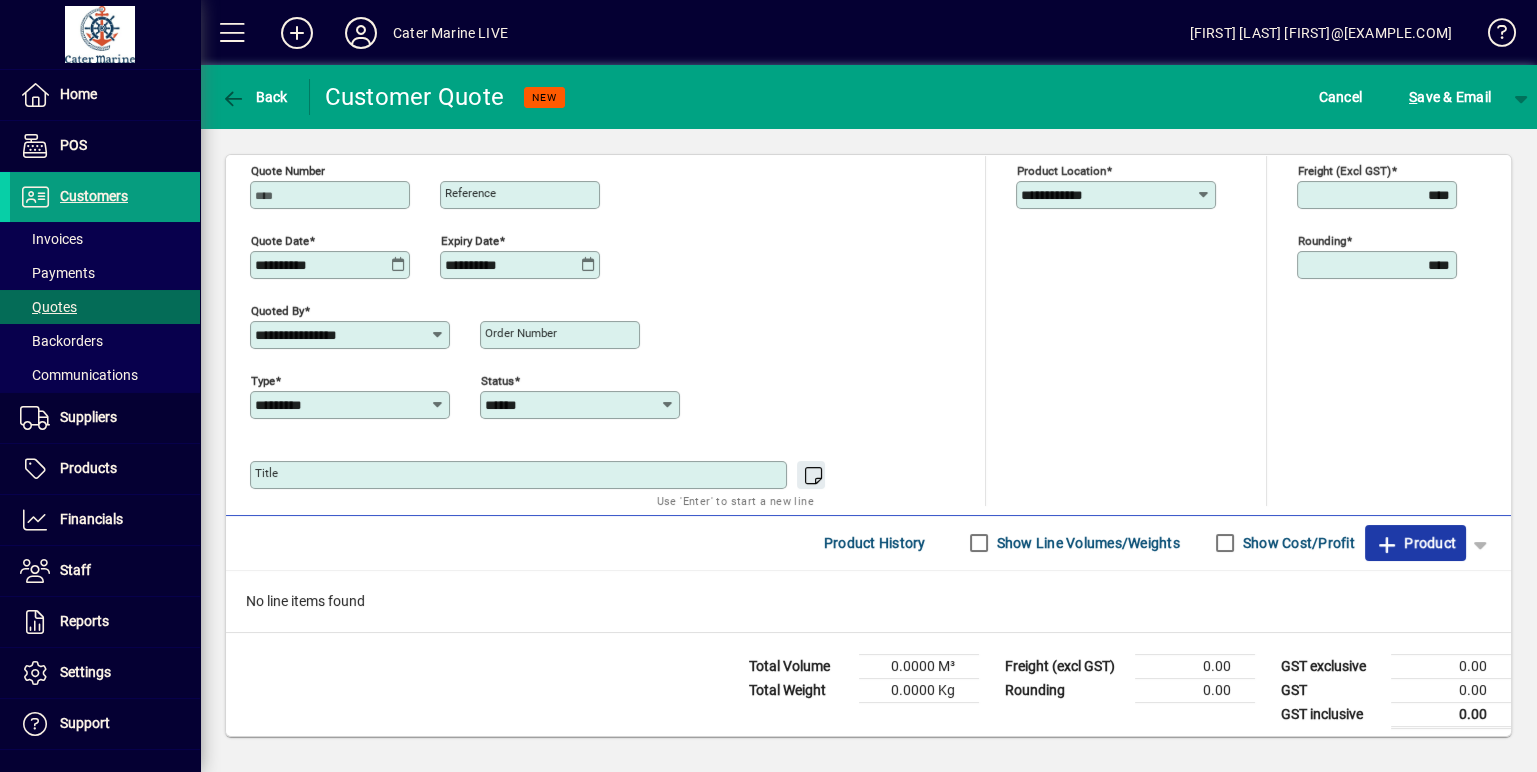 click on "Product" 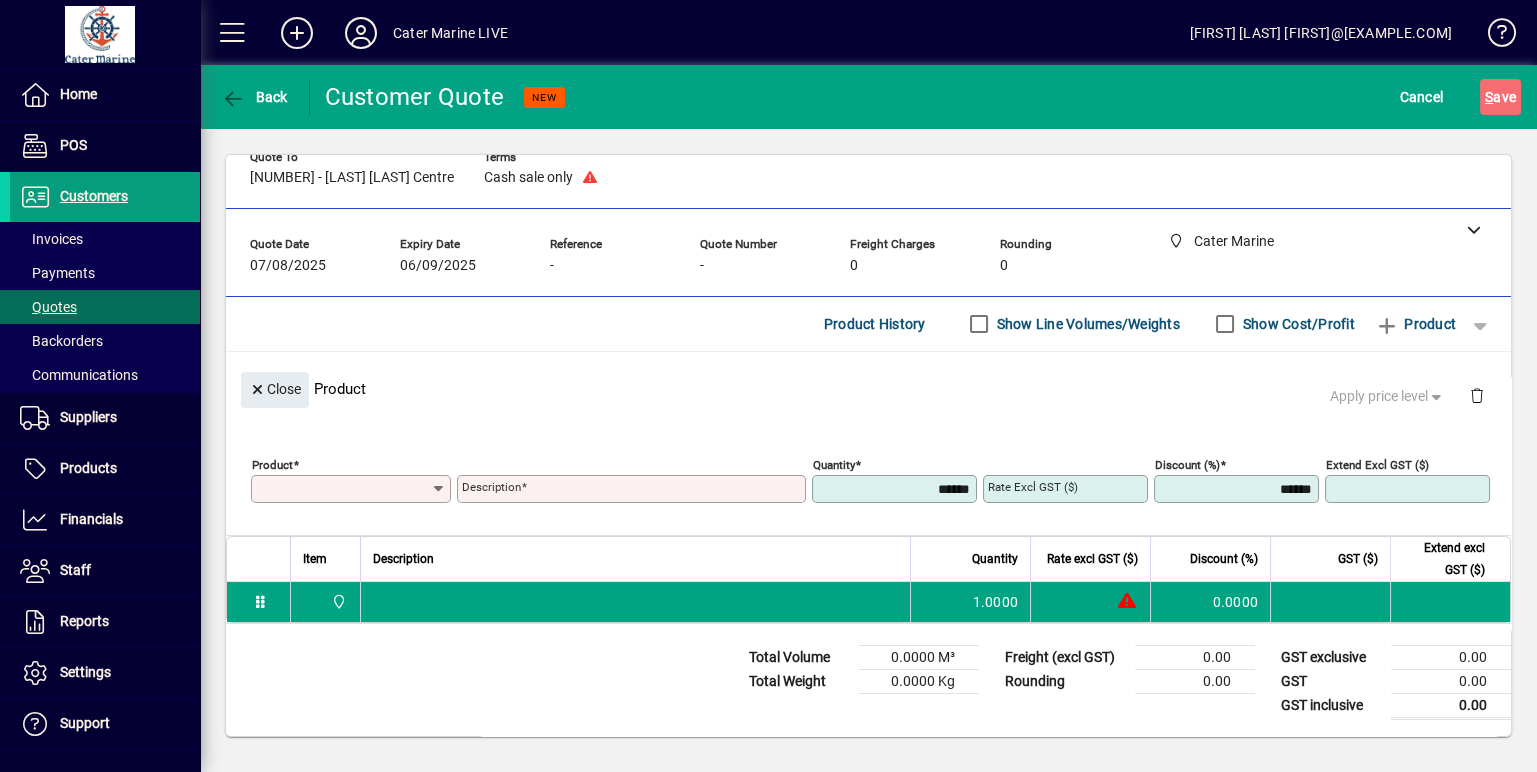 scroll, scrollTop: 28, scrollLeft: 0, axis: vertical 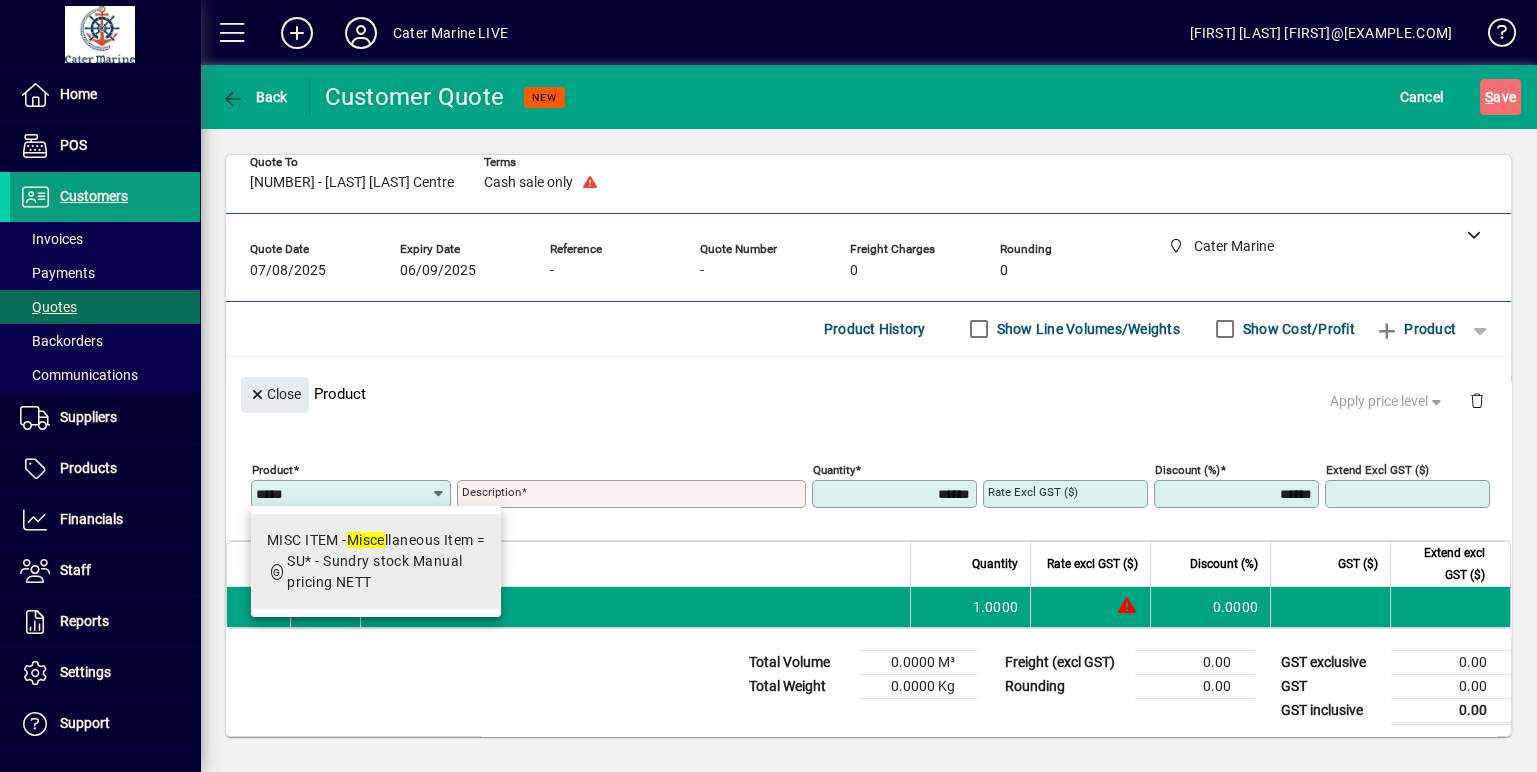 click on "SU* - Sundry stock Manual pricing NETT" at bounding box center [374, 571] 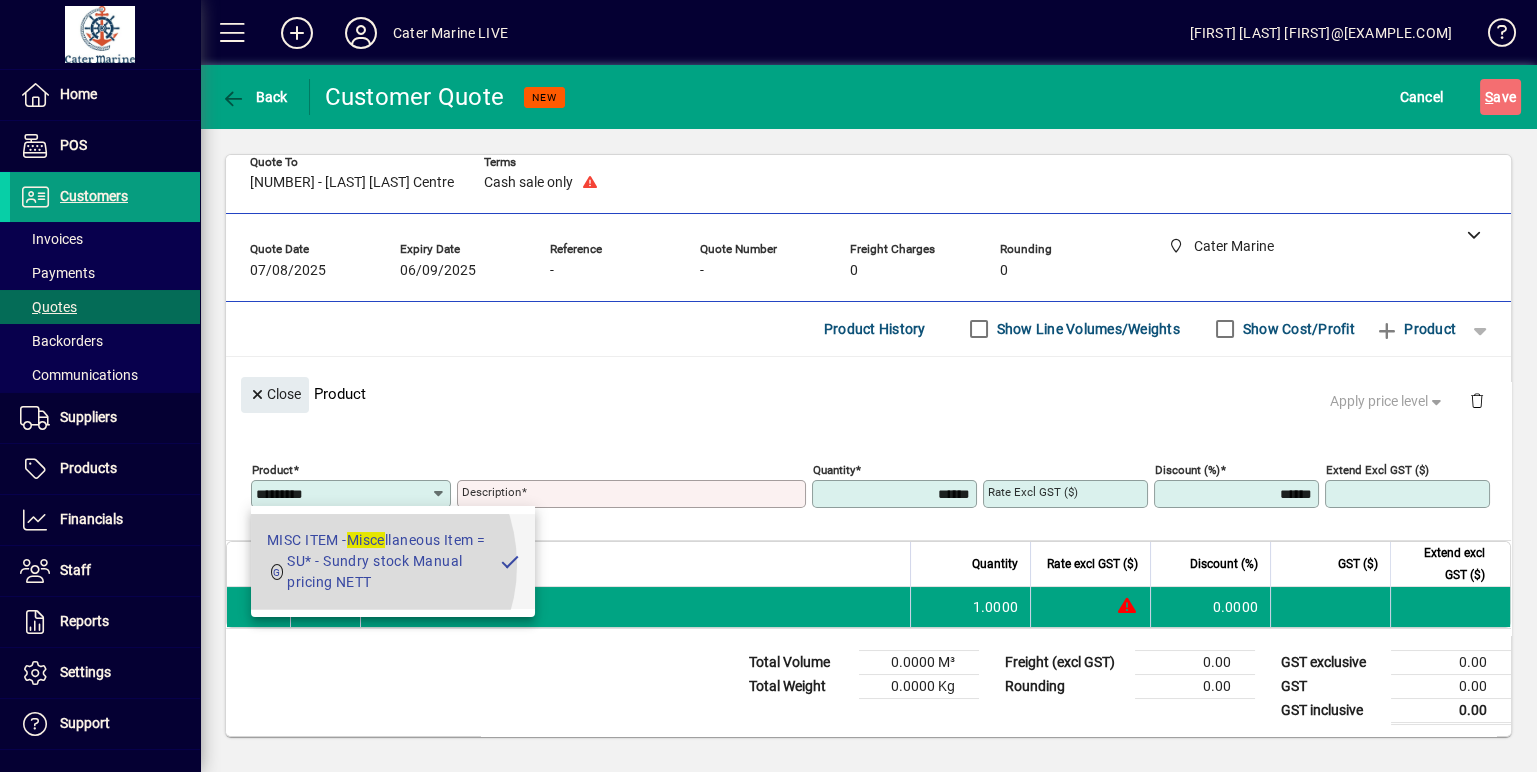 type on "**********" 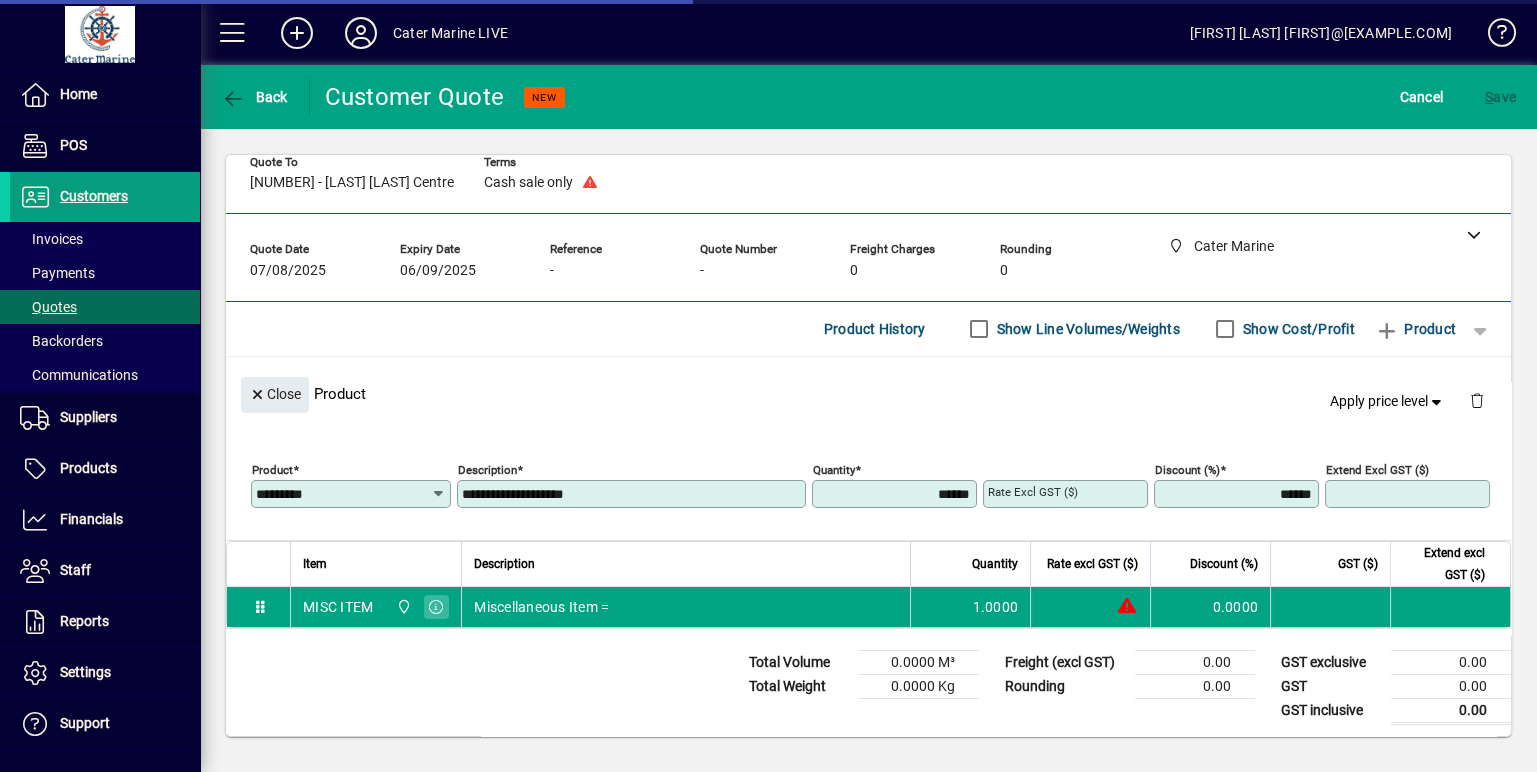 type on "******" 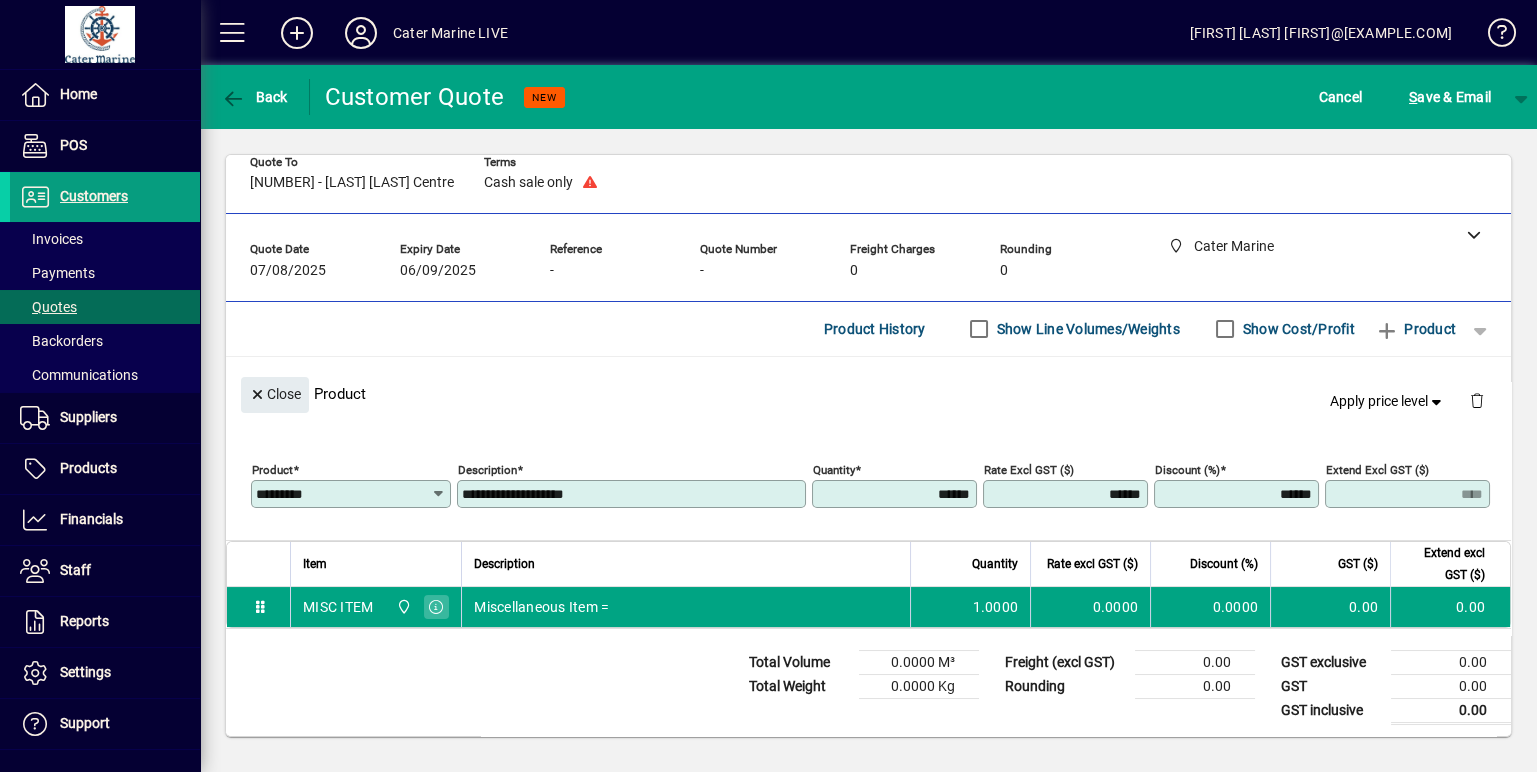 click on "**********" at bounding box center (633, 494) 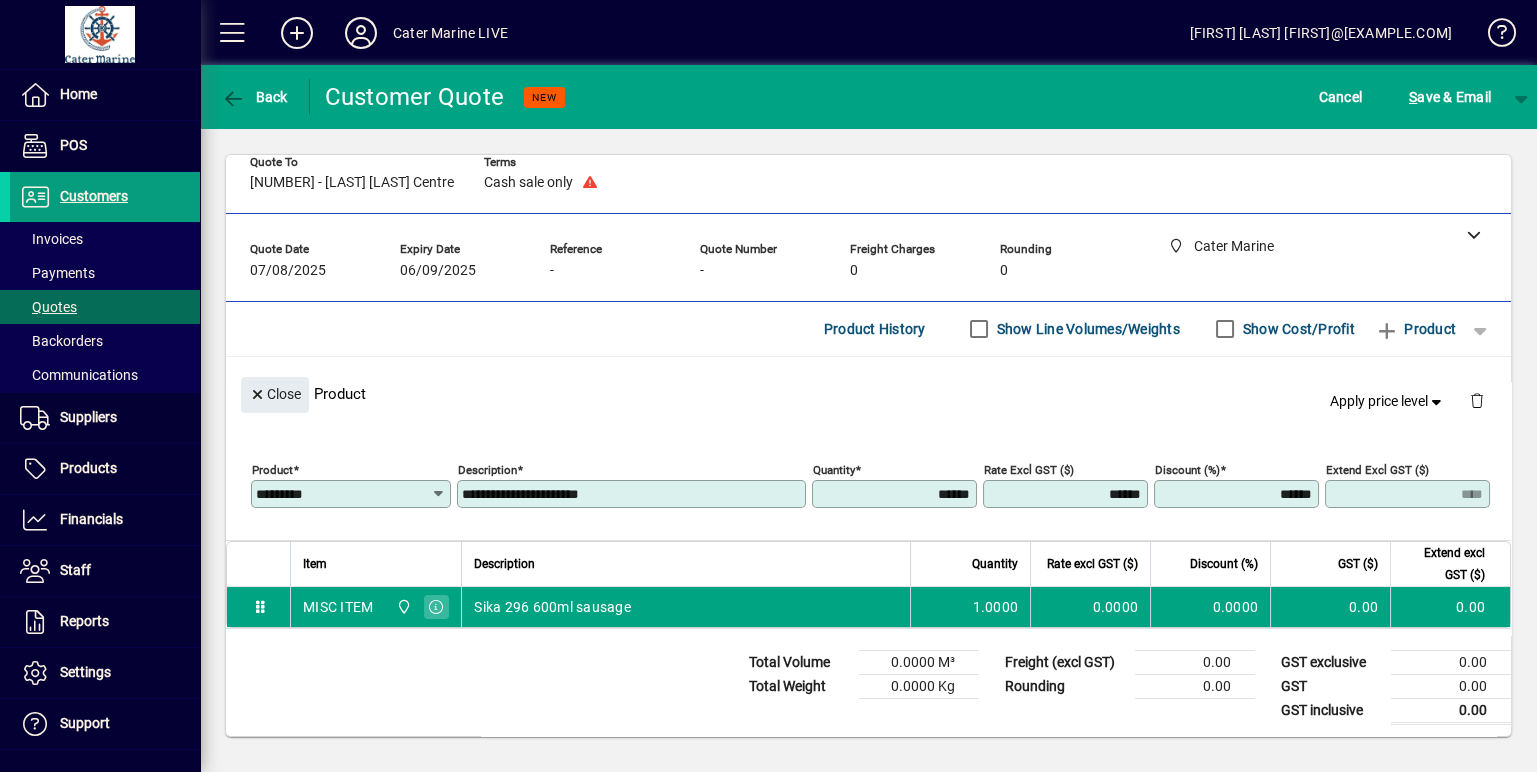 type on "**********" 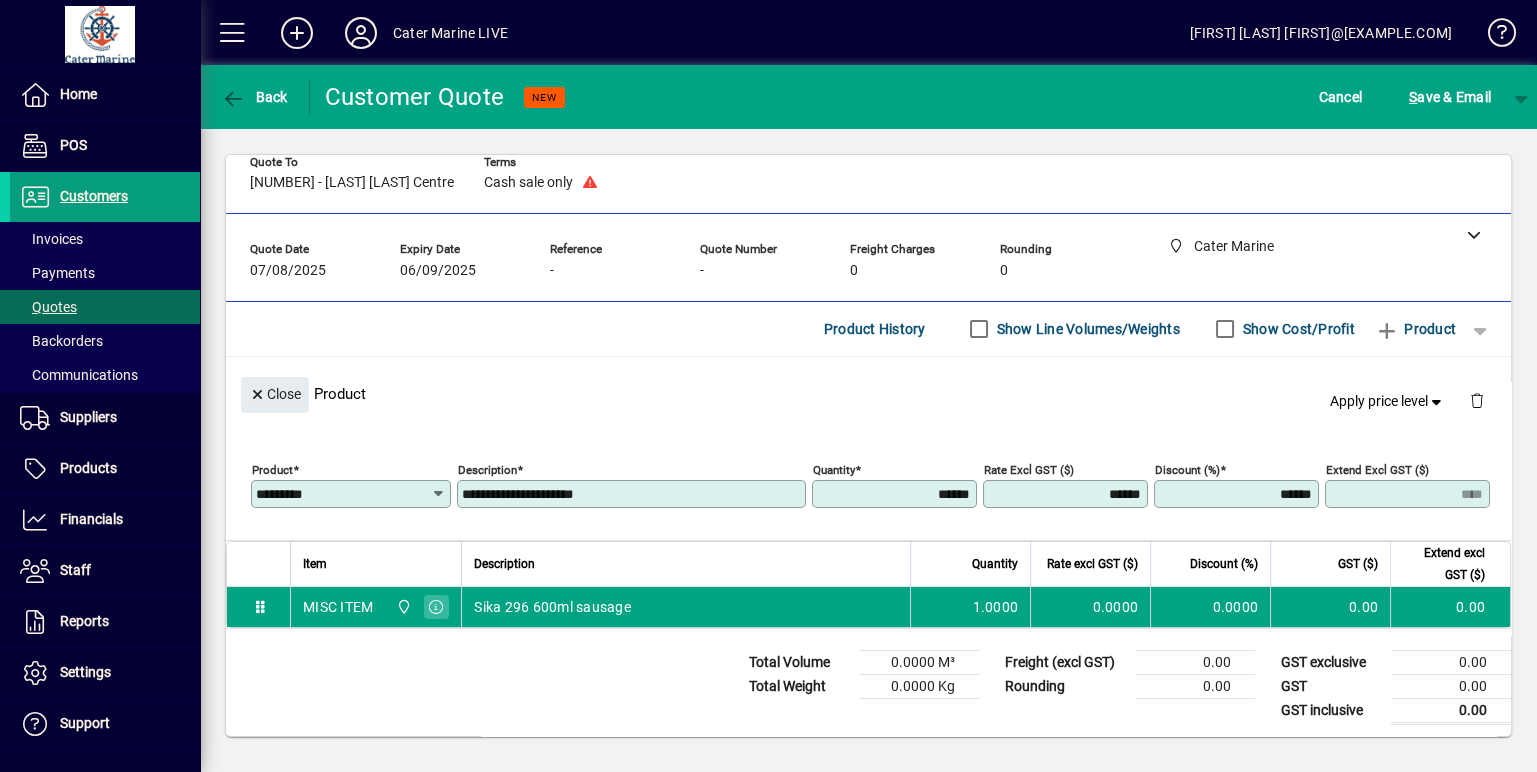 click on "******" at bounding box center [896, 494] 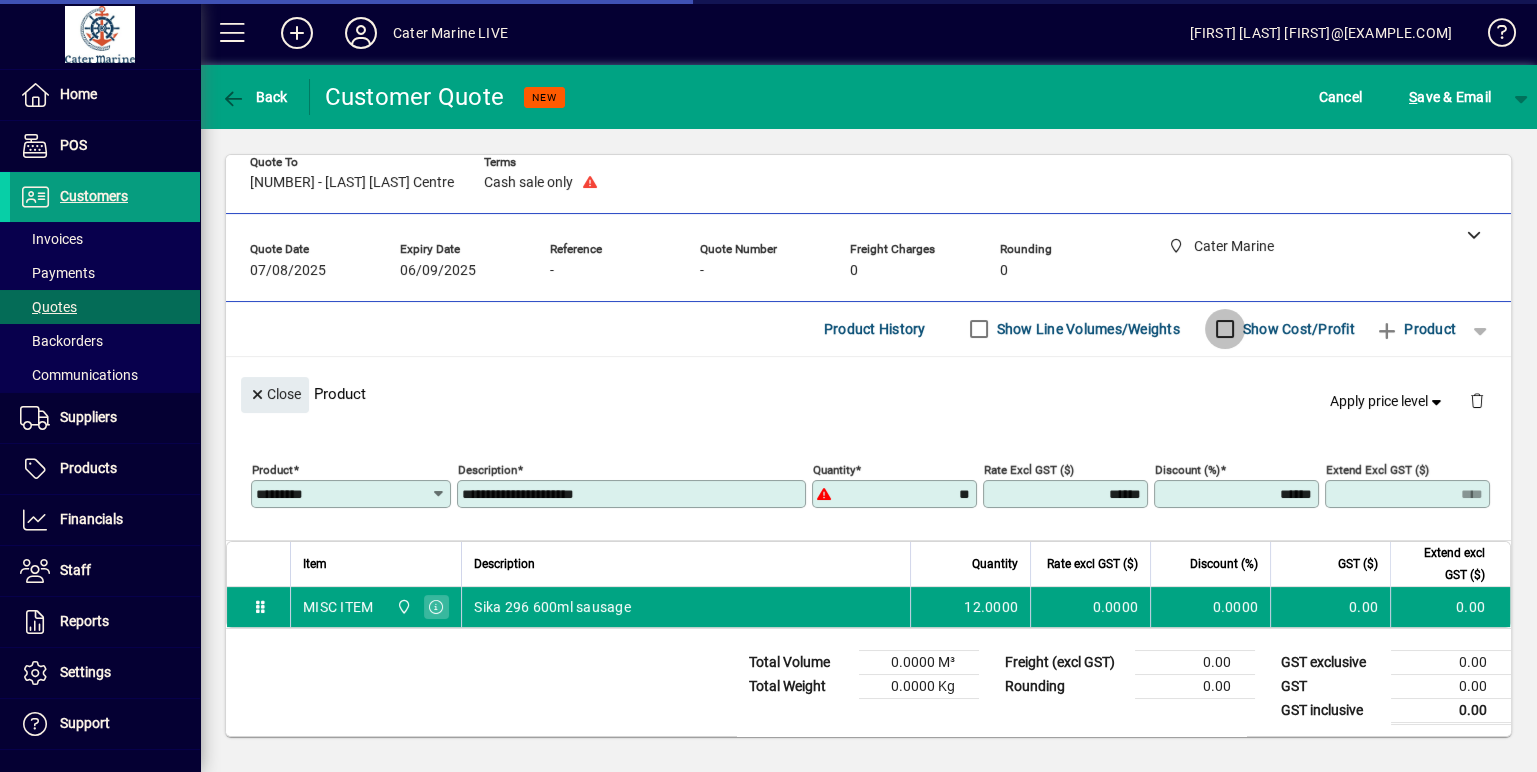 type on "*******" 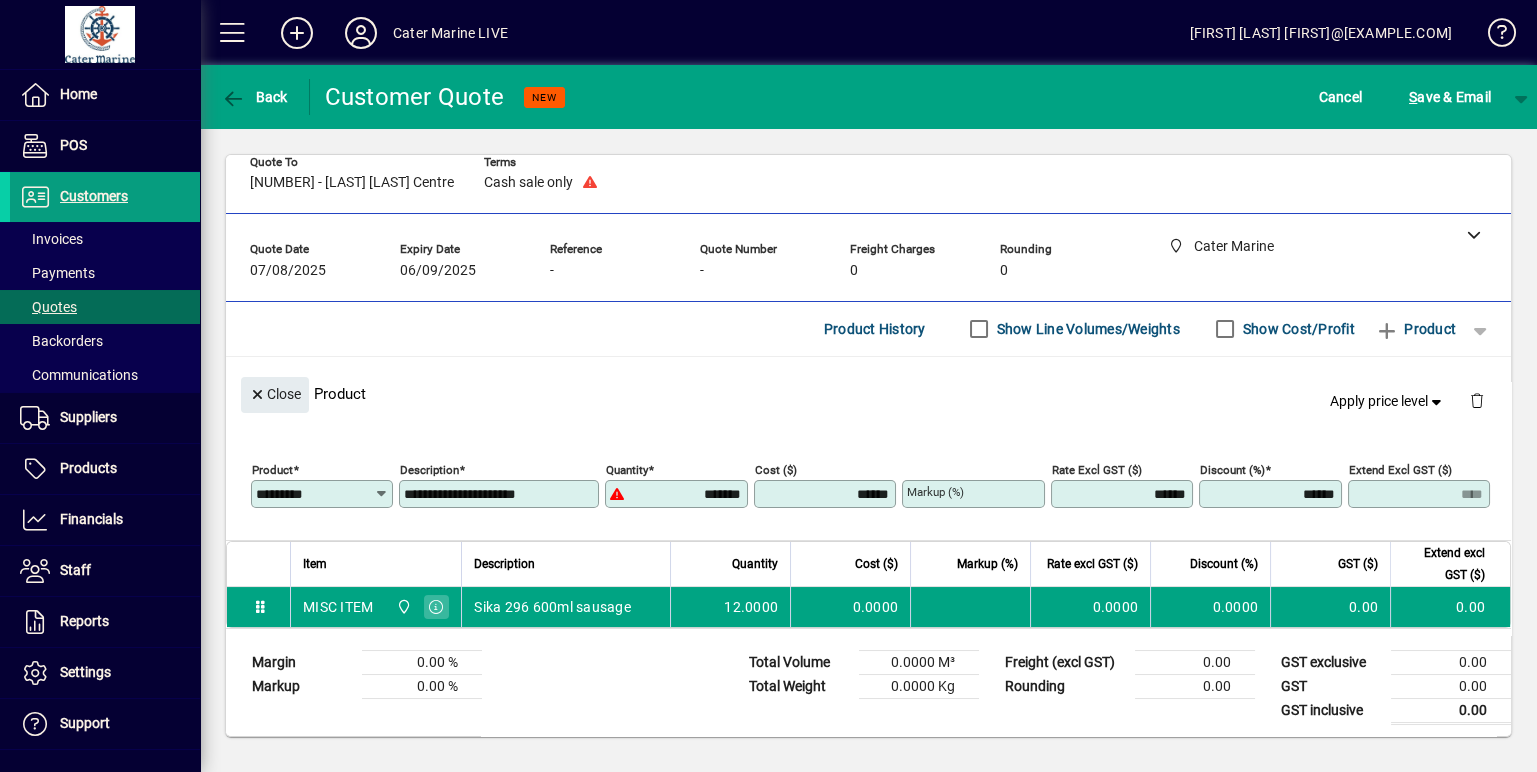 click on "******" at bounding box center [827, 494] 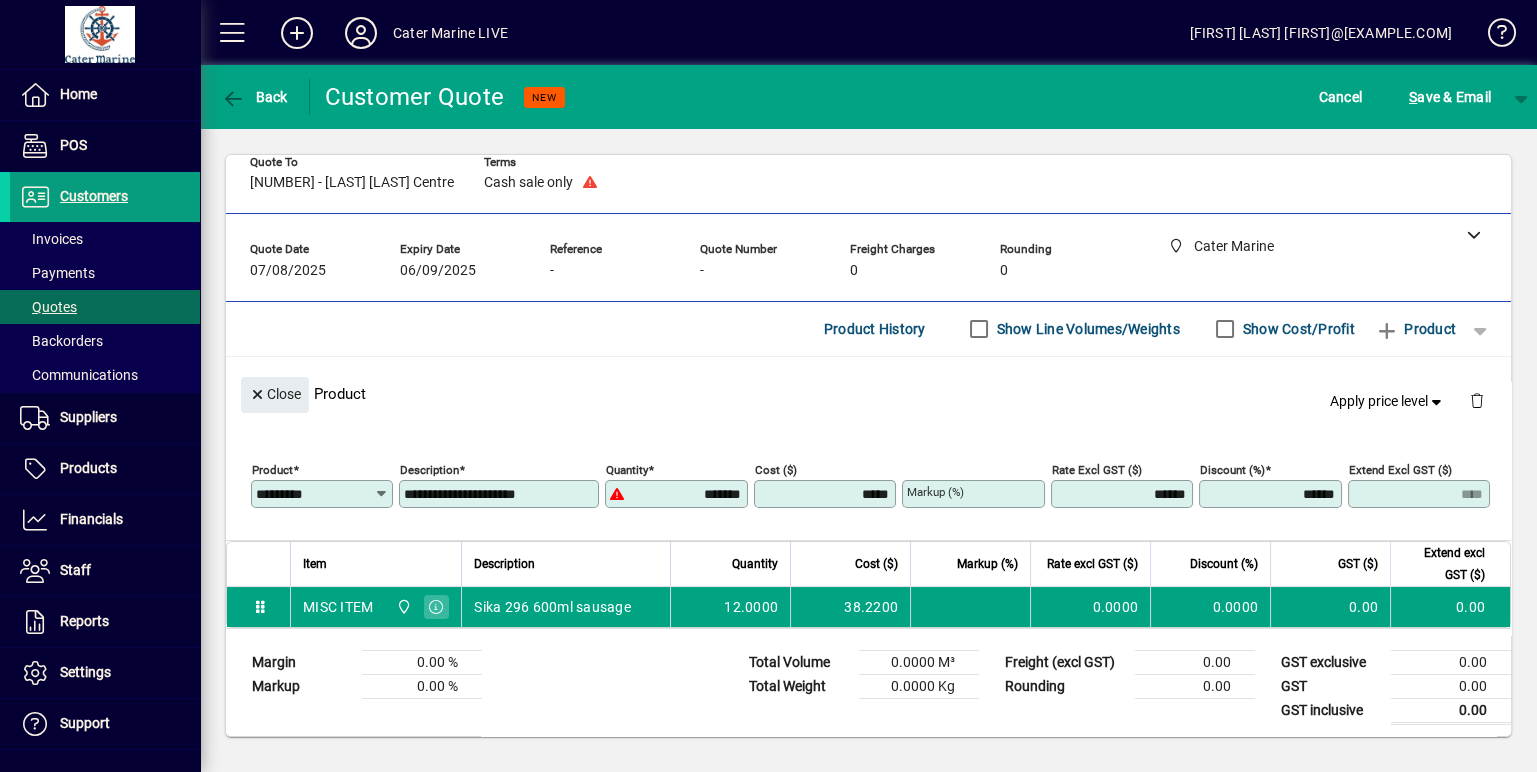 type on "*******" 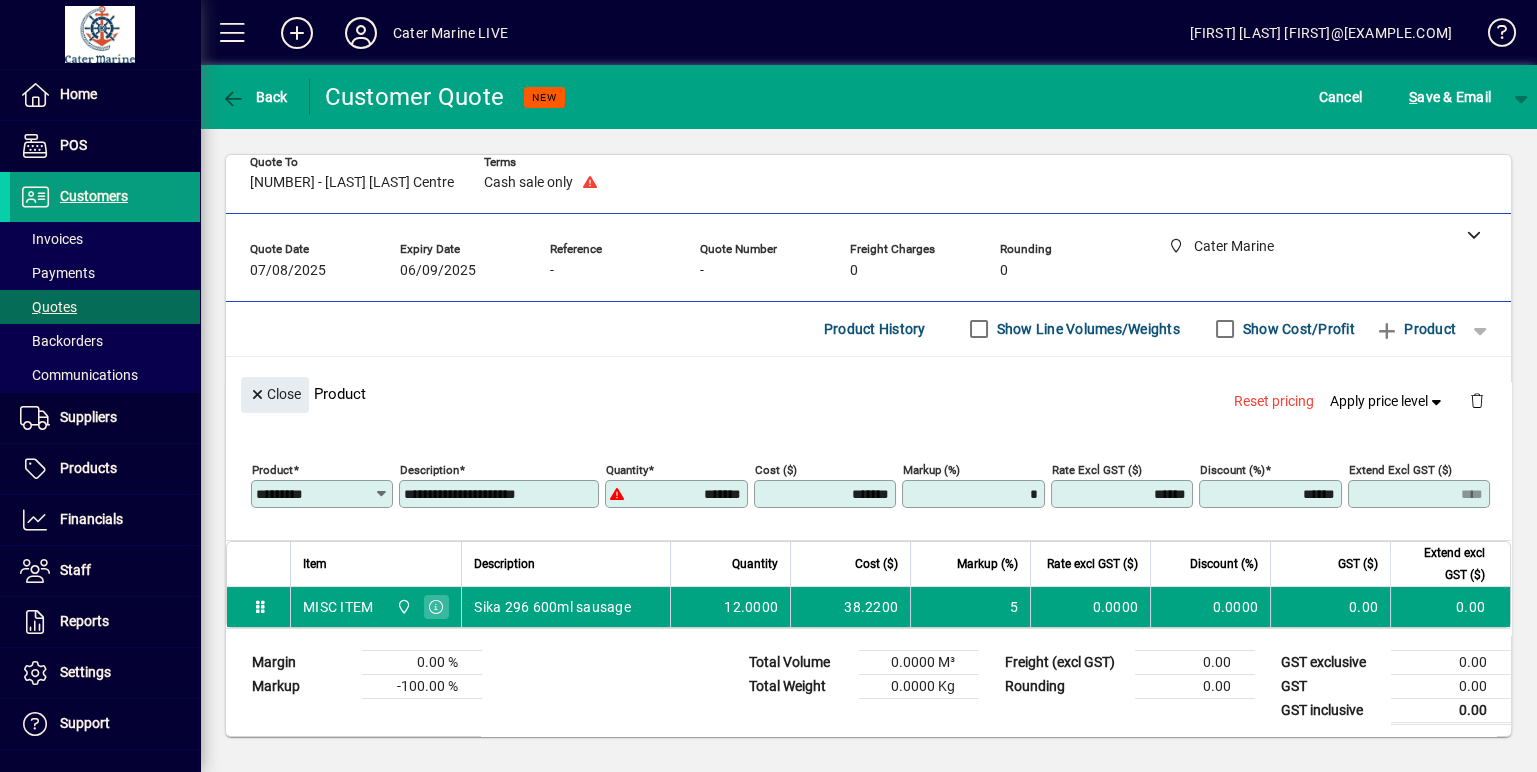 type on "*" 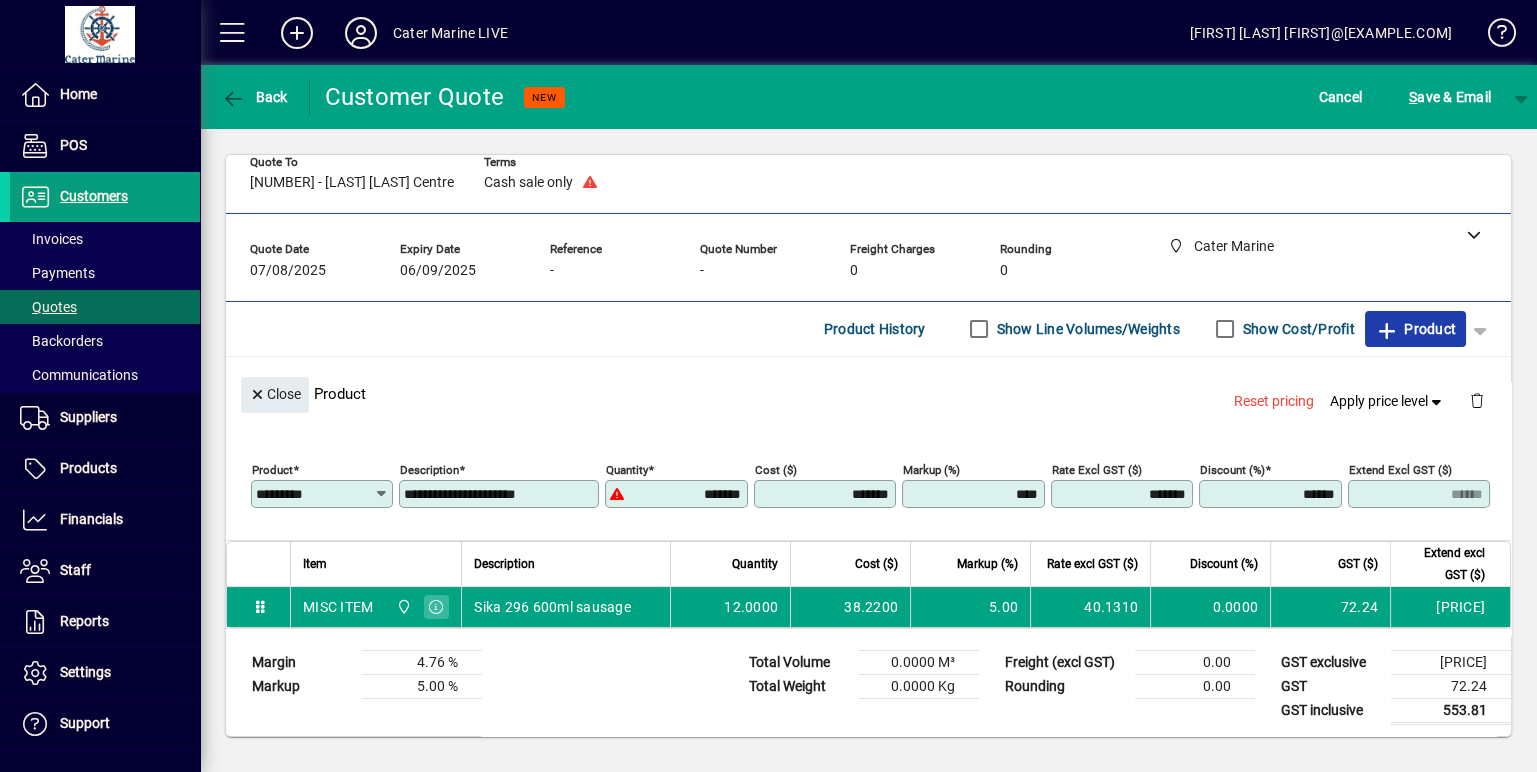 type 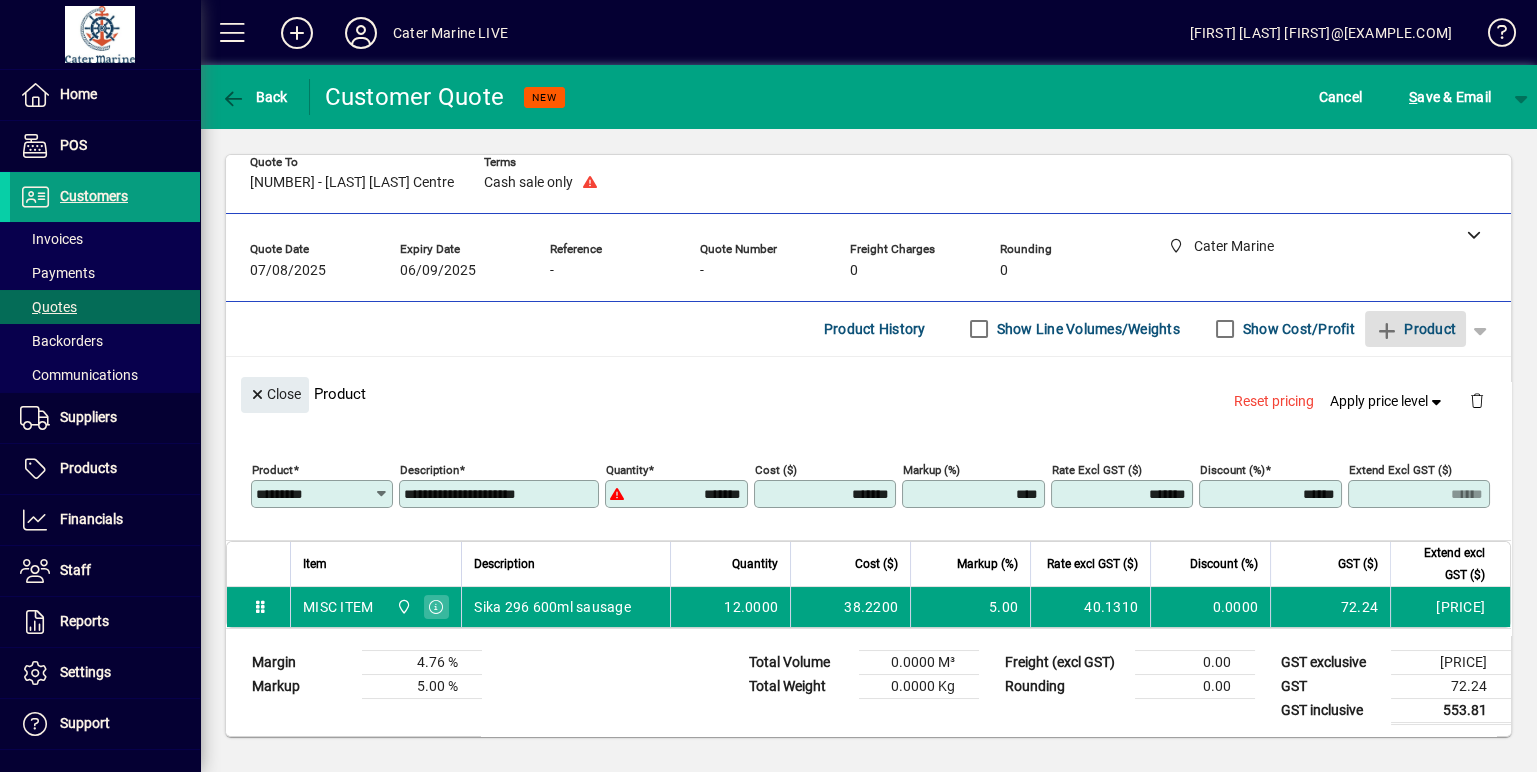type 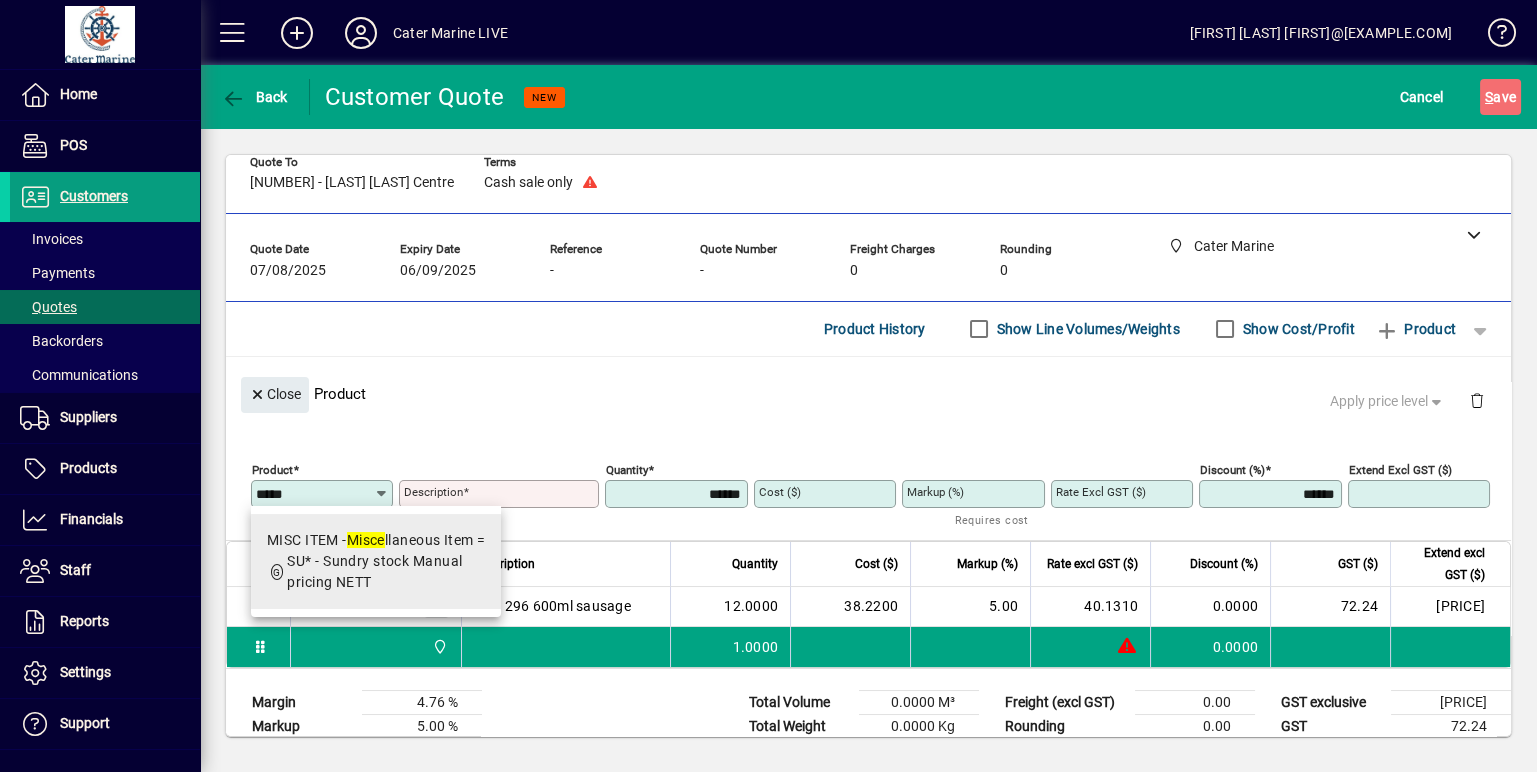 click on "SU* - Sundry stock Manual pricing NETT" at bounding box center [374, 571] 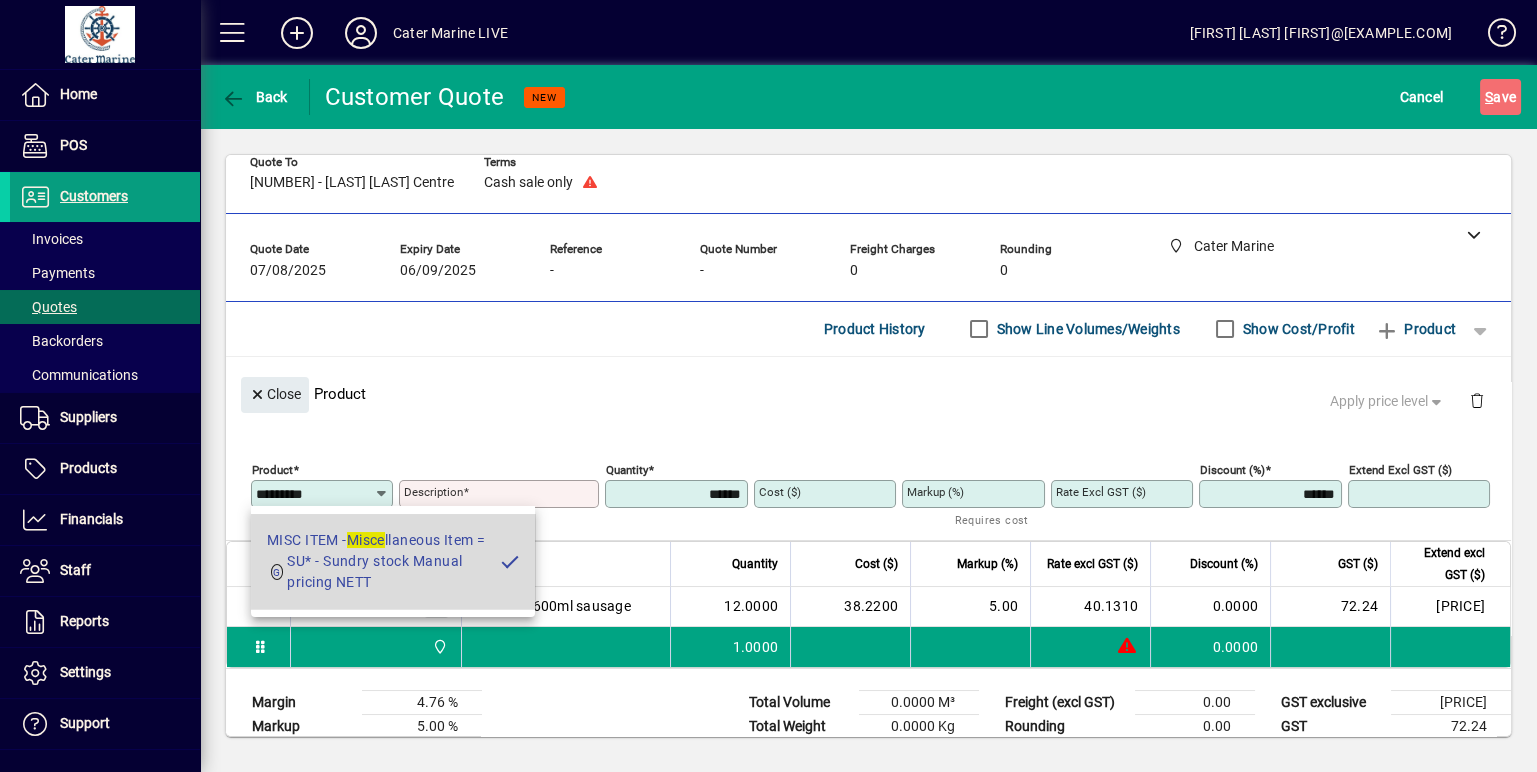 type on "**********" 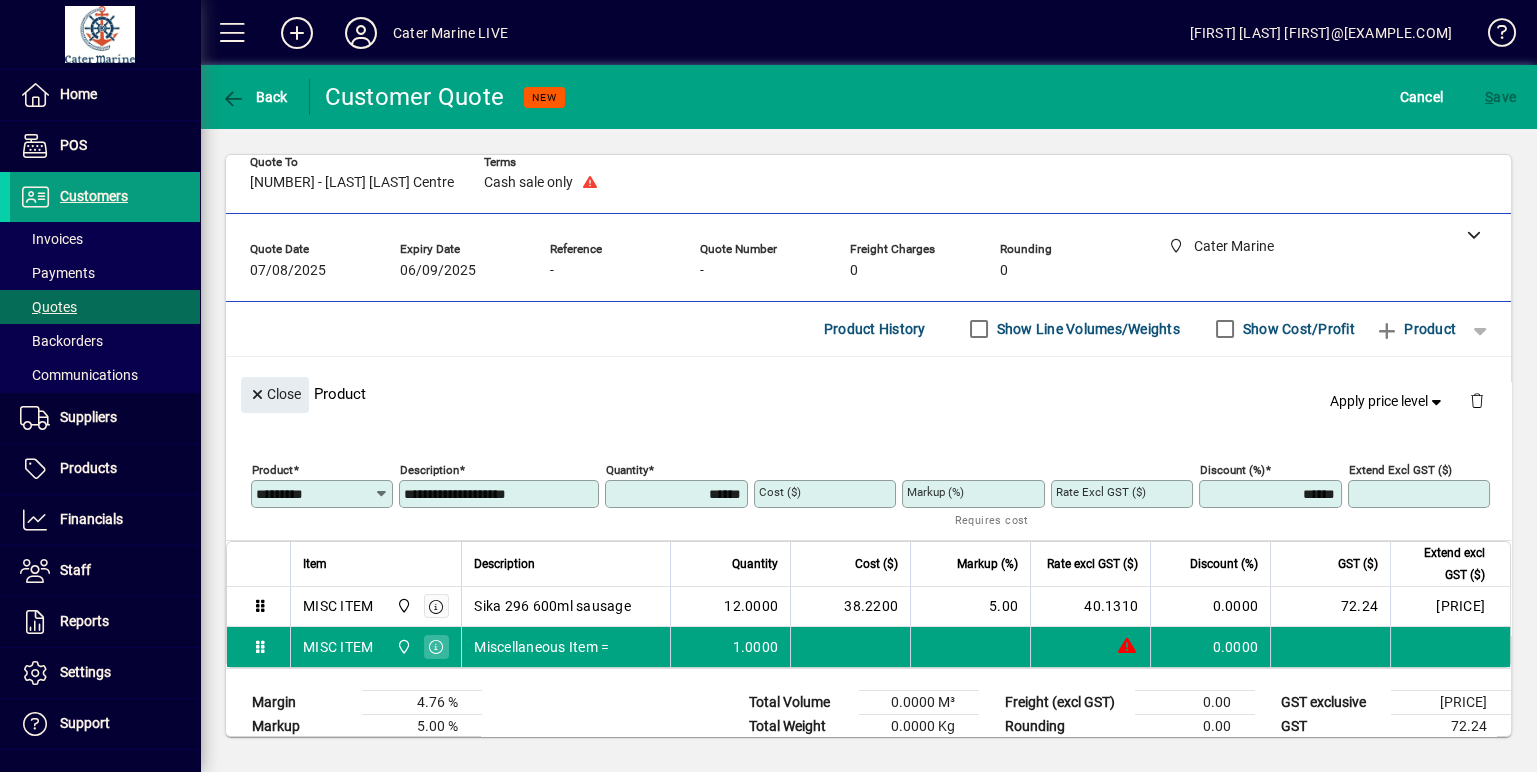 type on "******" 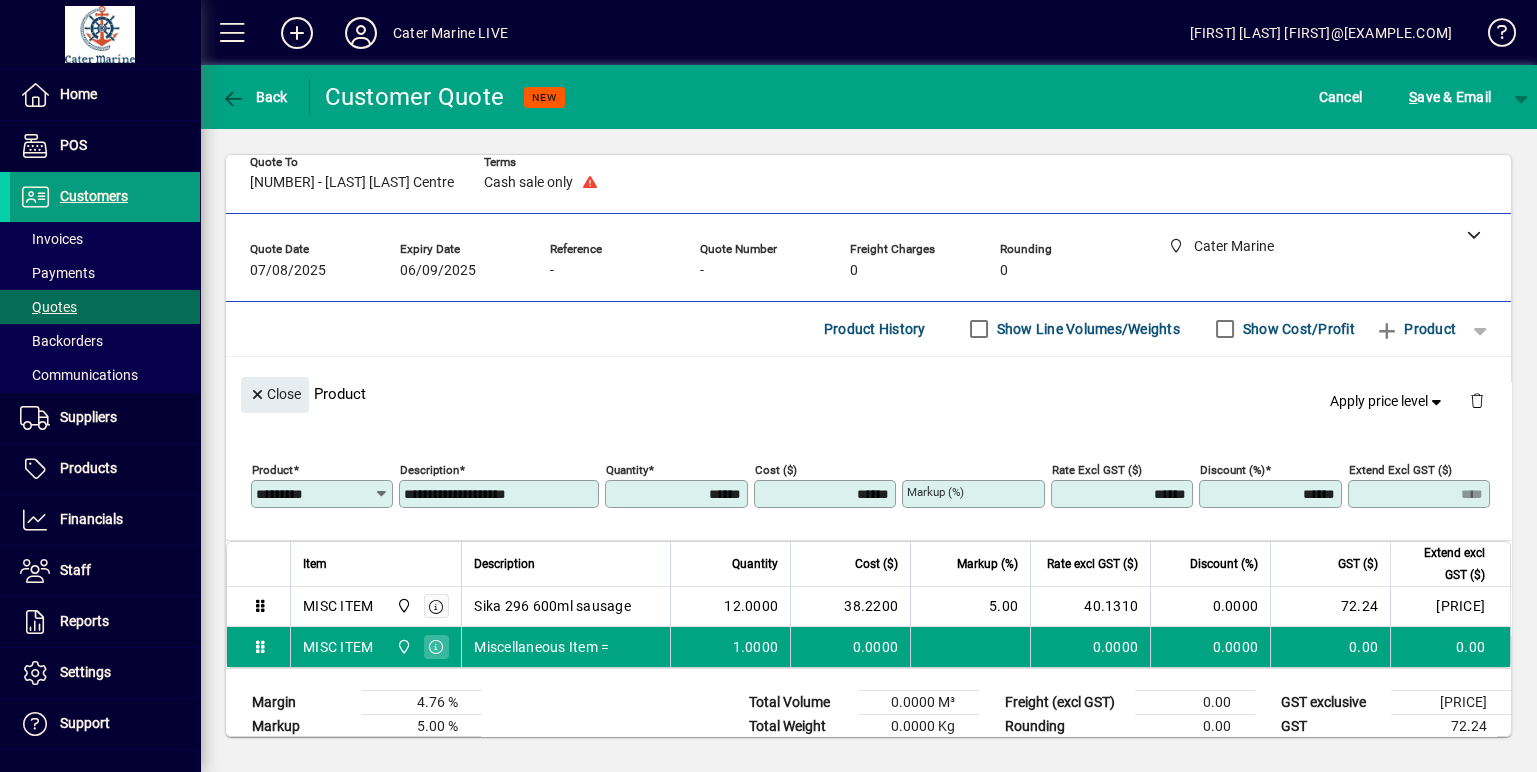 click on "**********" at bounding box center (501, 494) 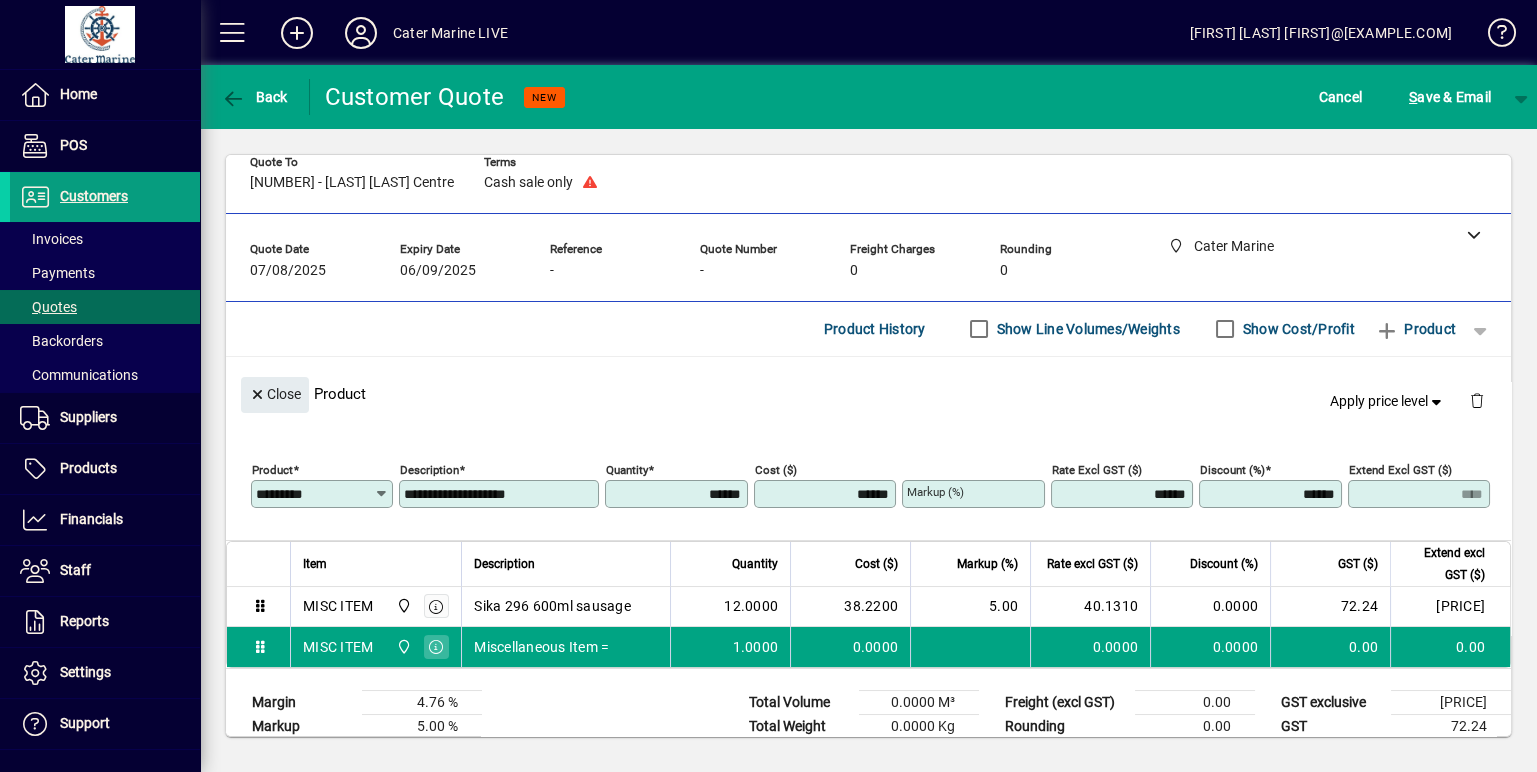 click on "**********" at bounding box center [501, 494] 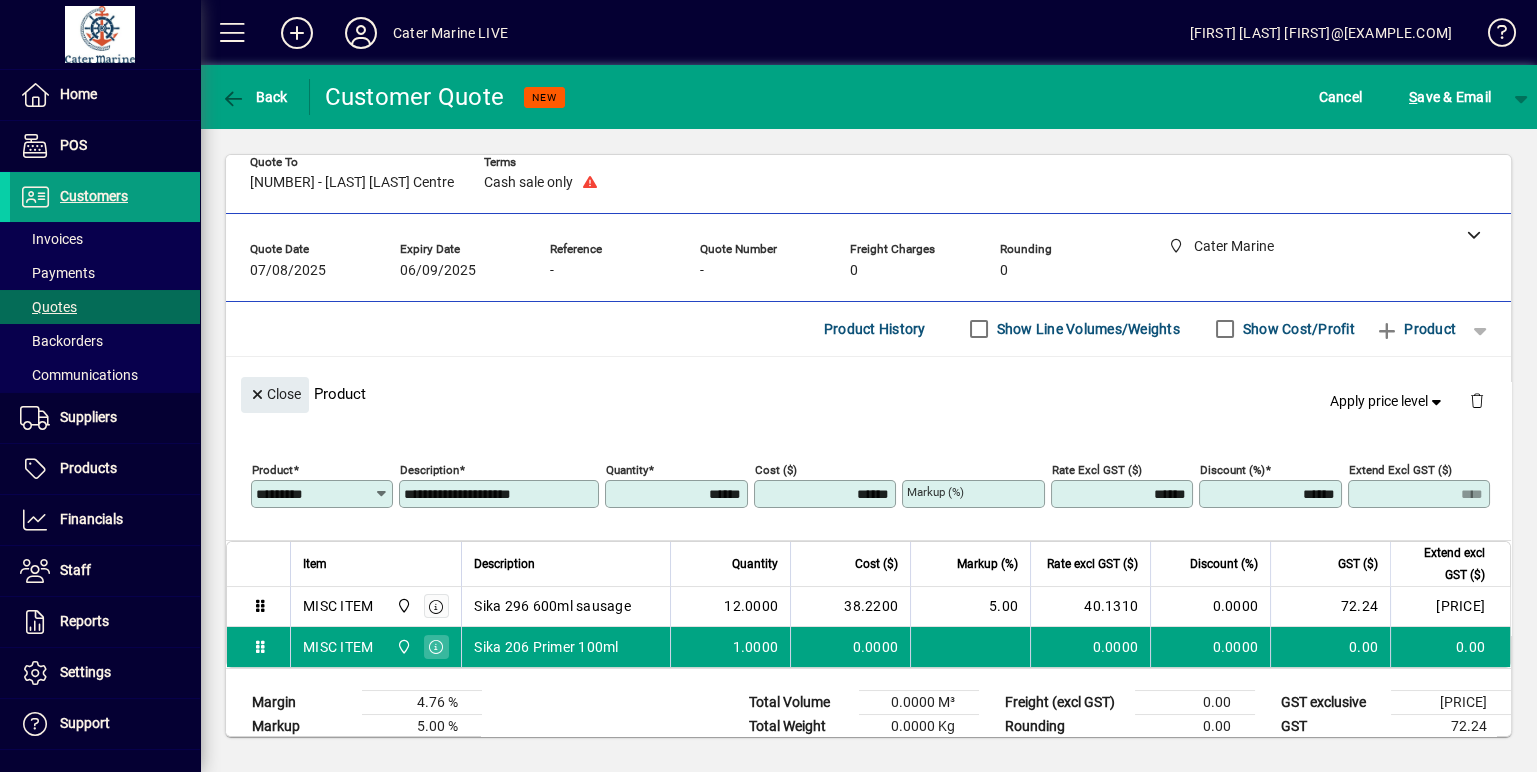 type on "**********" 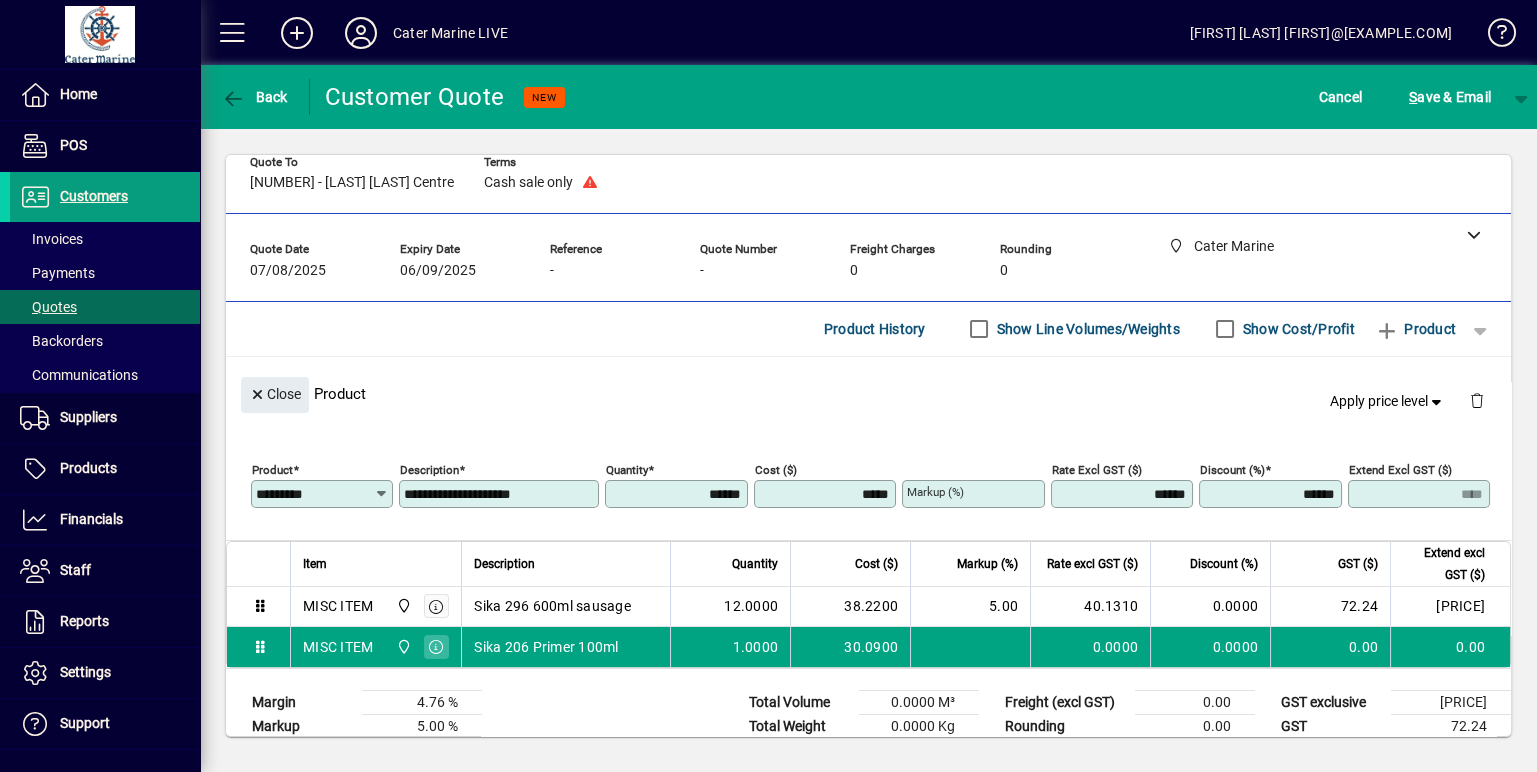 click on "Markup (%)" at bounding box center [975, 494] 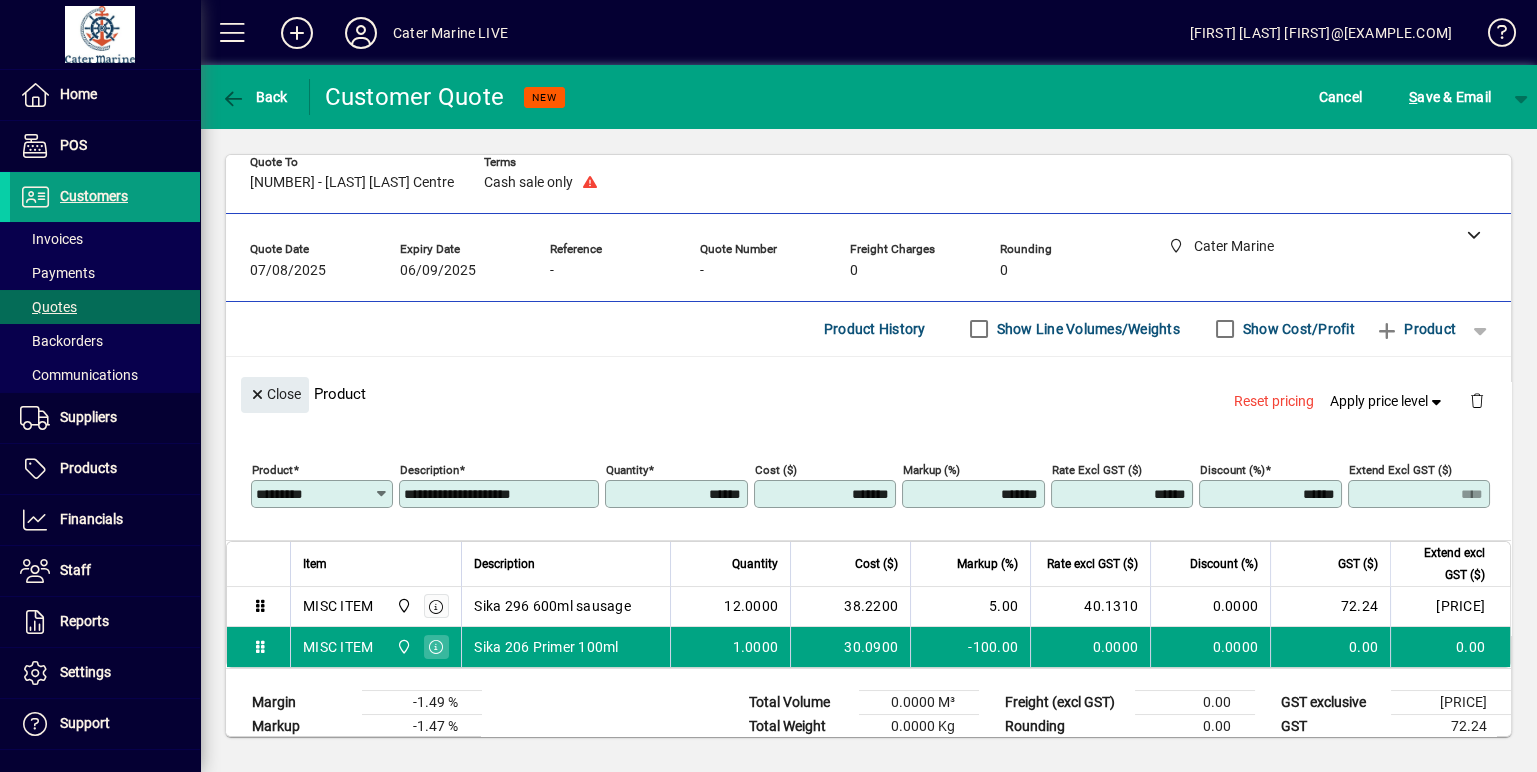 click on "*******" at bounding box center (975, 494) 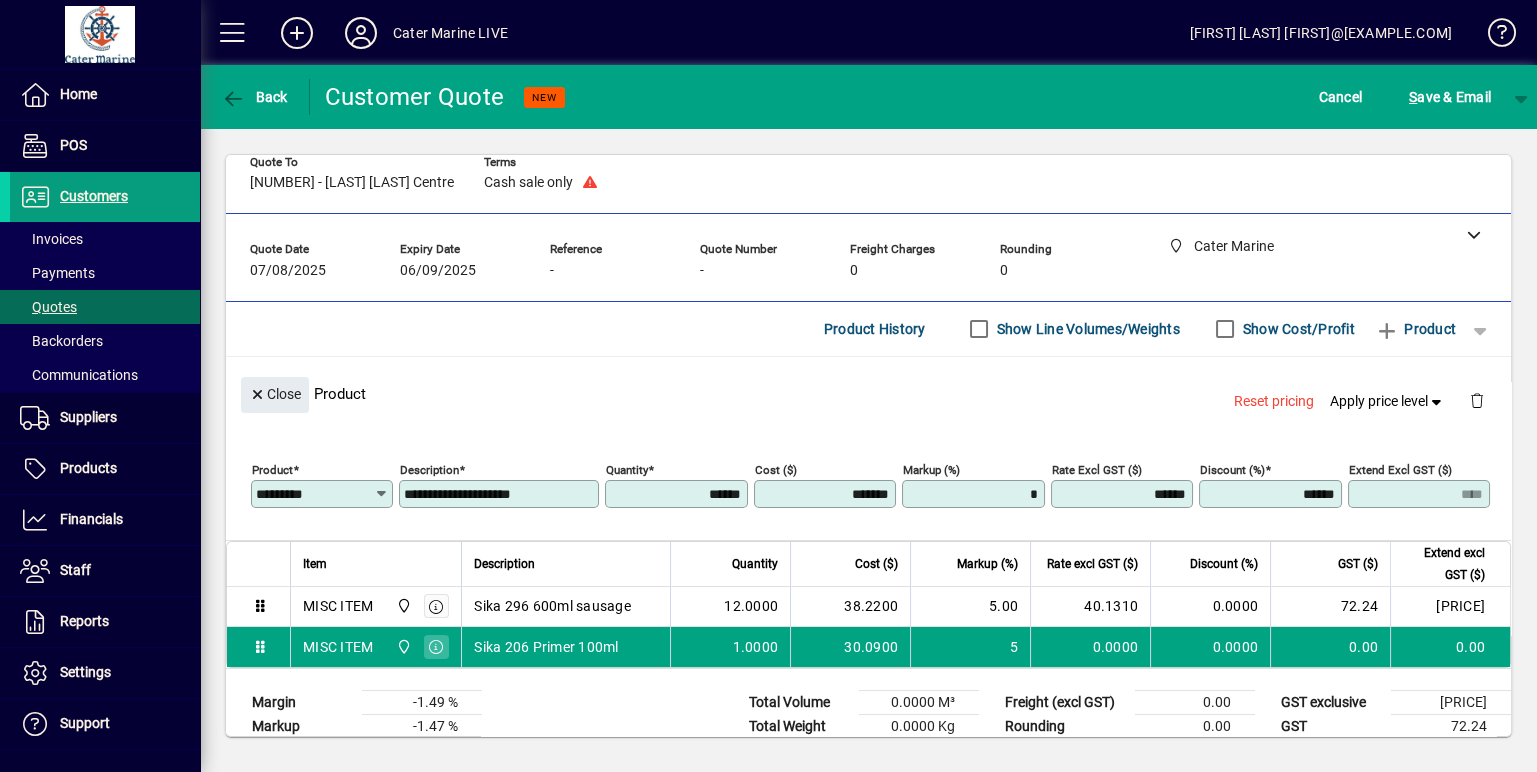 type on "*" 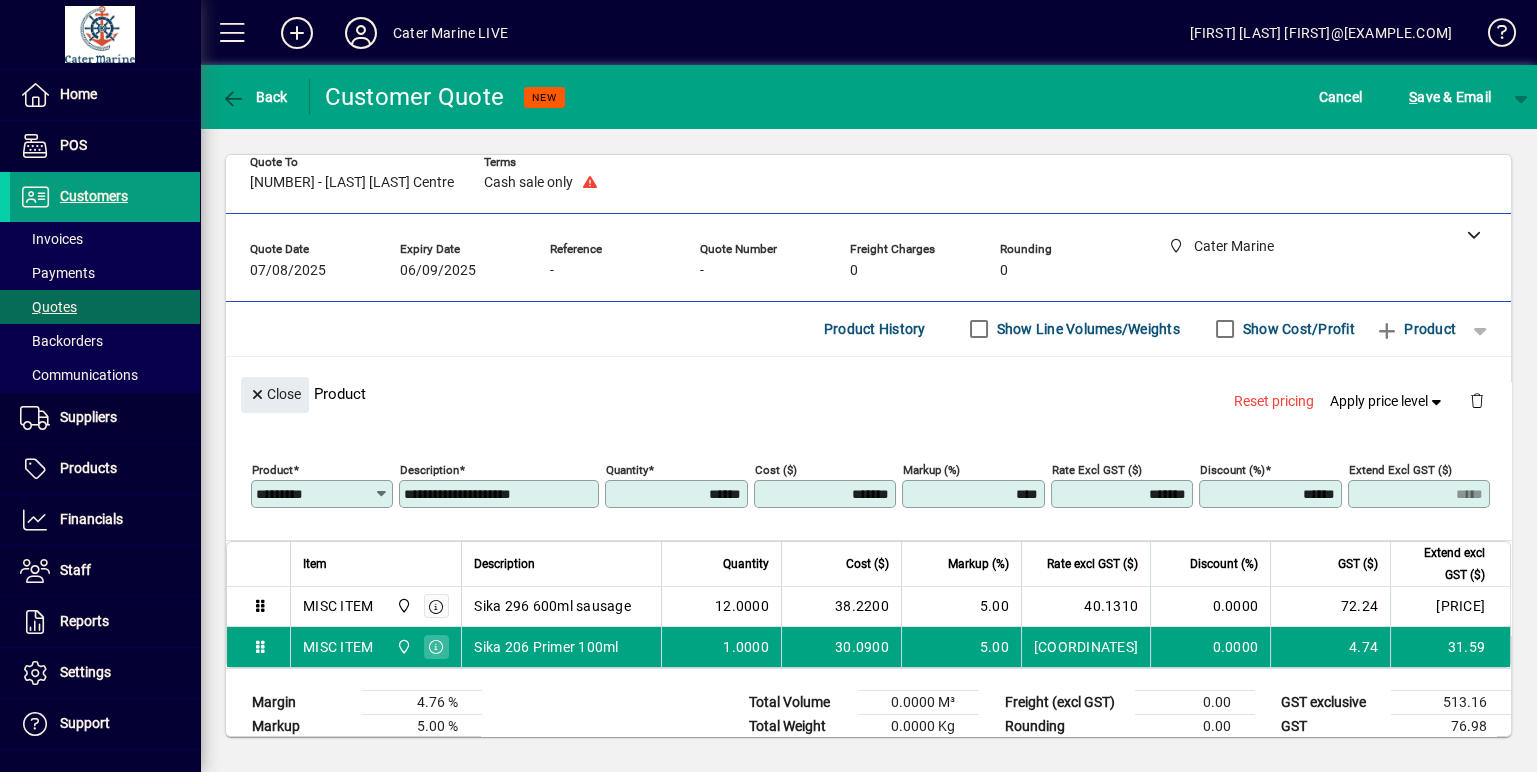 click on "**********" 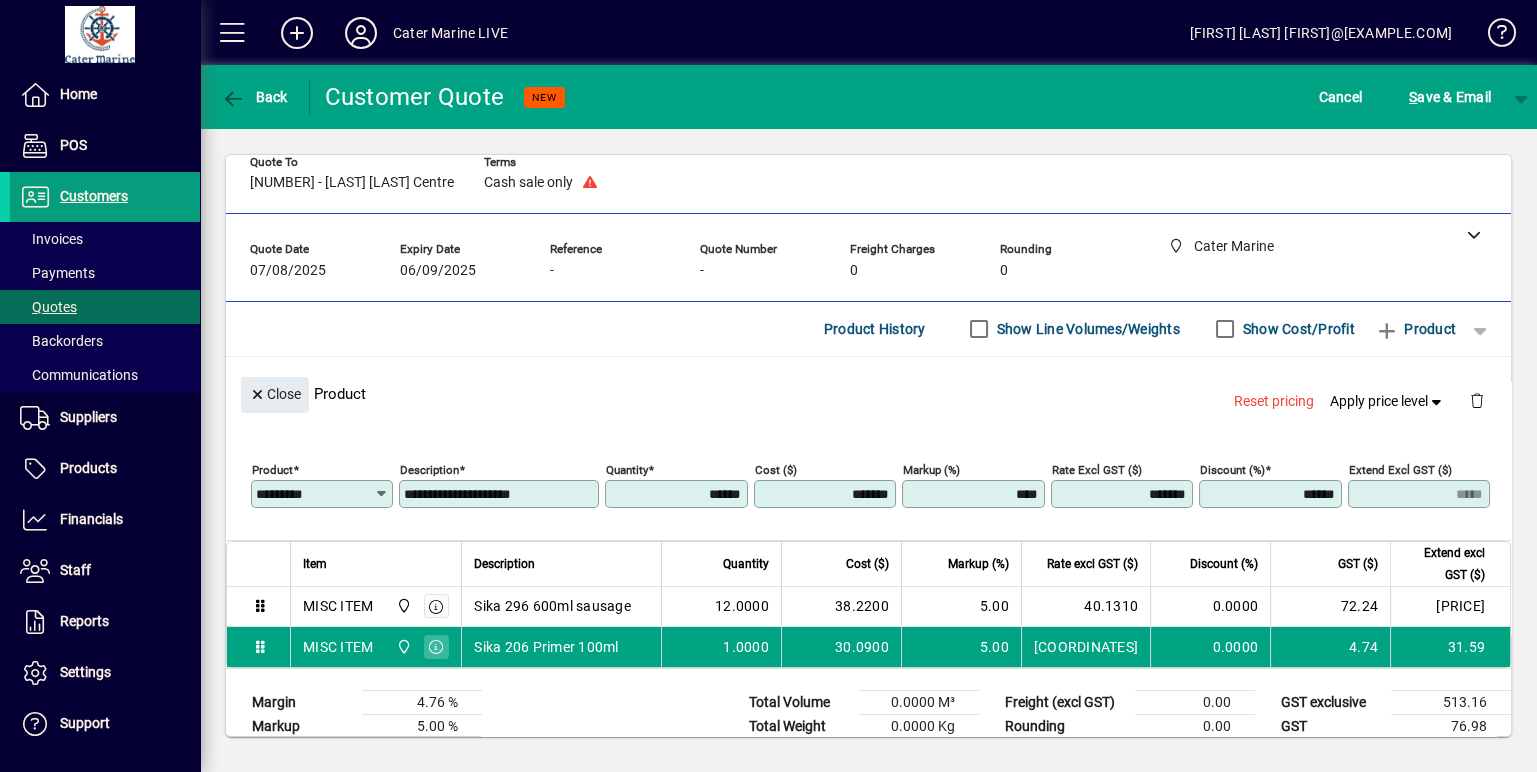 scroll, scrollTop: 154, scrollLeft: 0, axis: vertical 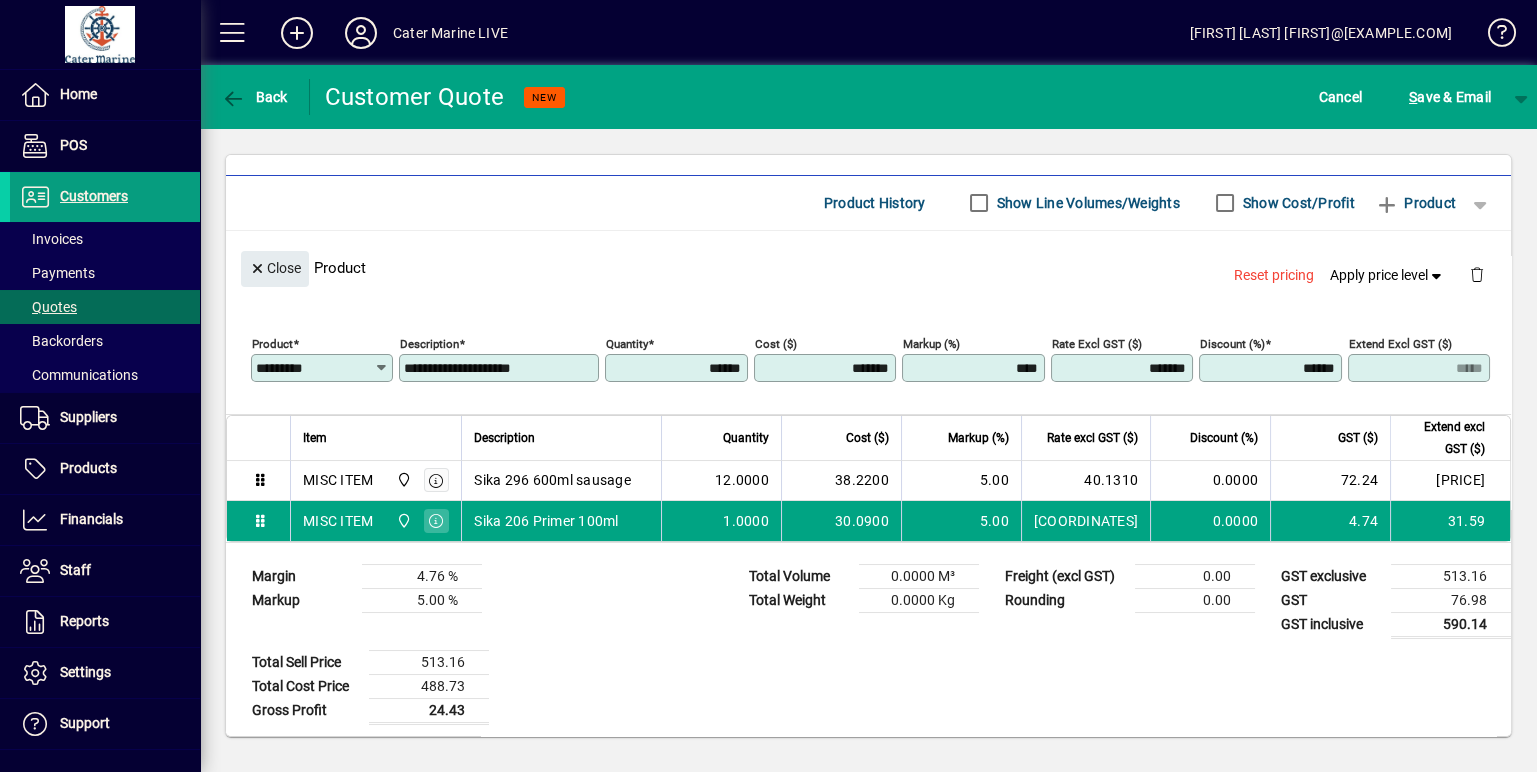 click on "******" at bounding box center [678, 368] 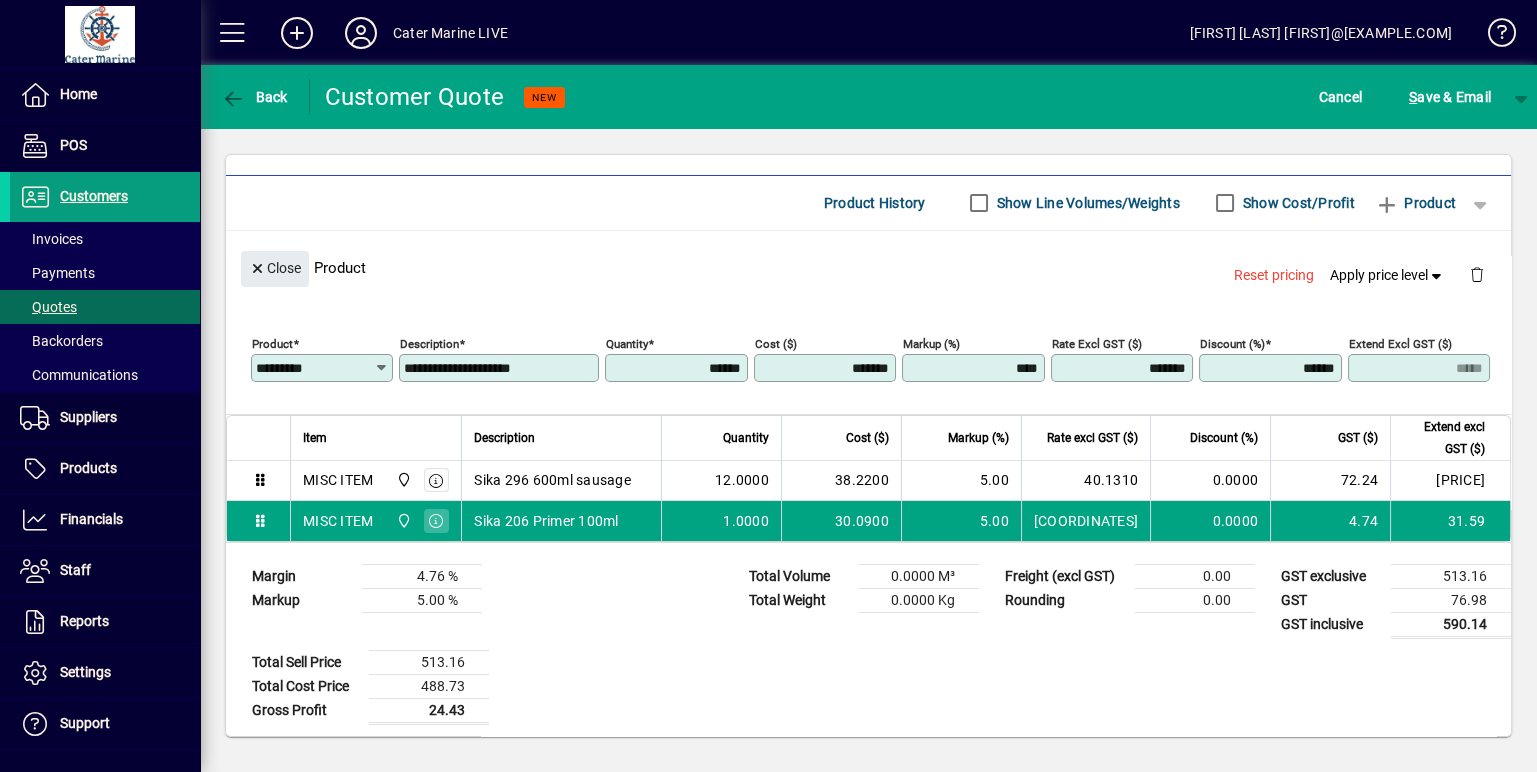 click on "******" at bounding box center [678, 368] 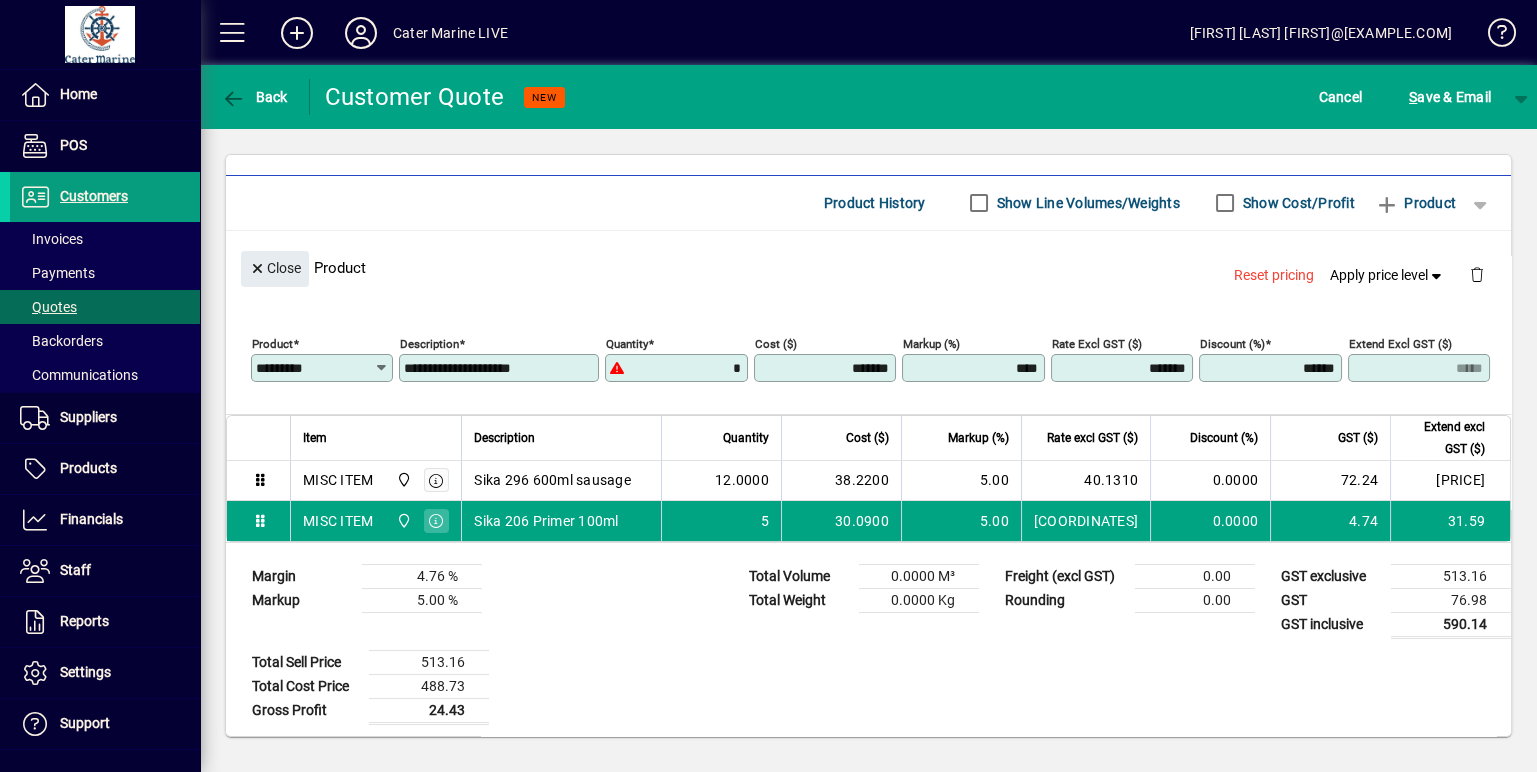 type on "******" 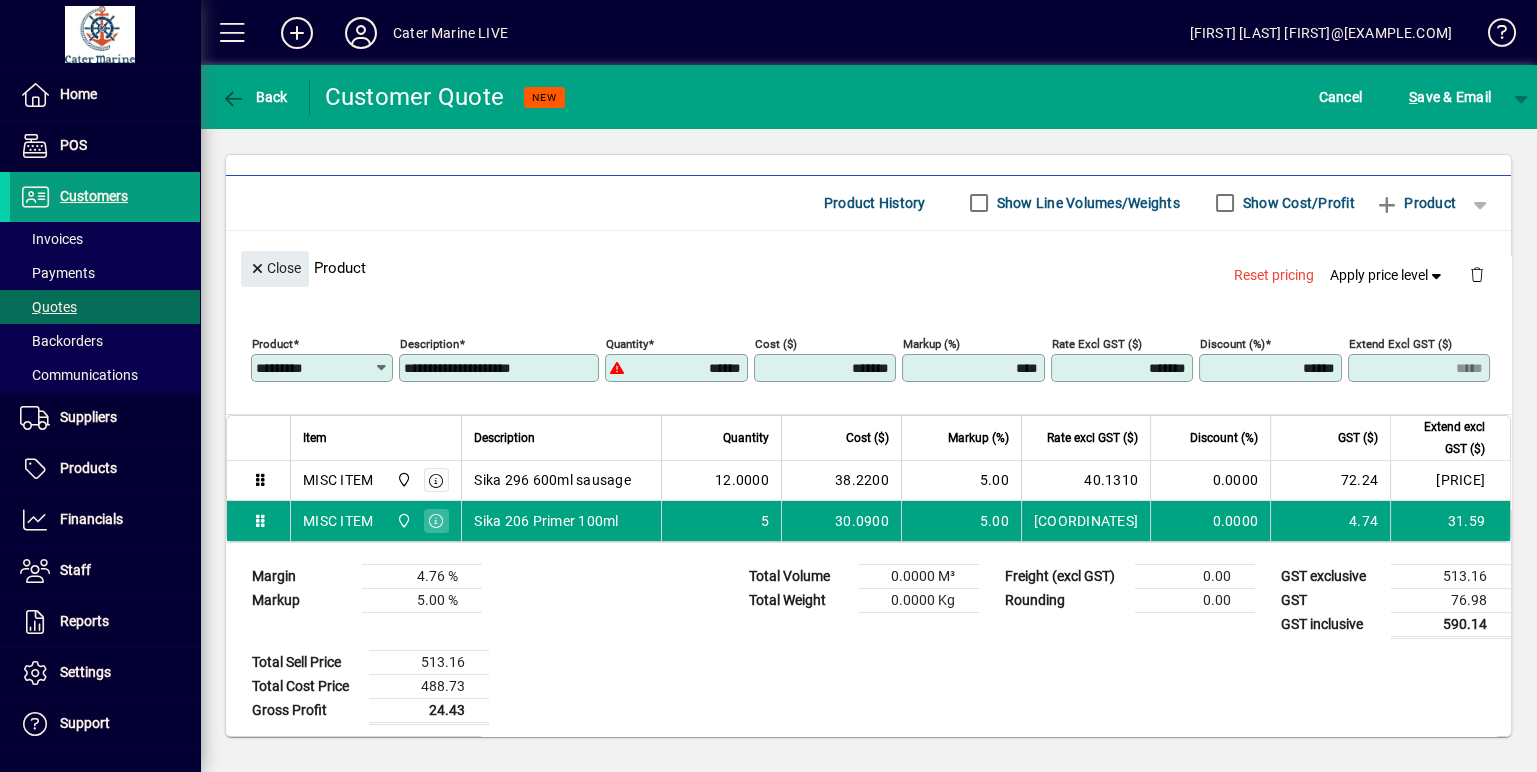 type on "******" 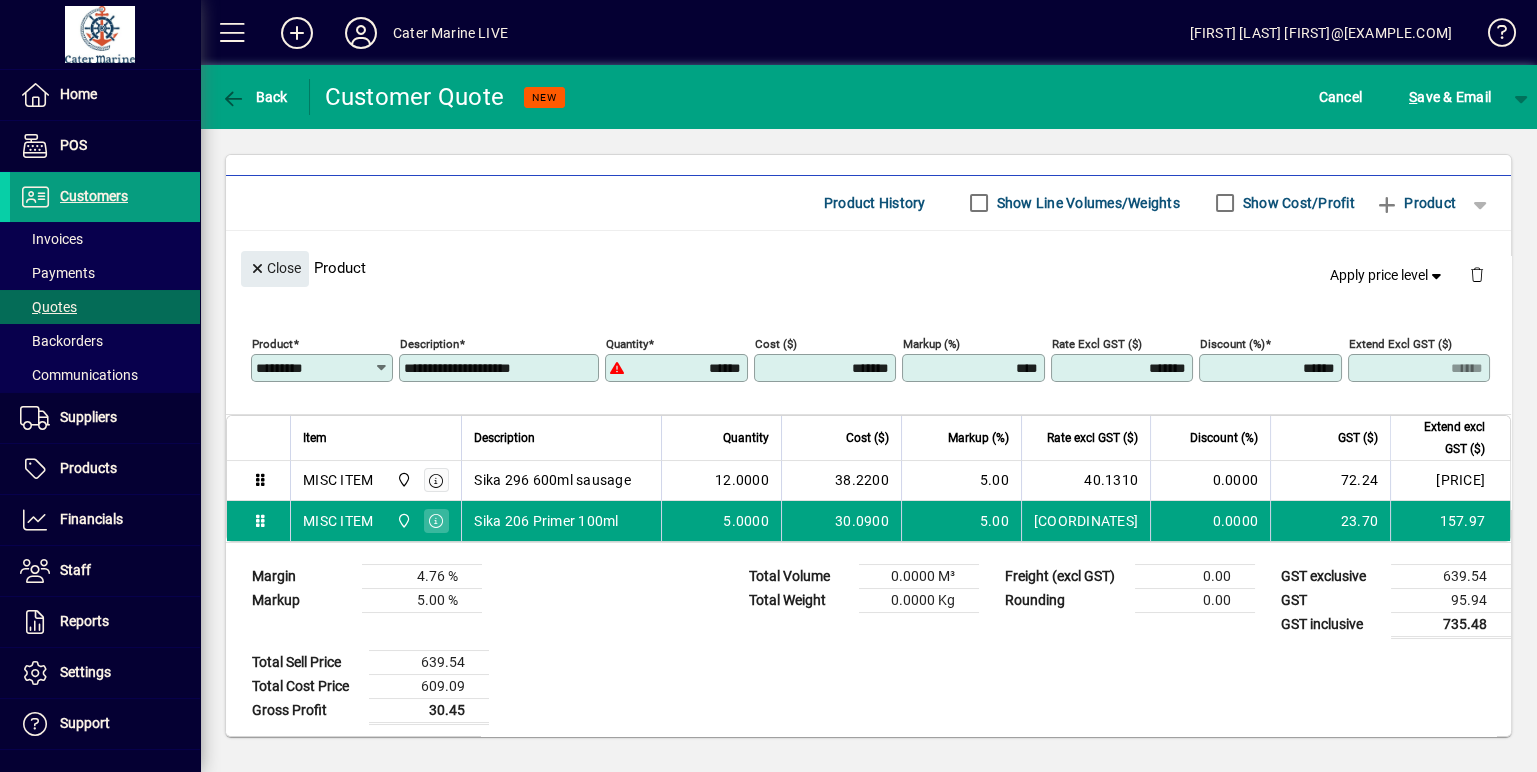 click on "Close  Product   Apply price level" 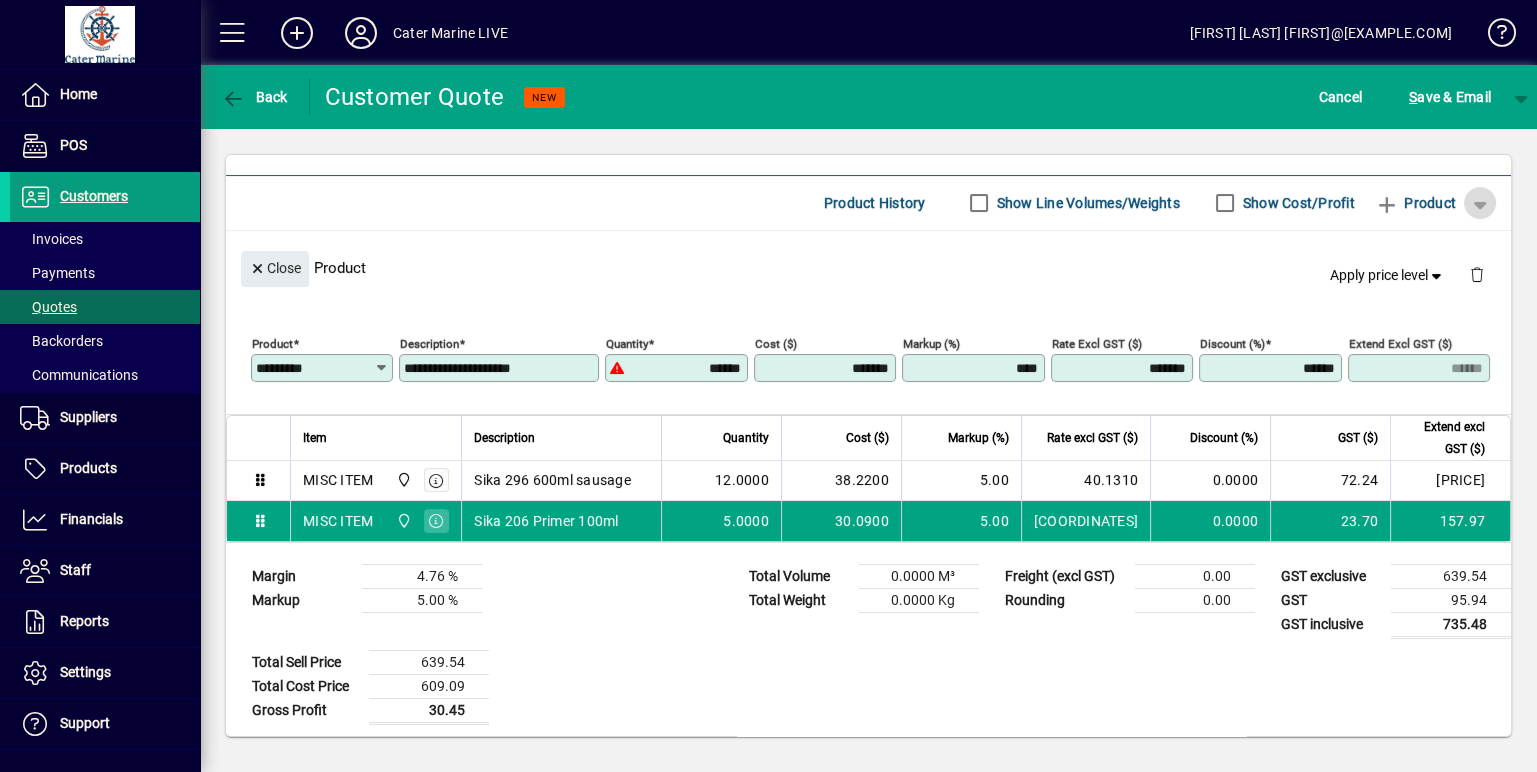 click 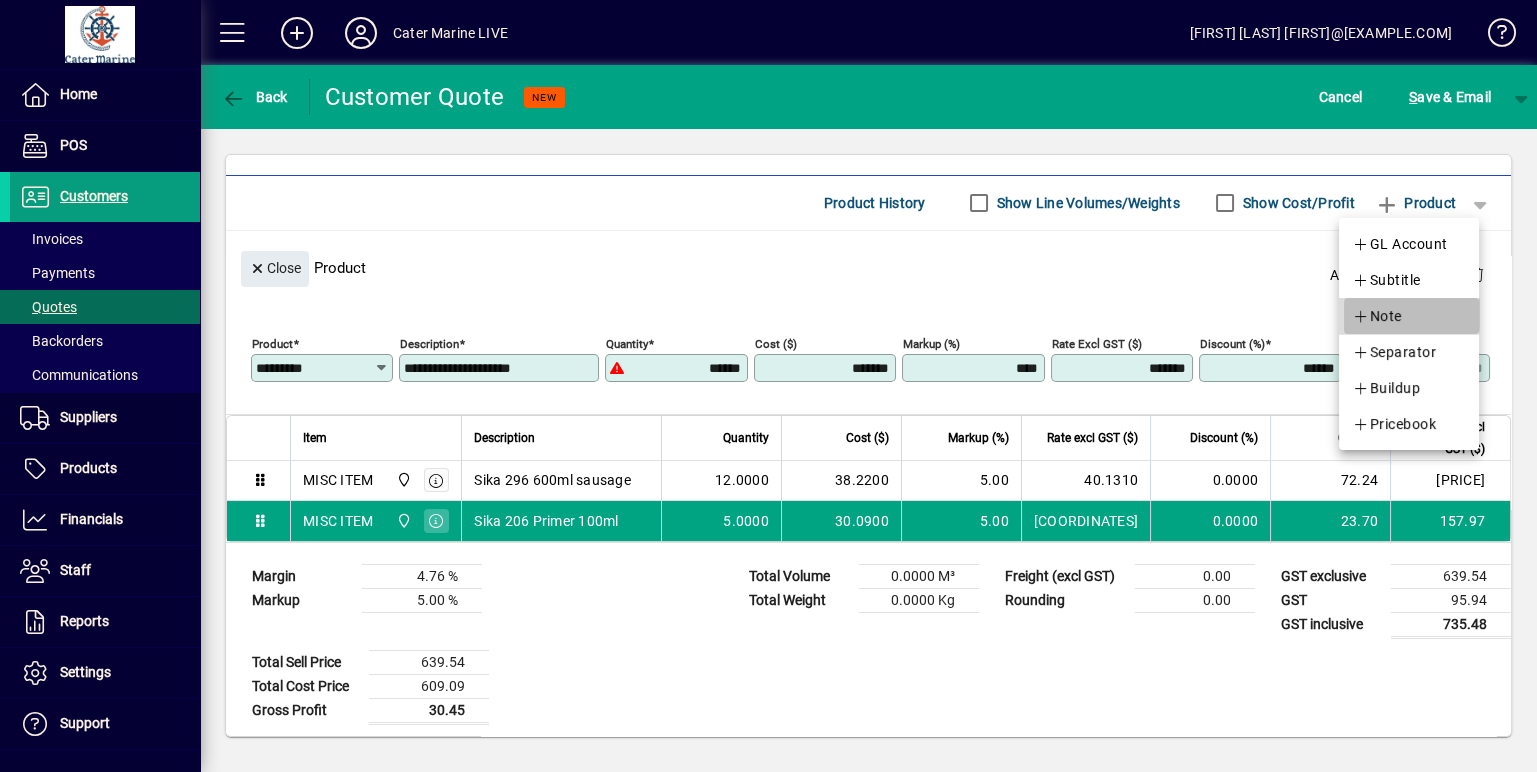click on "Note" at bounding box center (1377, 316) 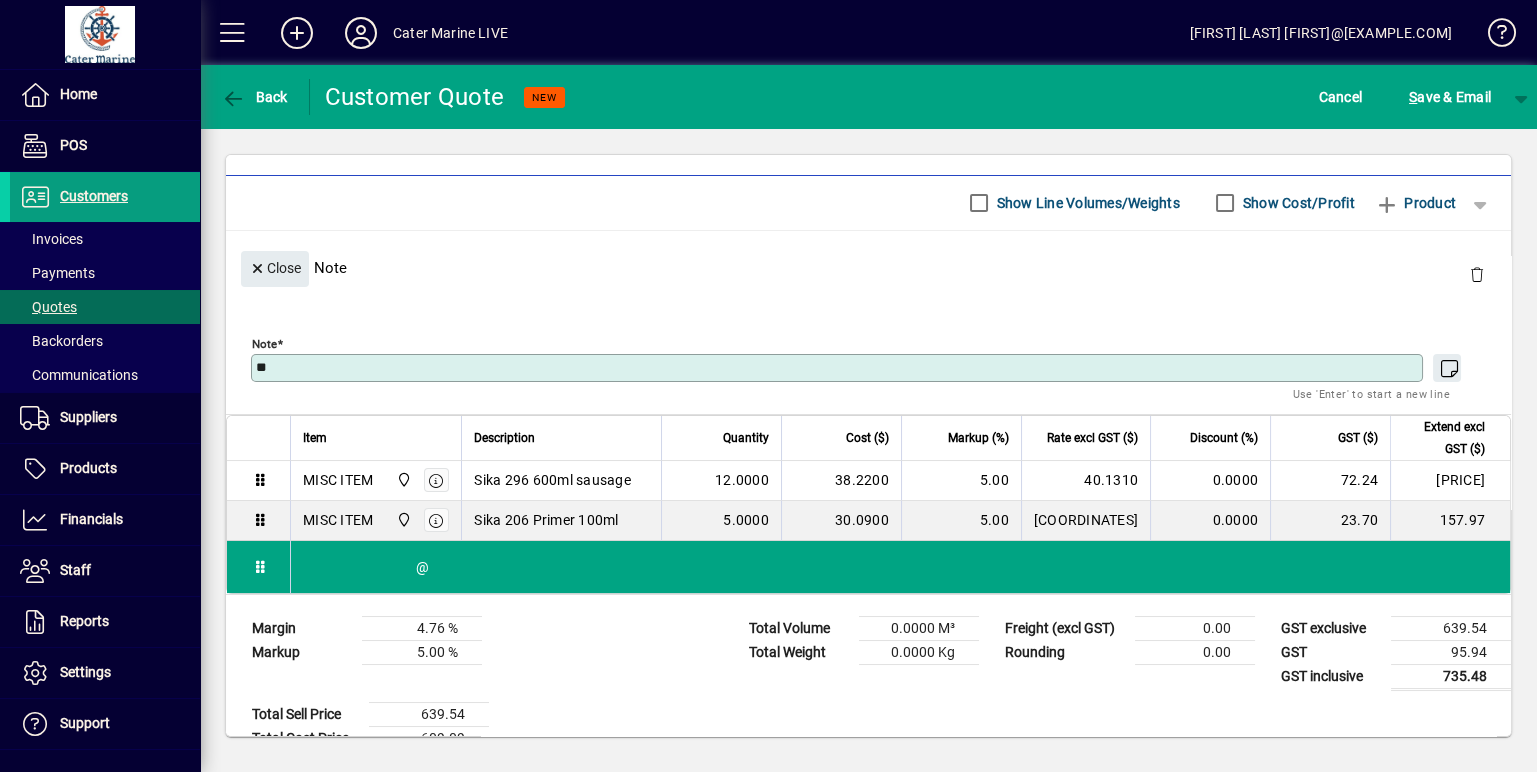 type on "*" 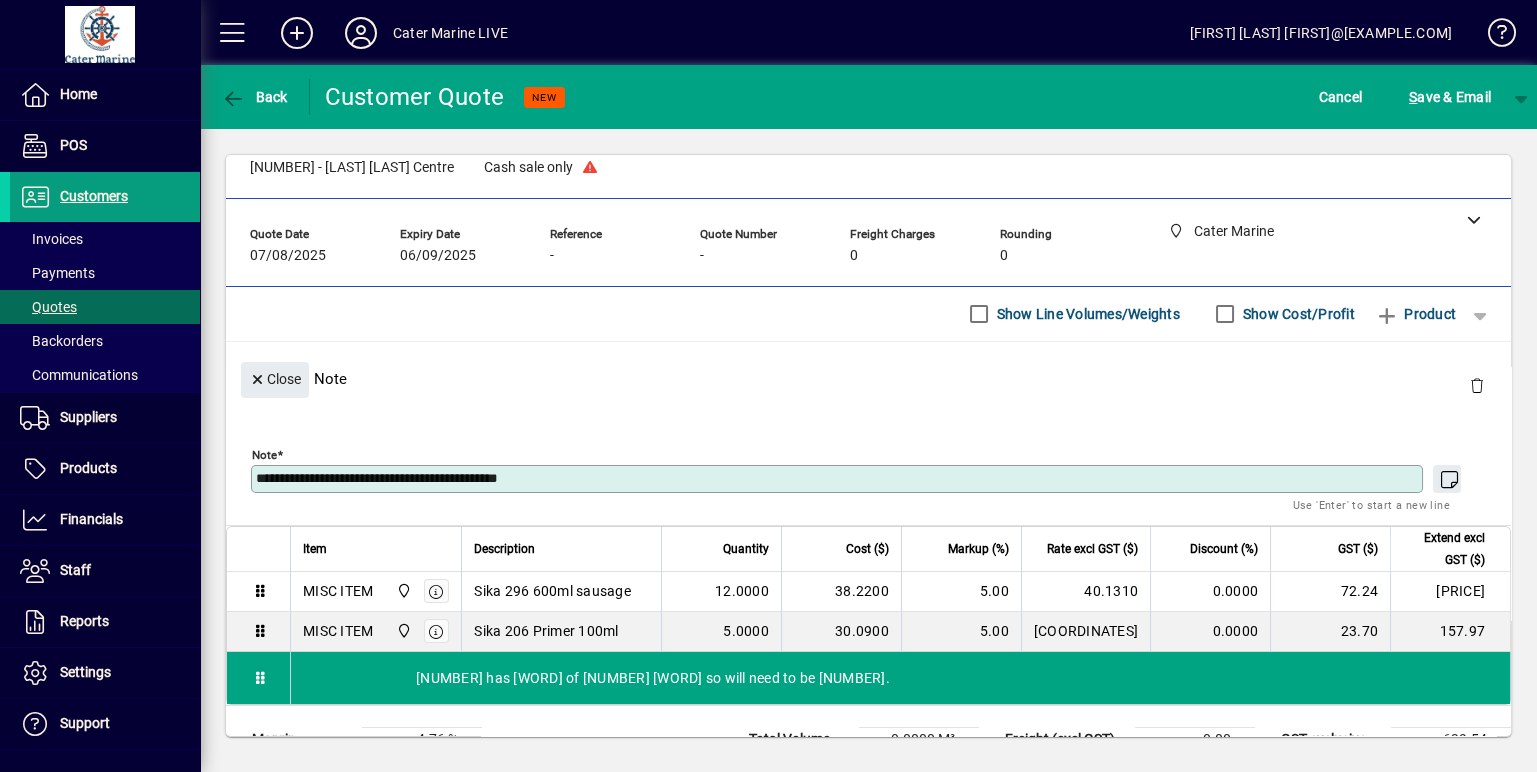 scroll, scrollTop: 0, scrollLeft: 0, axis: both 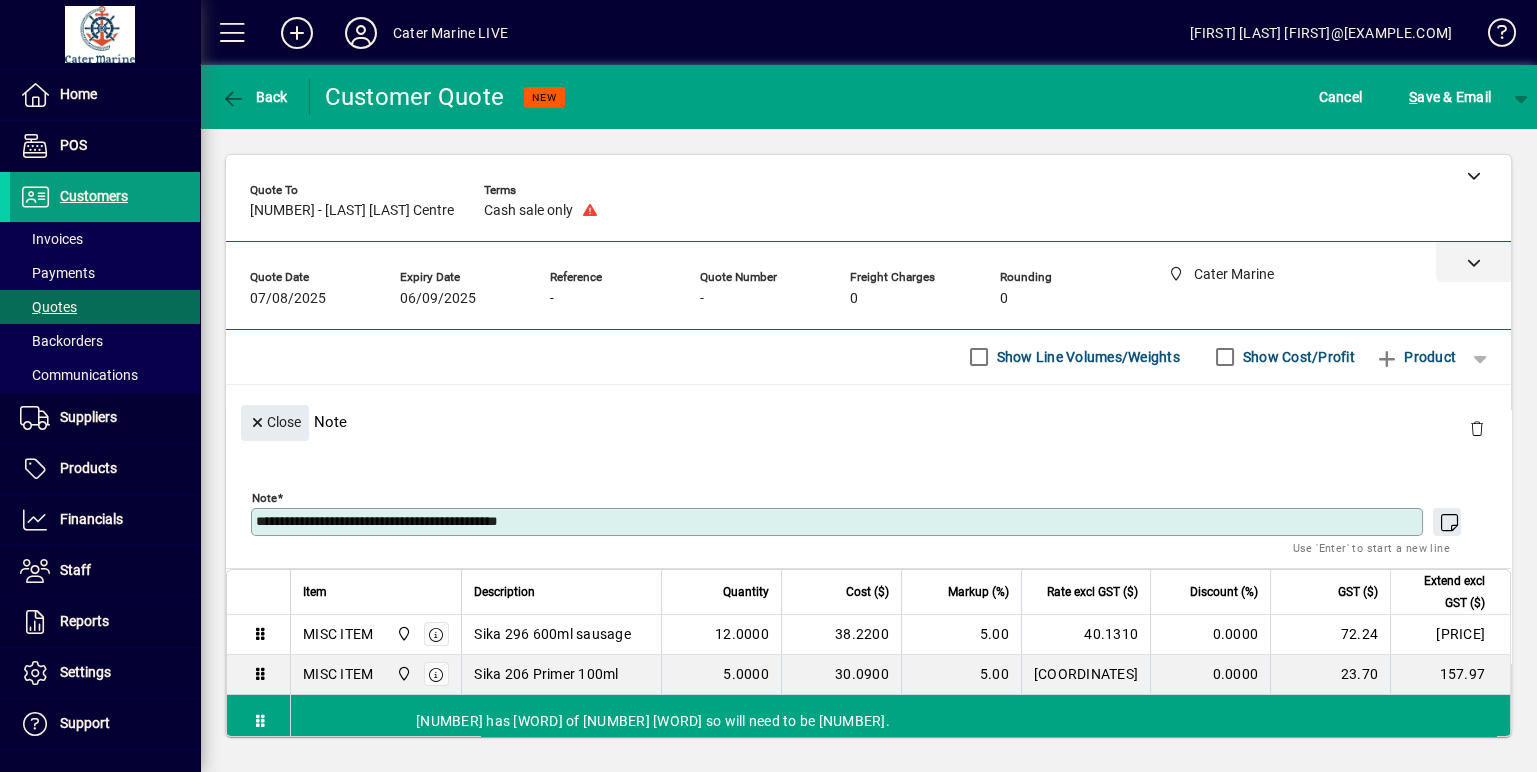 type on "**********" 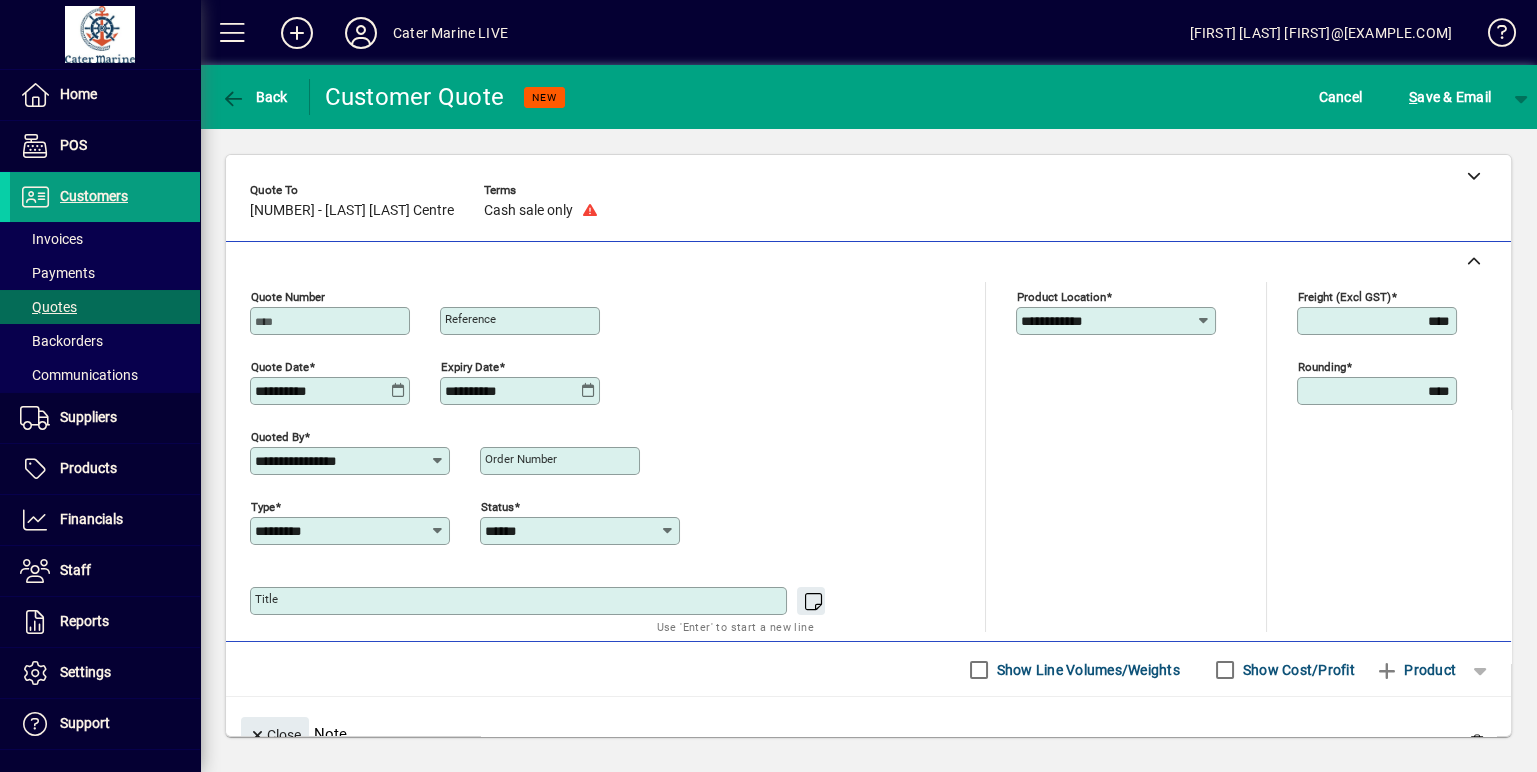 click on "Freight (excl GST) **** Rounding ****" 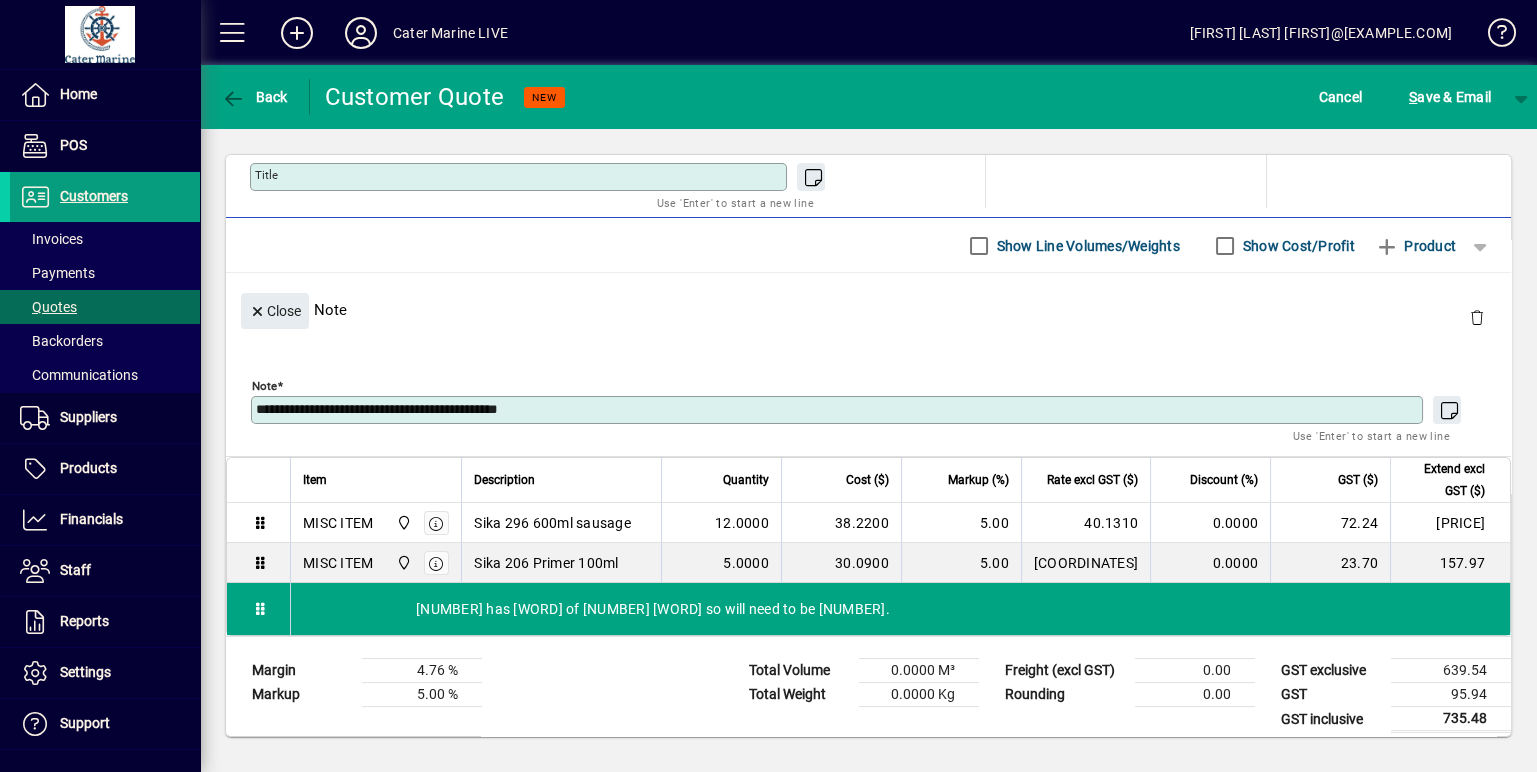 scroll, scrollTop: 426, scrollLeft: 0, axis: vertical 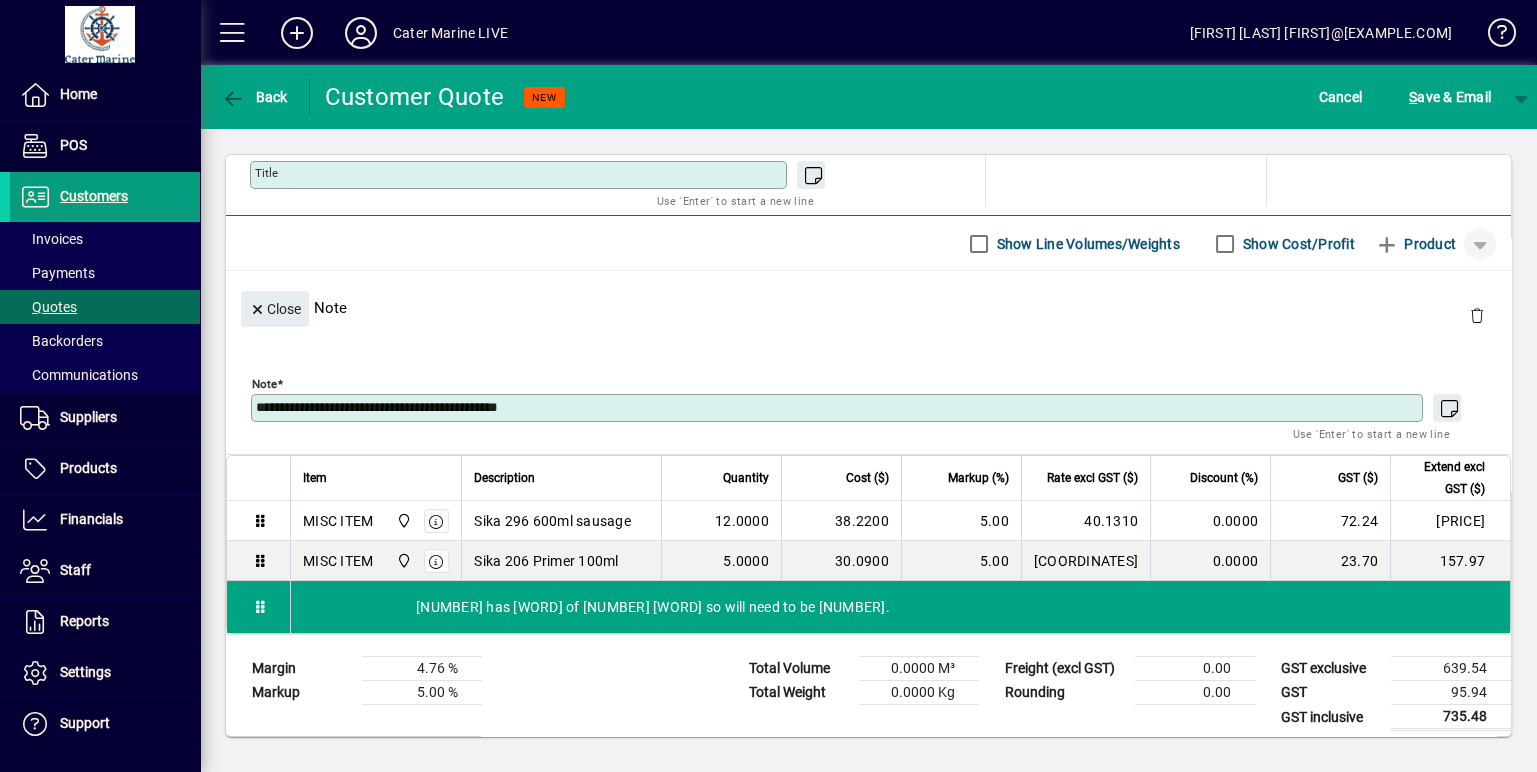 click 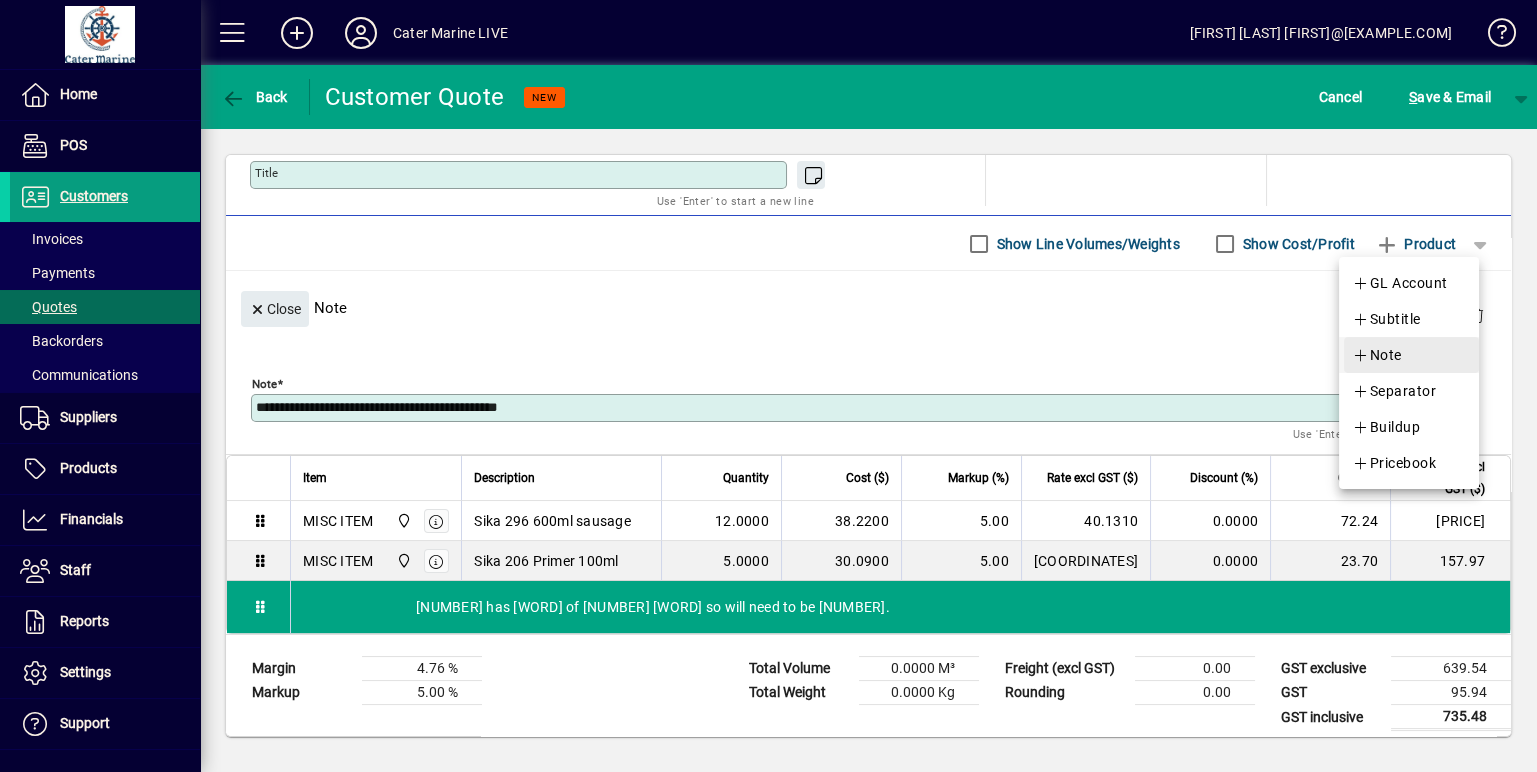 click on "Note" at bounding box center (1377, 355) 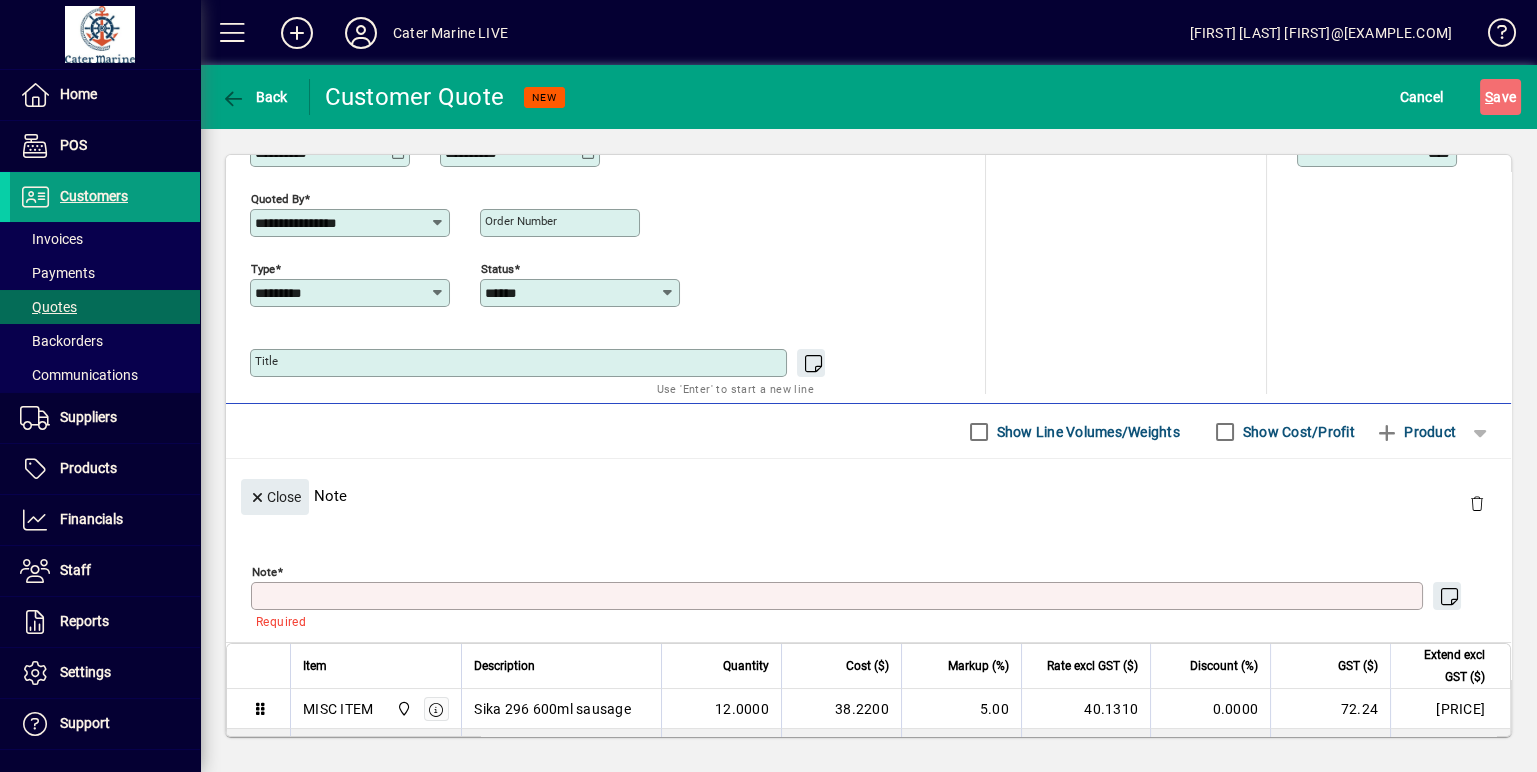 scroll, scrollTop: 172, scrollLeft: 0, axis: vertical 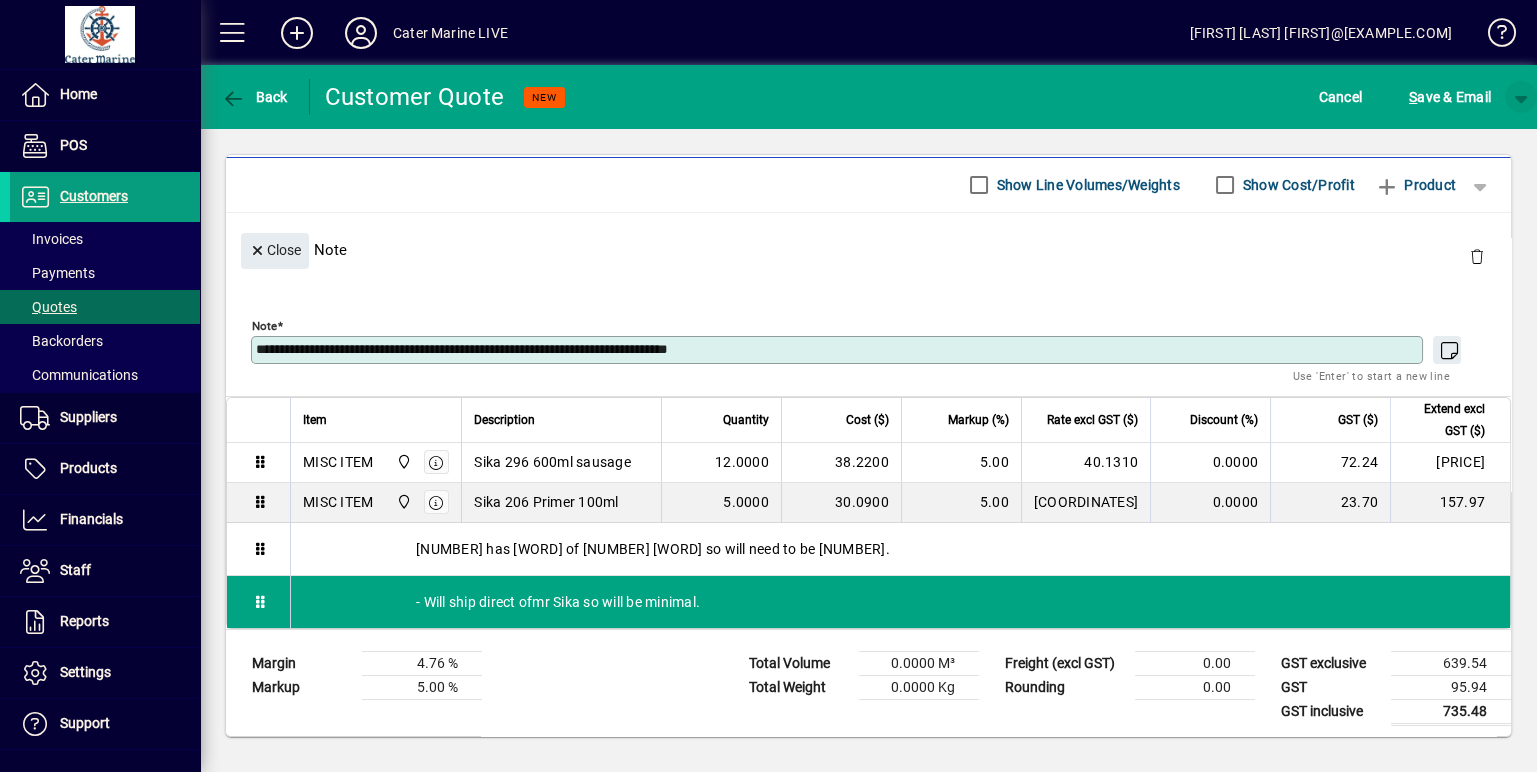 type on "**********" 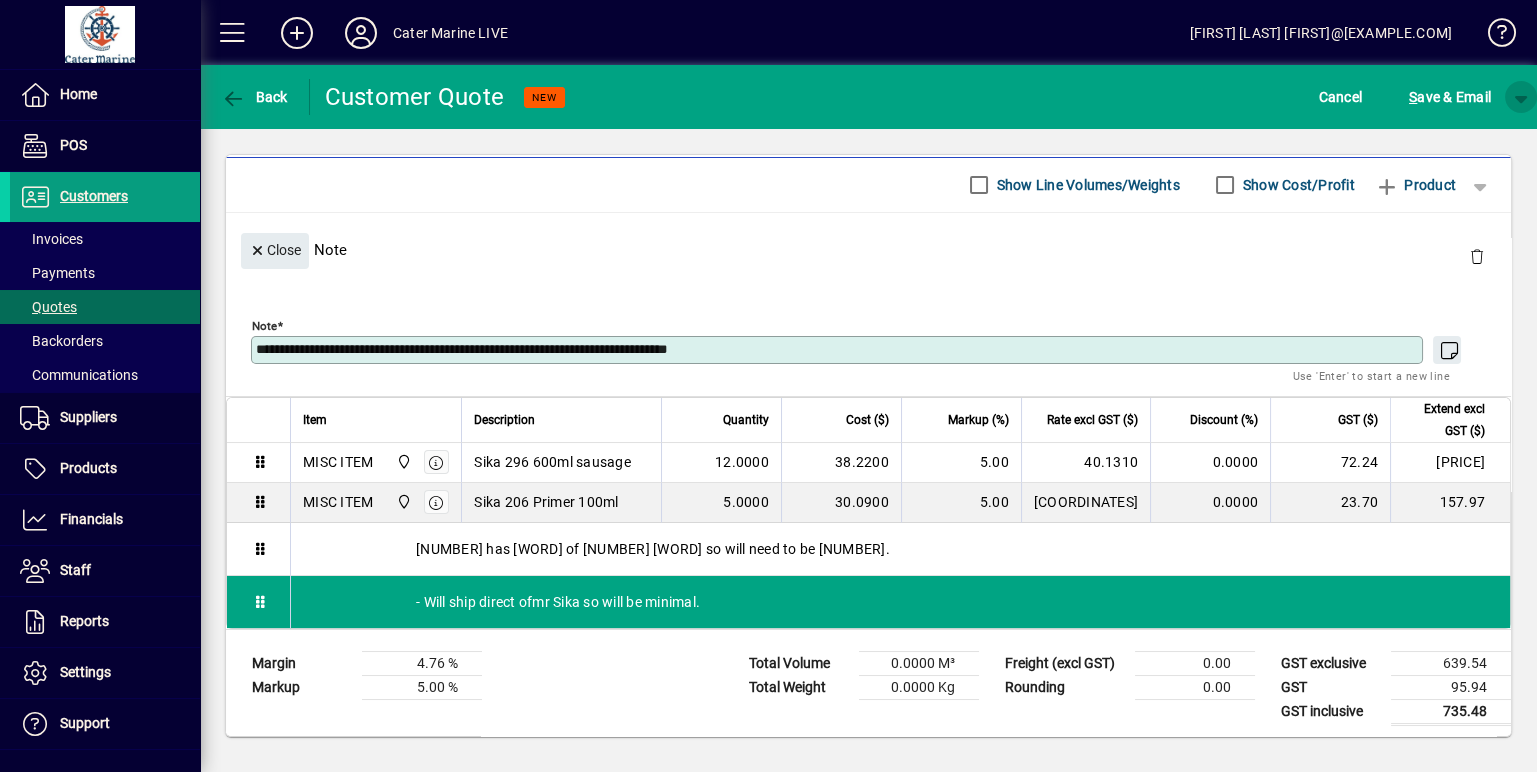 click 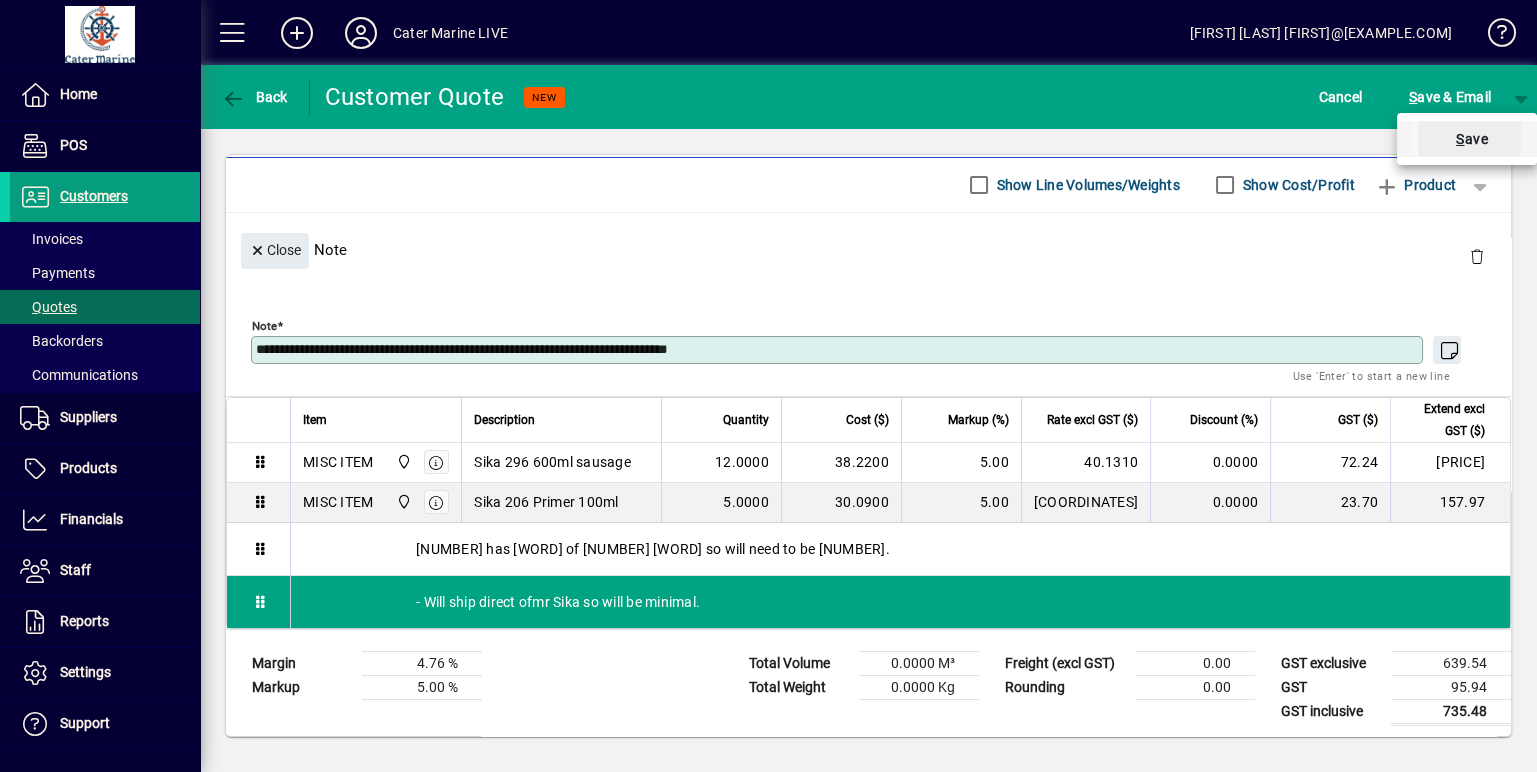 click on "S ave" at bounding box center [1469, 139] 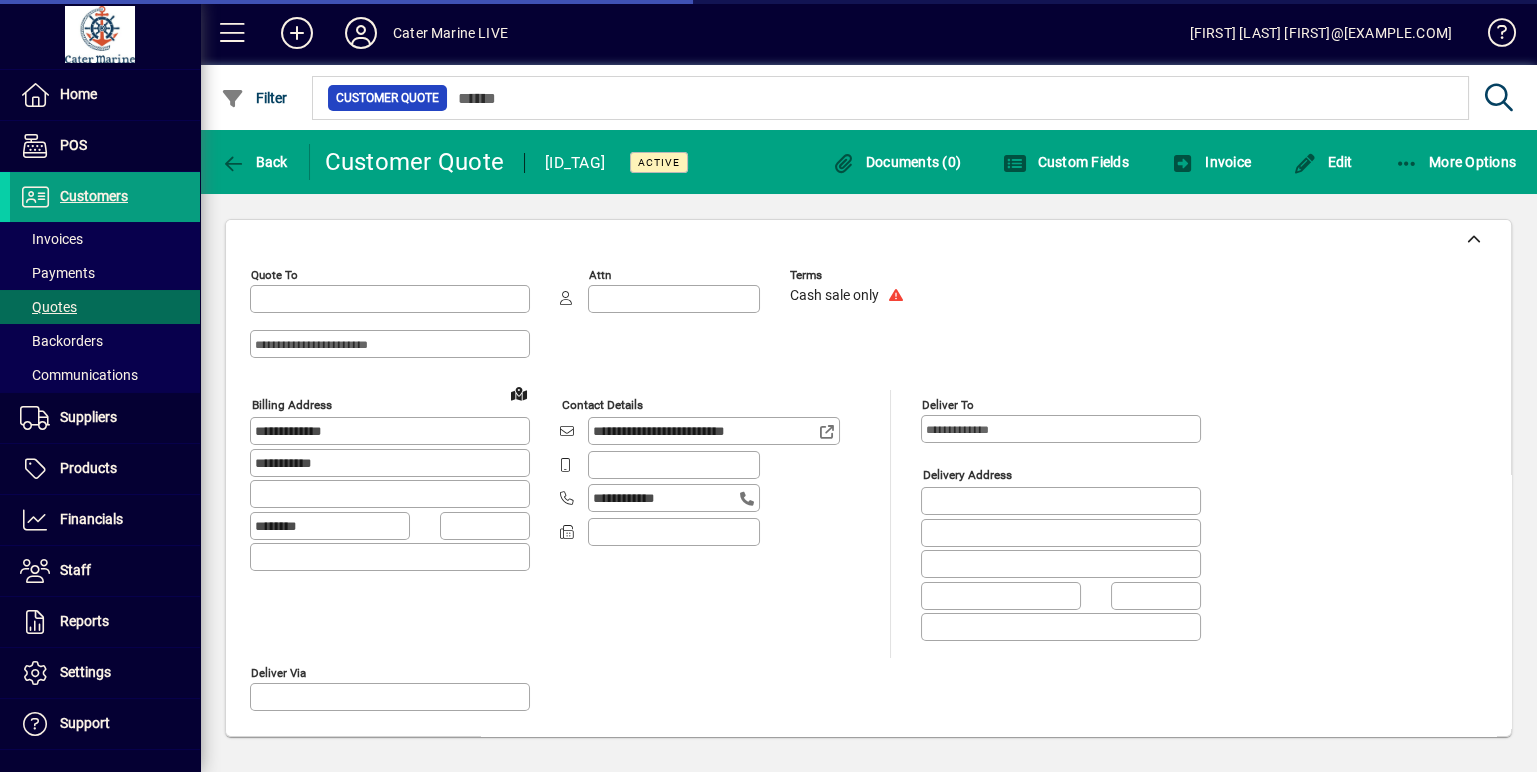 type on "**********" 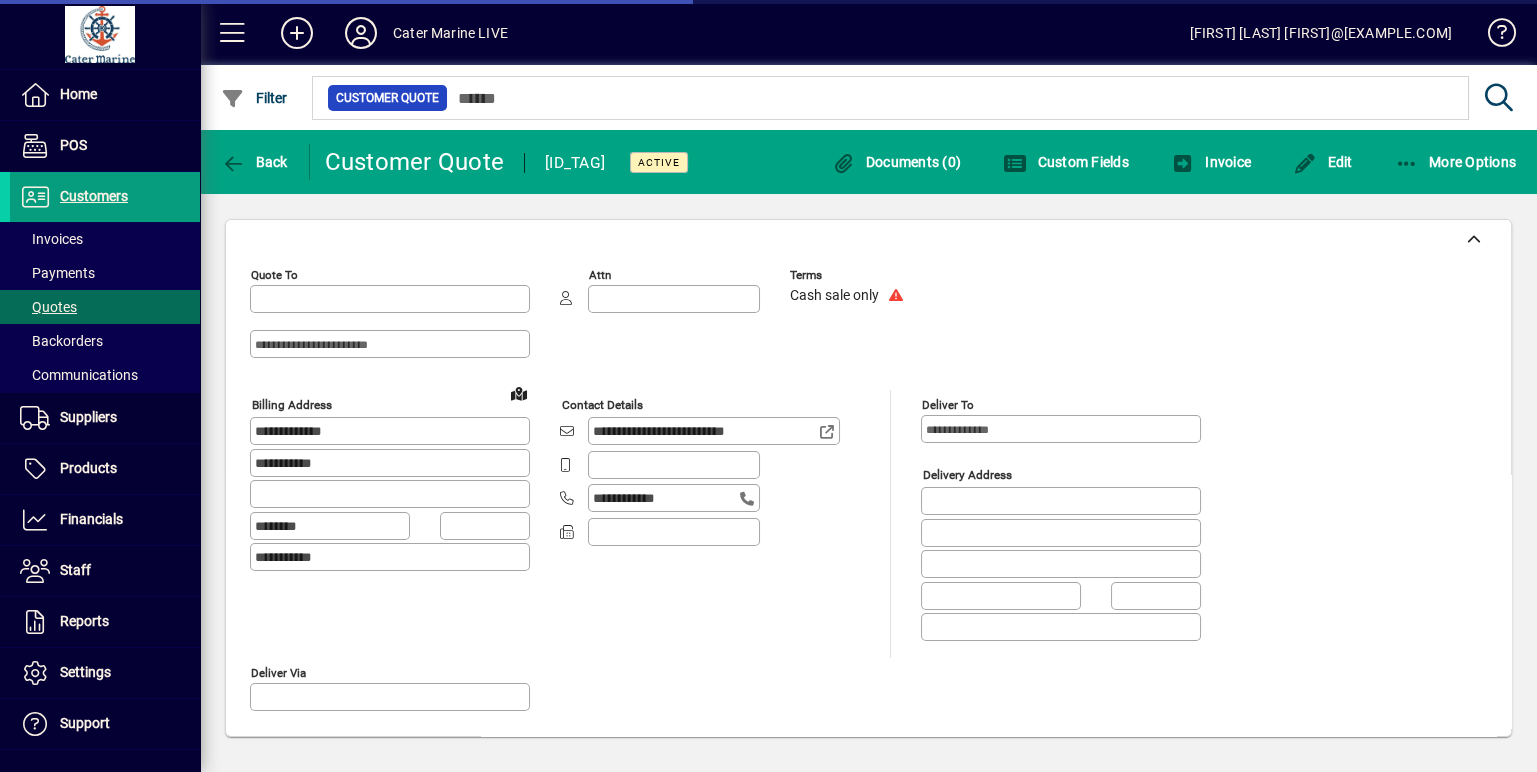 type on "*********" 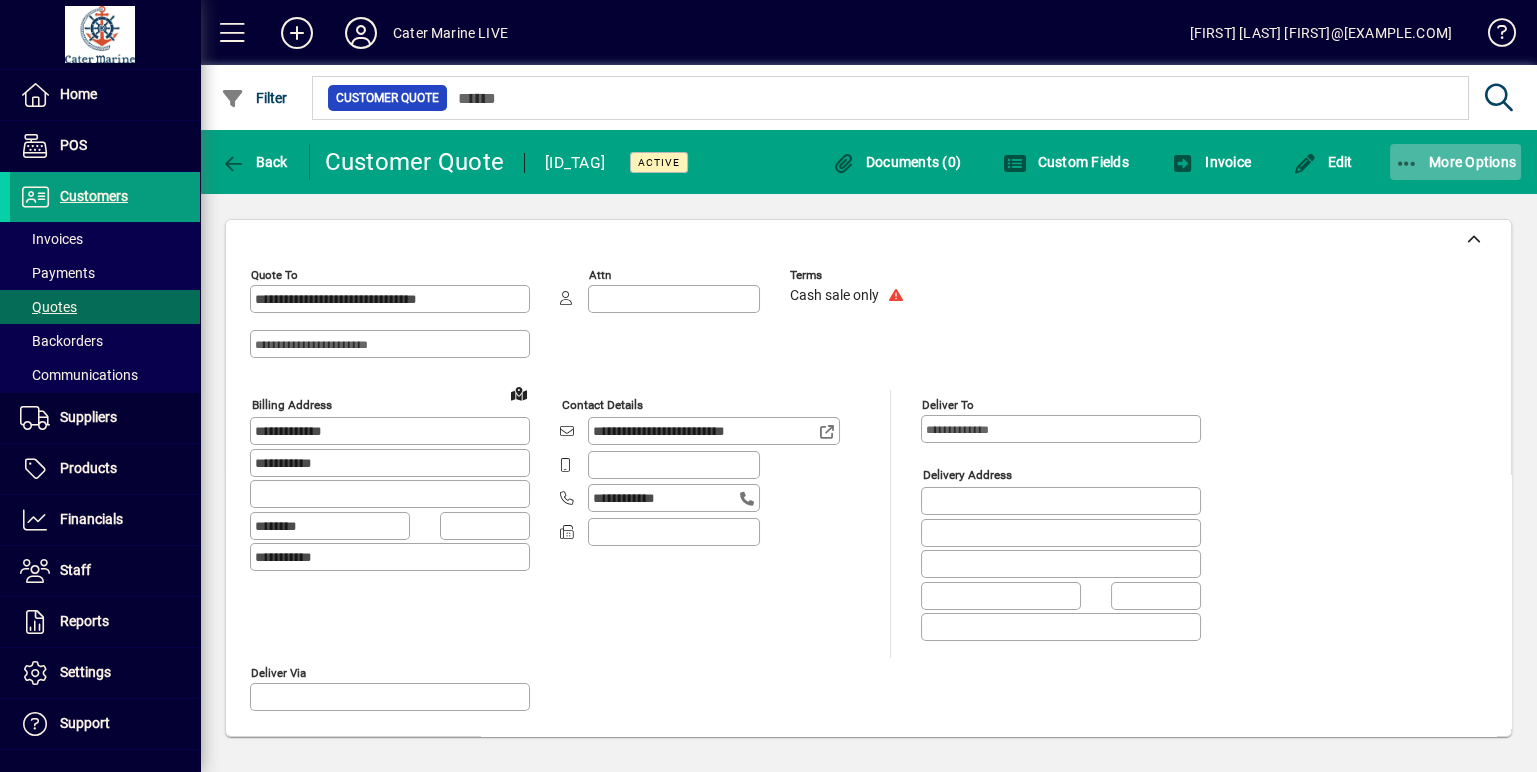 click 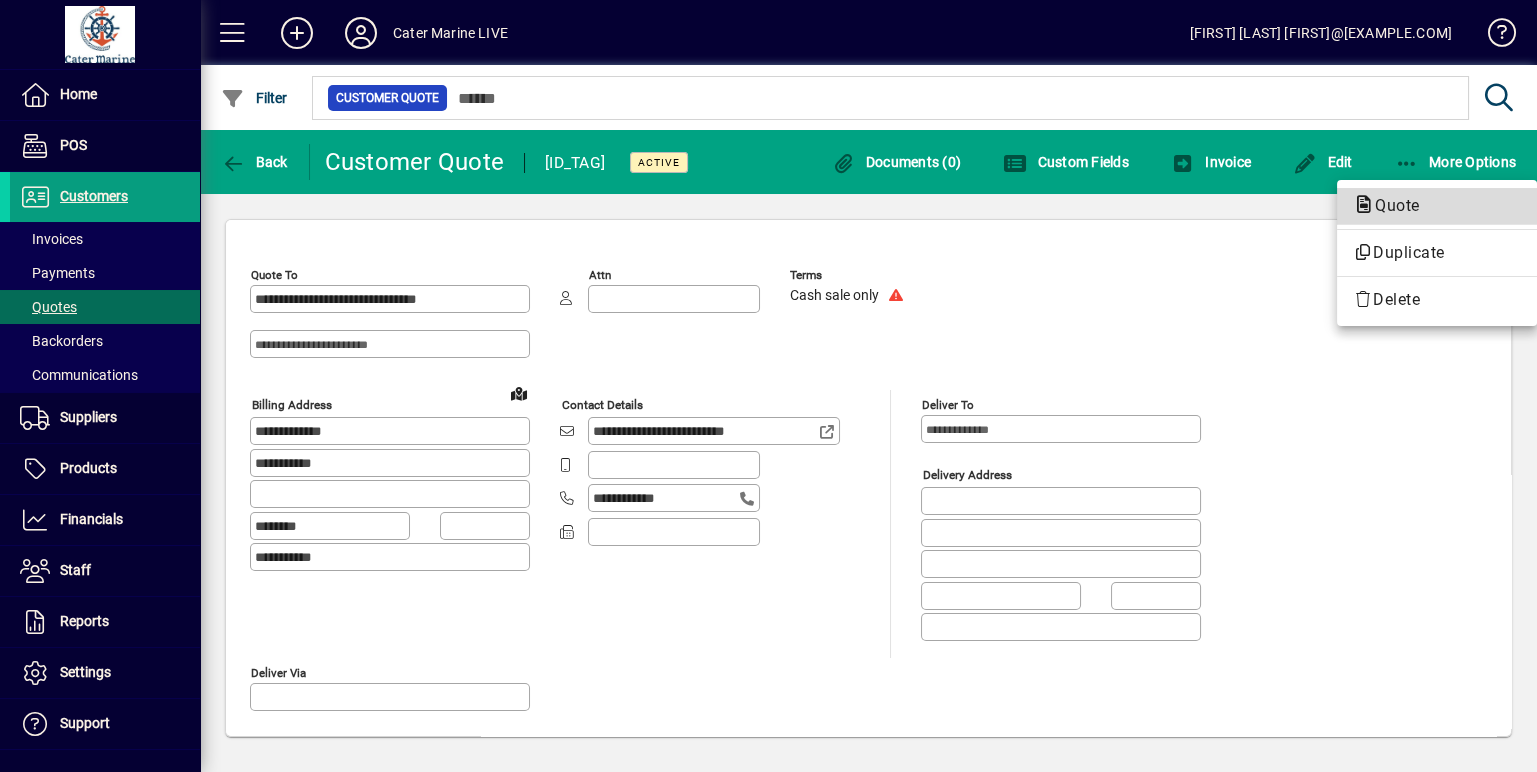 click on "Quote" 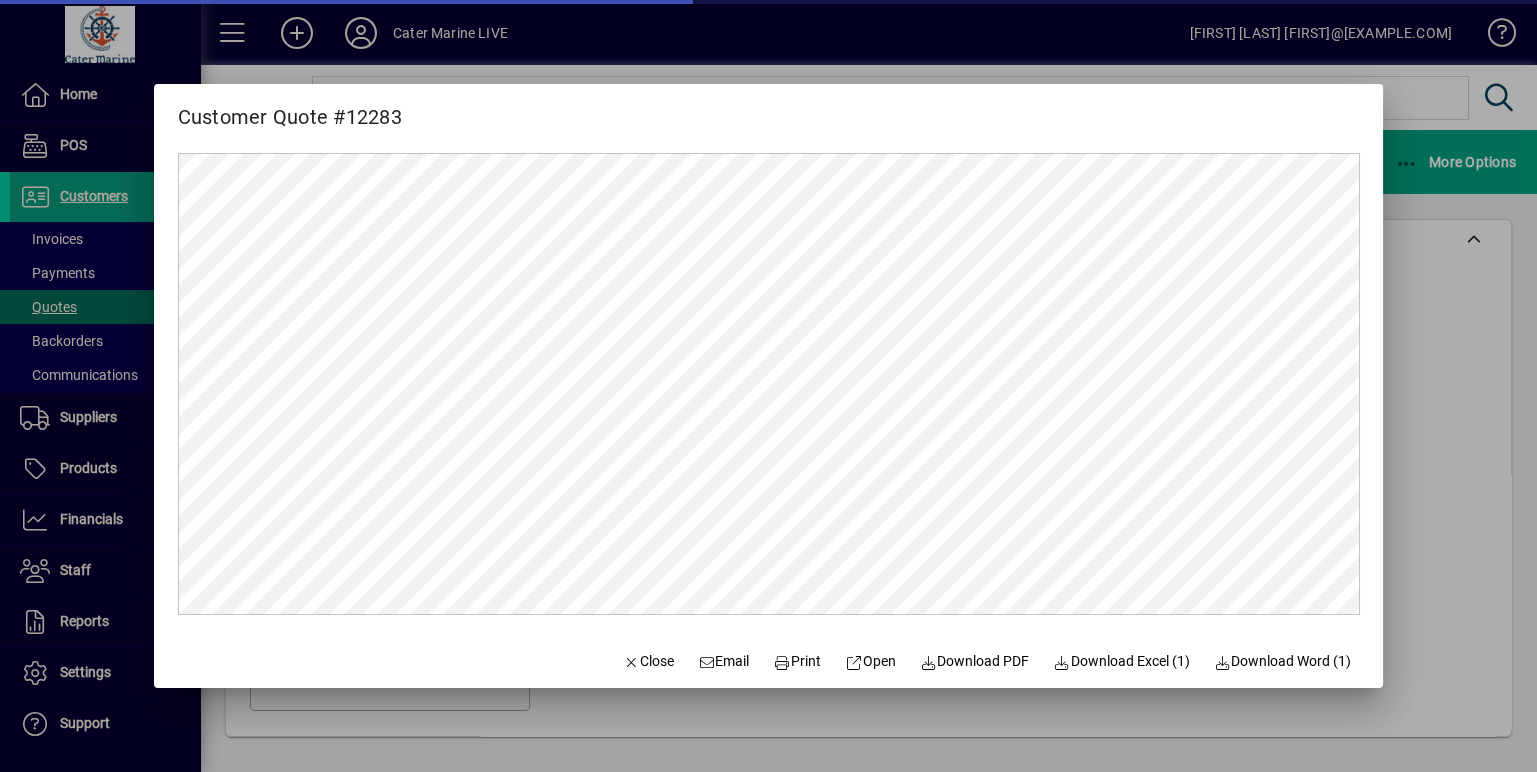 scroll, scrollTop: 0, scrollLeft: 0, axis: both 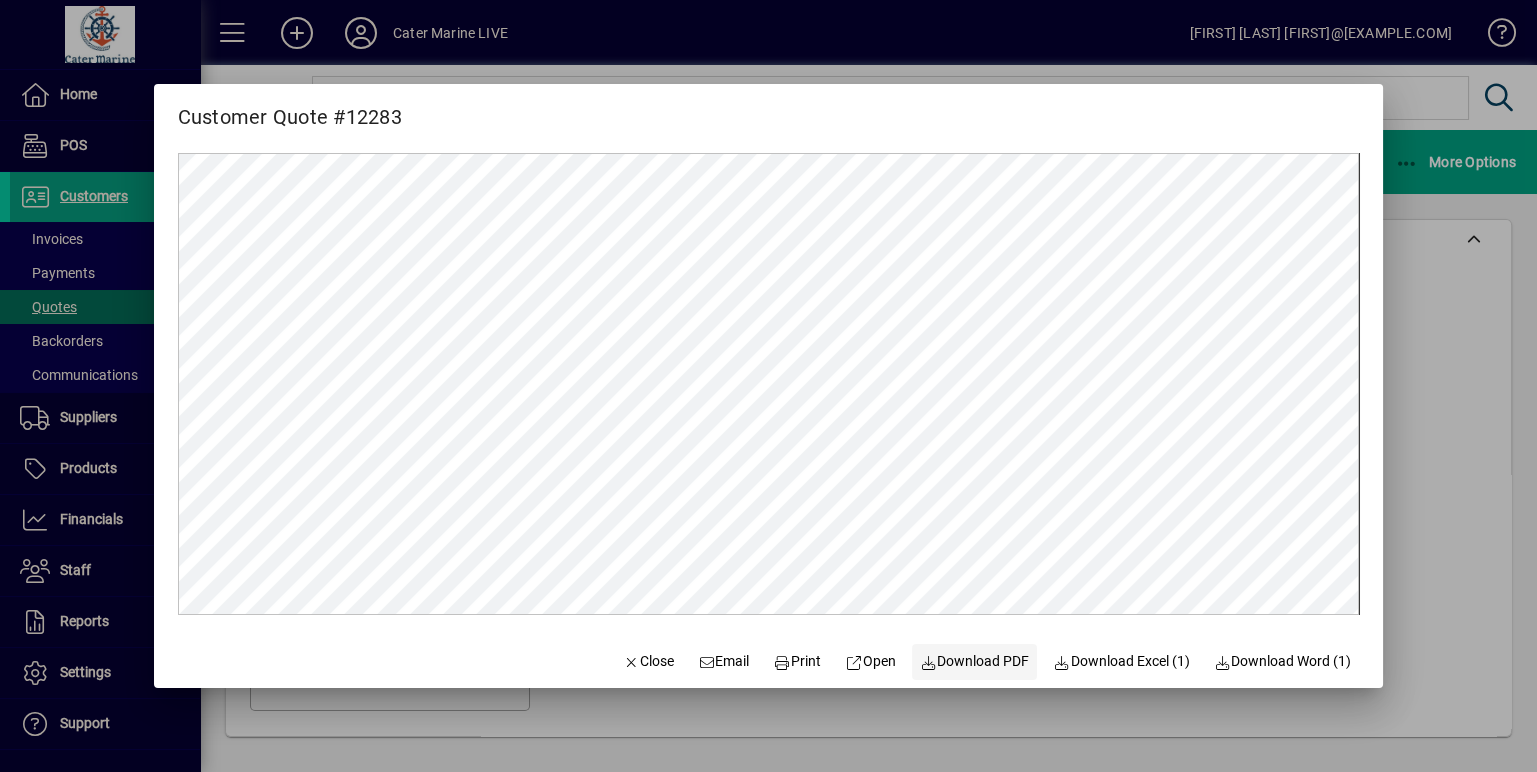 click on "Download PDF" 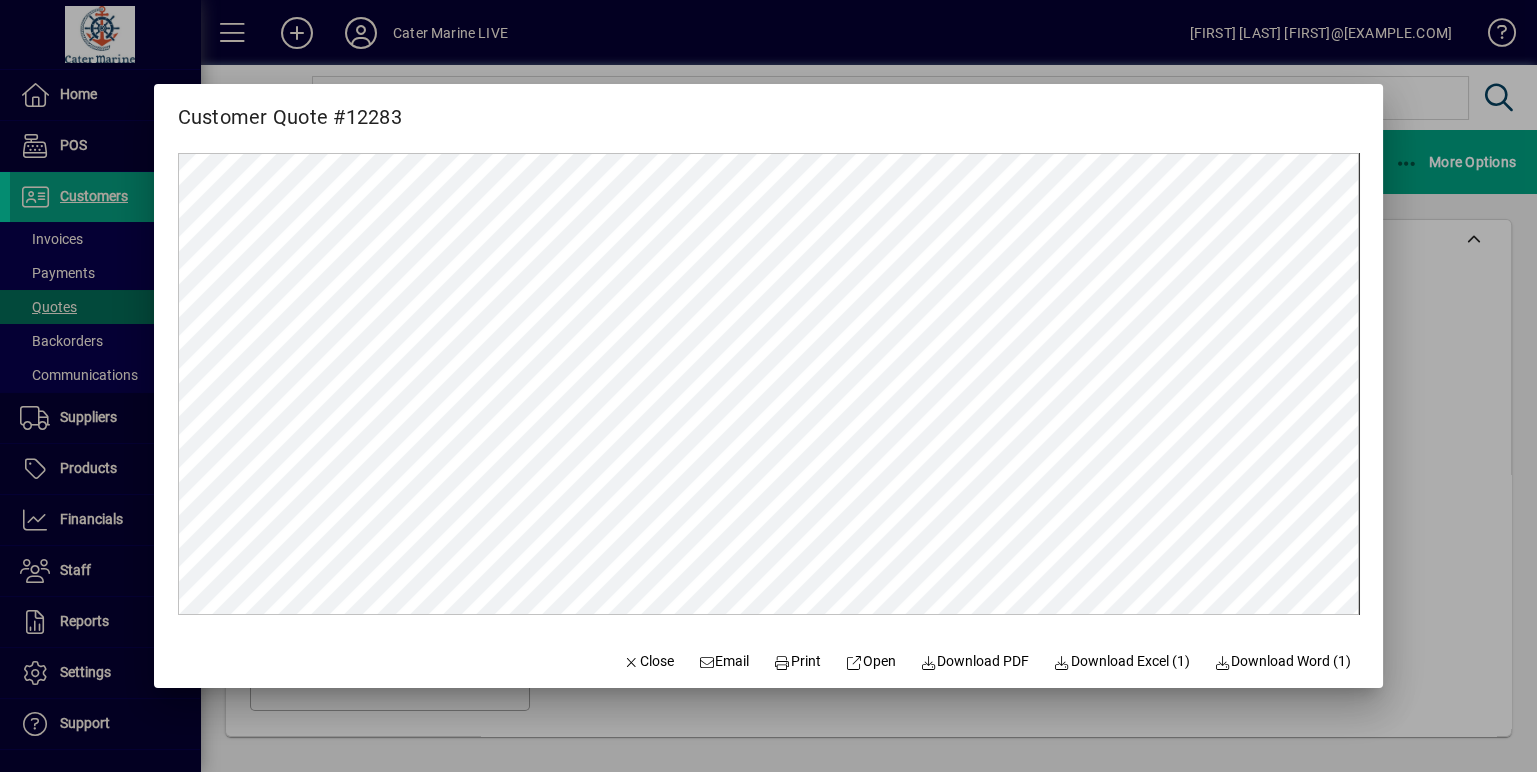 click at bounding box center [768, 386] 